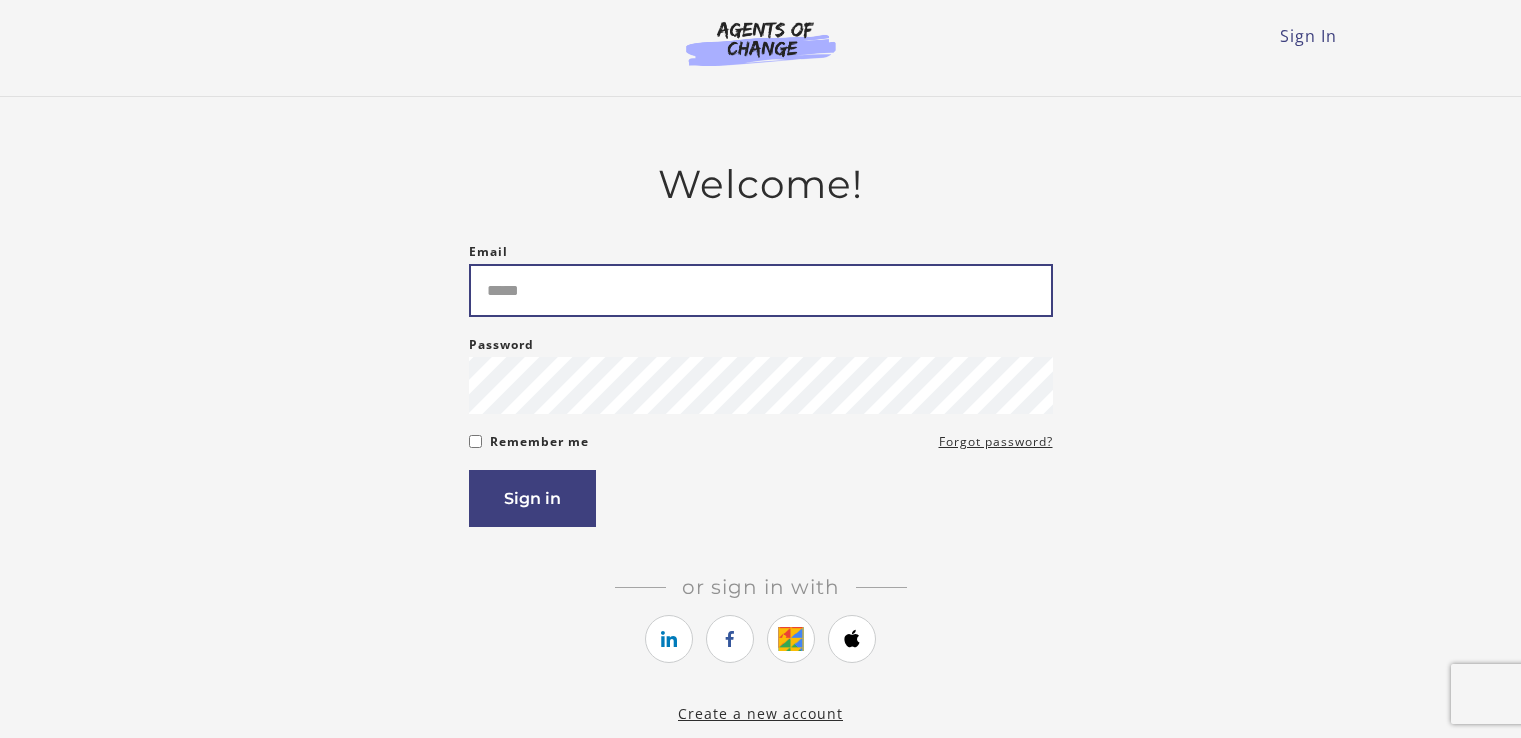 scroll, scrollTop: 0, scrollLeft: 0, axis: both 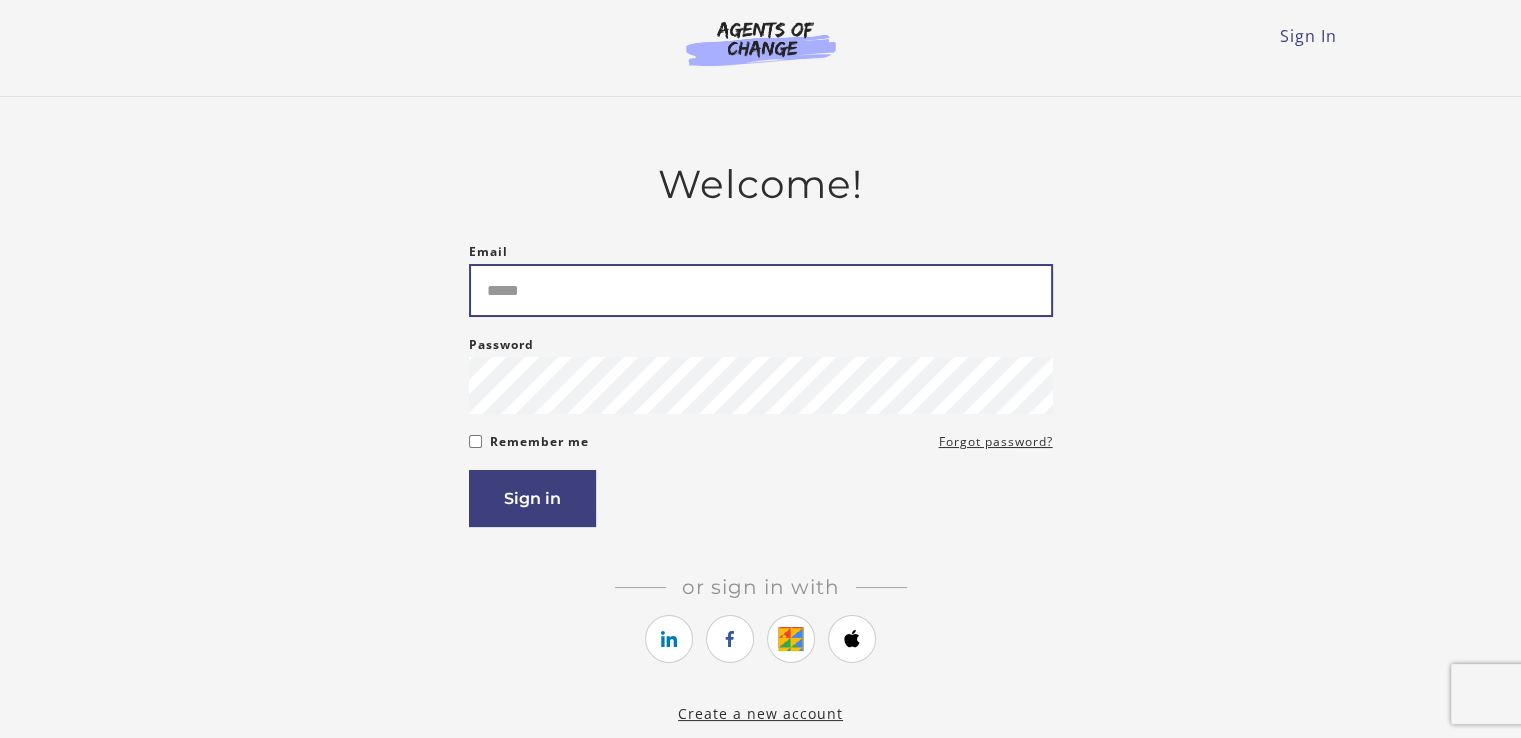 click on "Email" at bounding box center [761, 290] 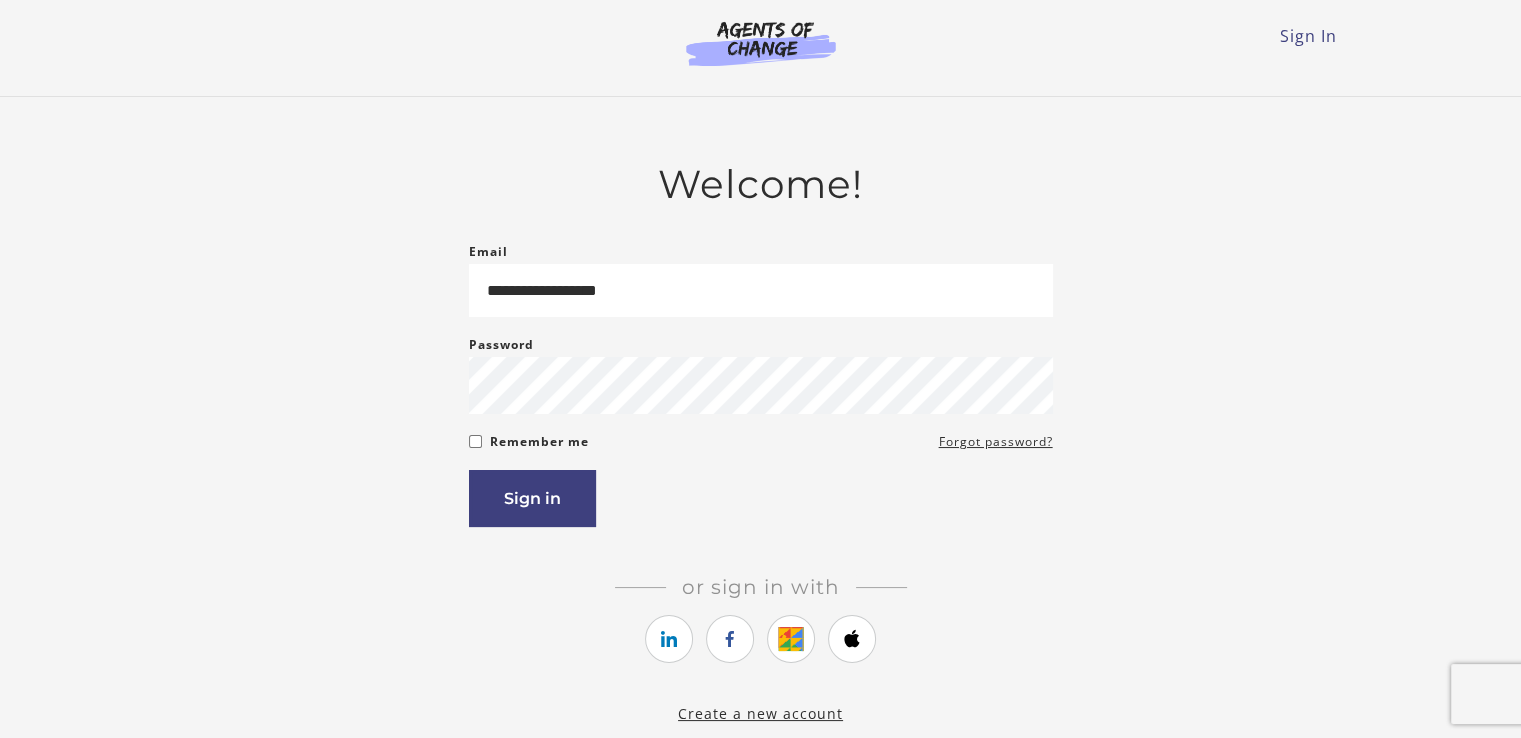 type on "**********" 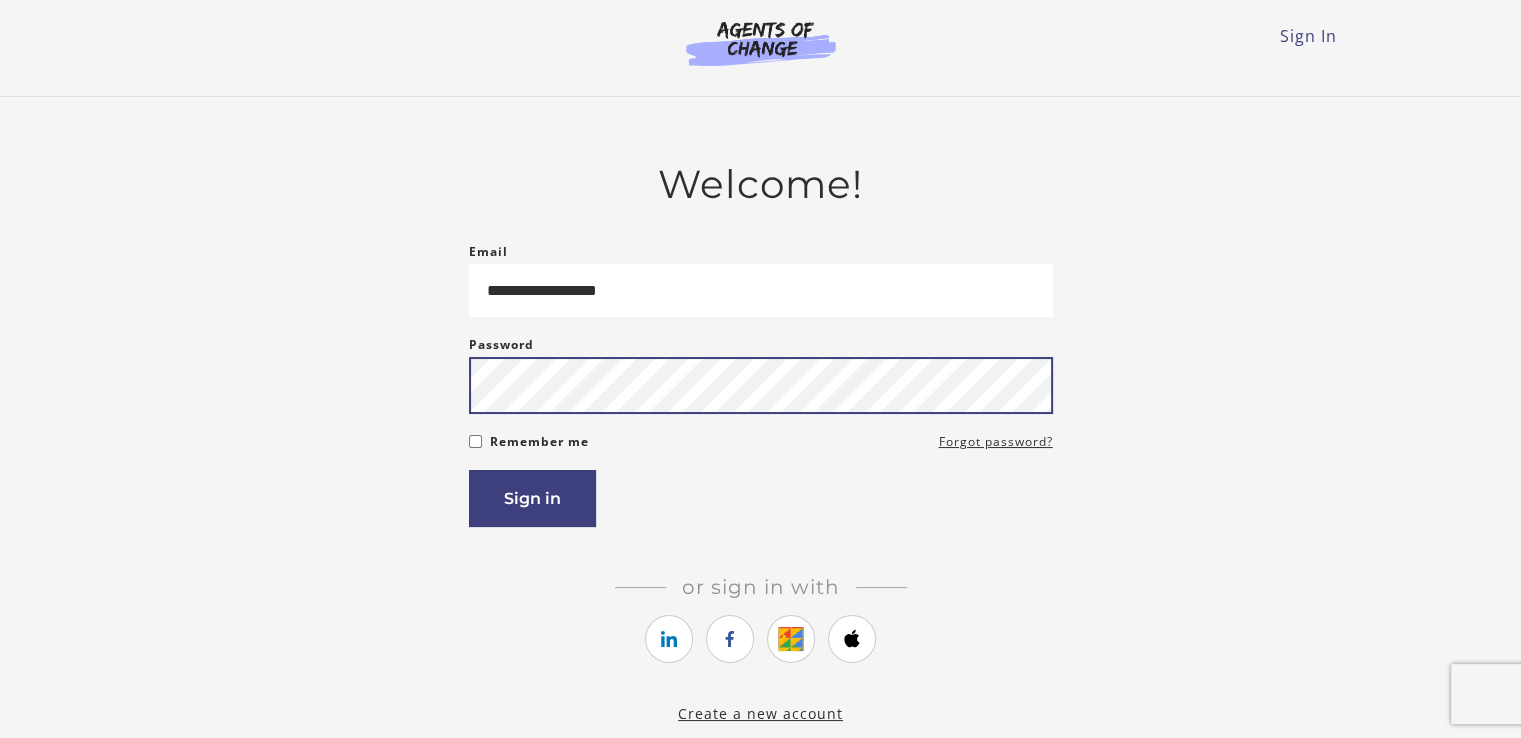 click on "Sign in" at bounding box center [532, 498] 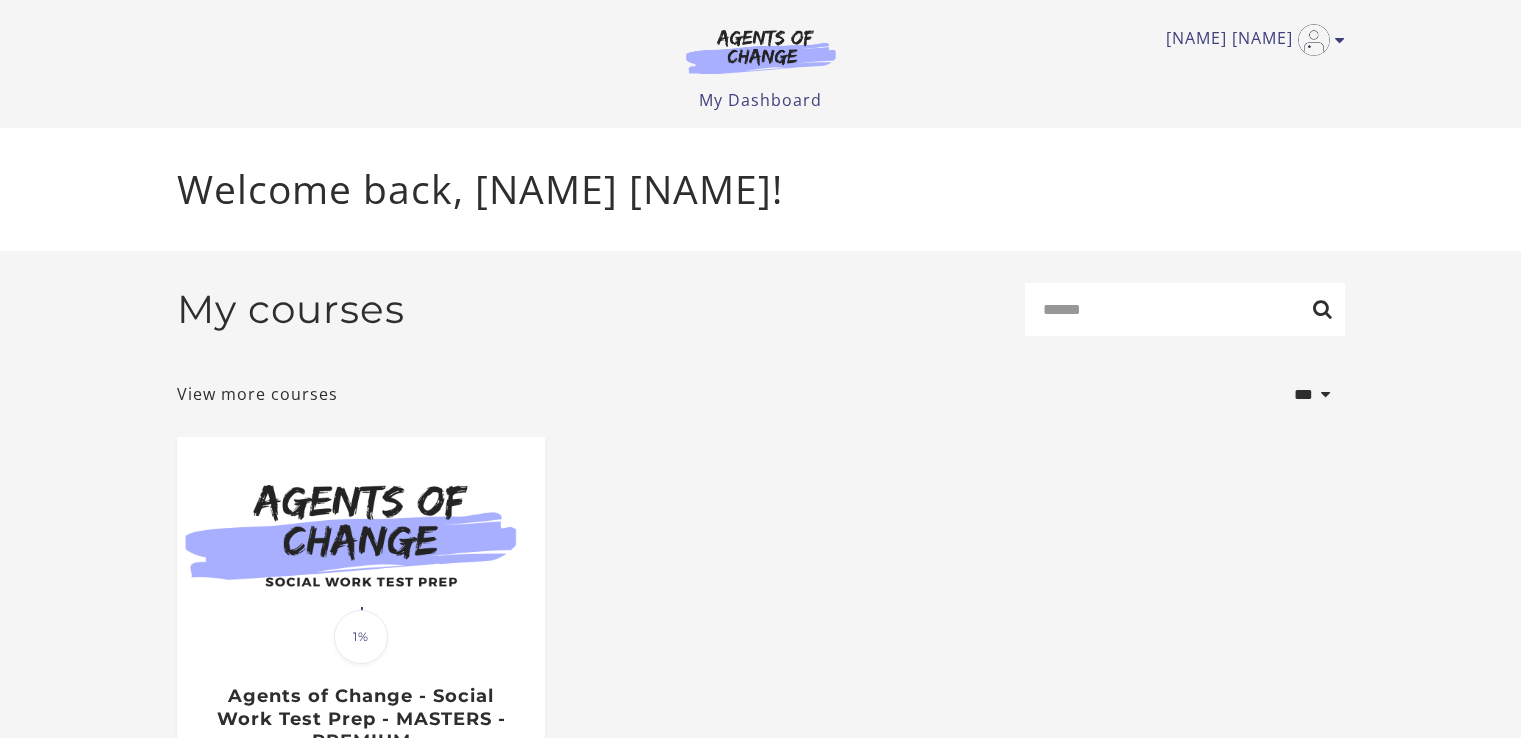 scroll, scrollTop: 0, scrollLeft: 0, axis: both 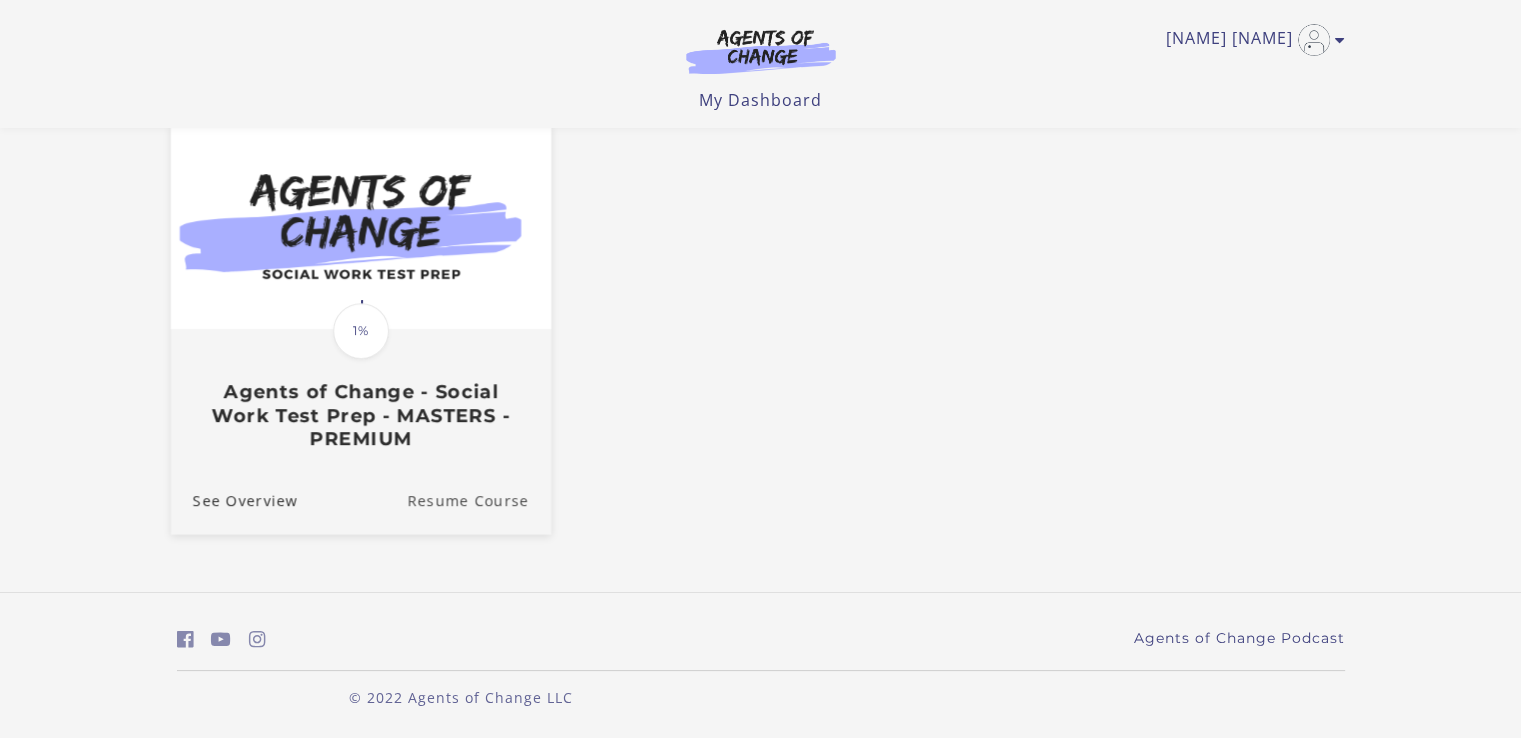 click on "Resume Course" at bounding box center [479, 500] 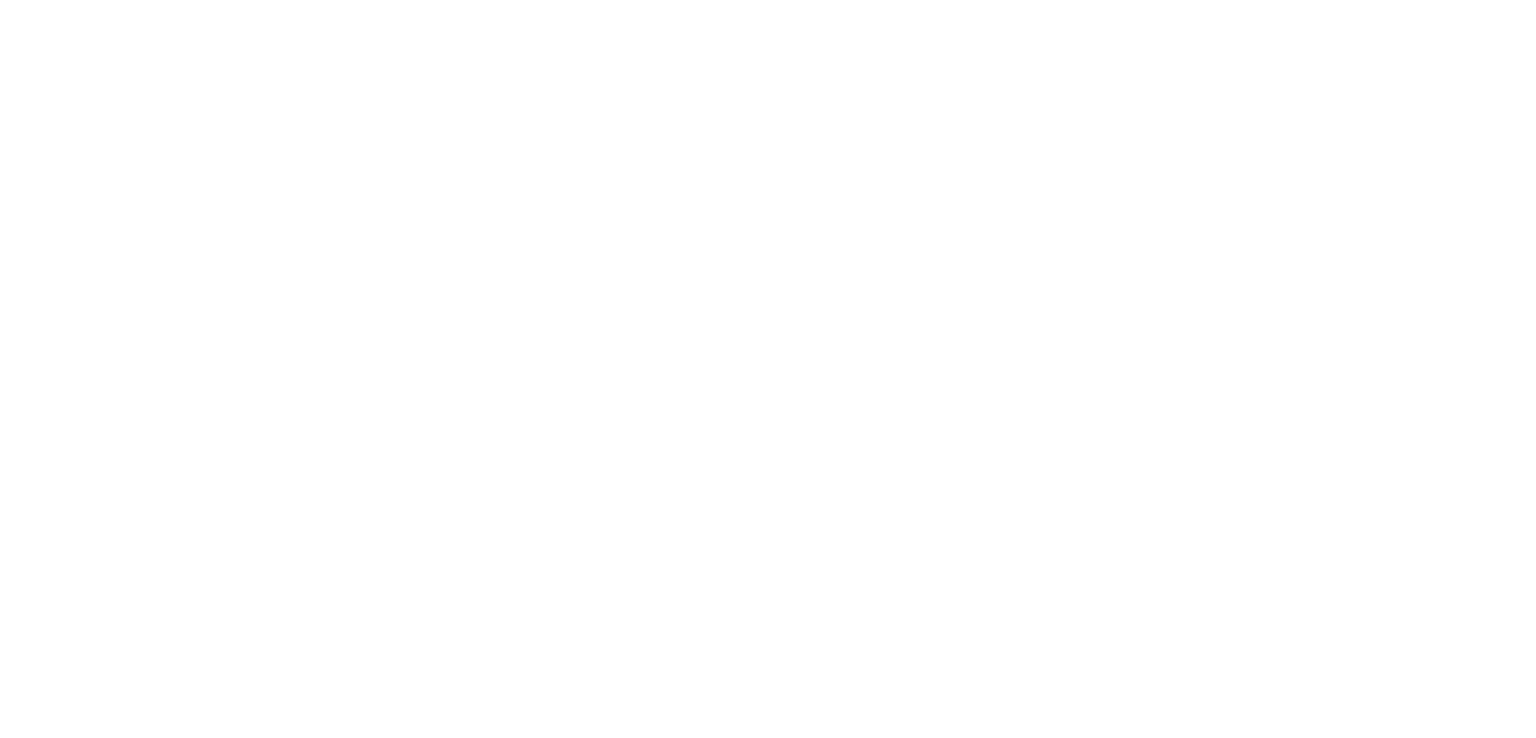 scroll, scrollTop: 0, scrollLeft: 0, axis: both 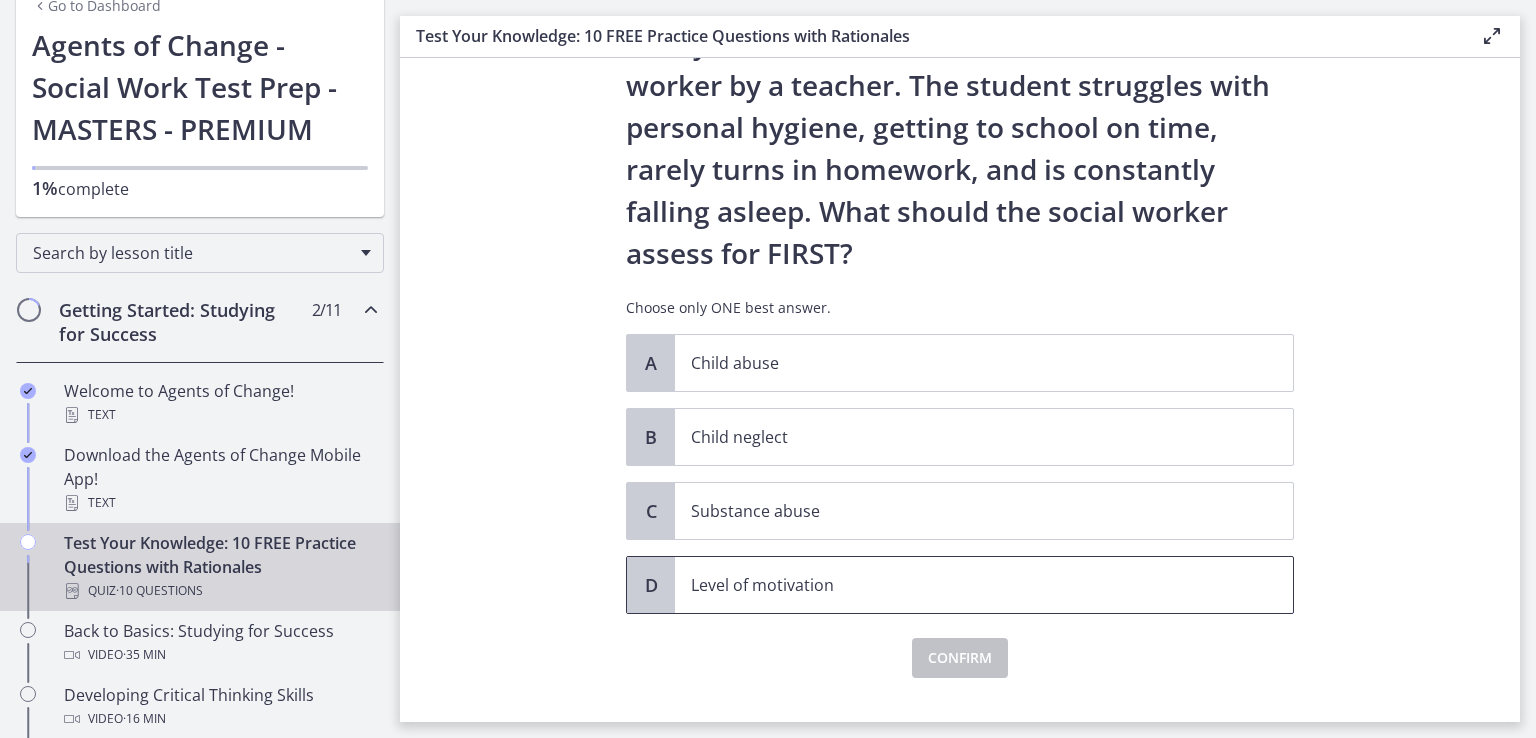 click on "Level of motivation" at bounding box center [984, 585] 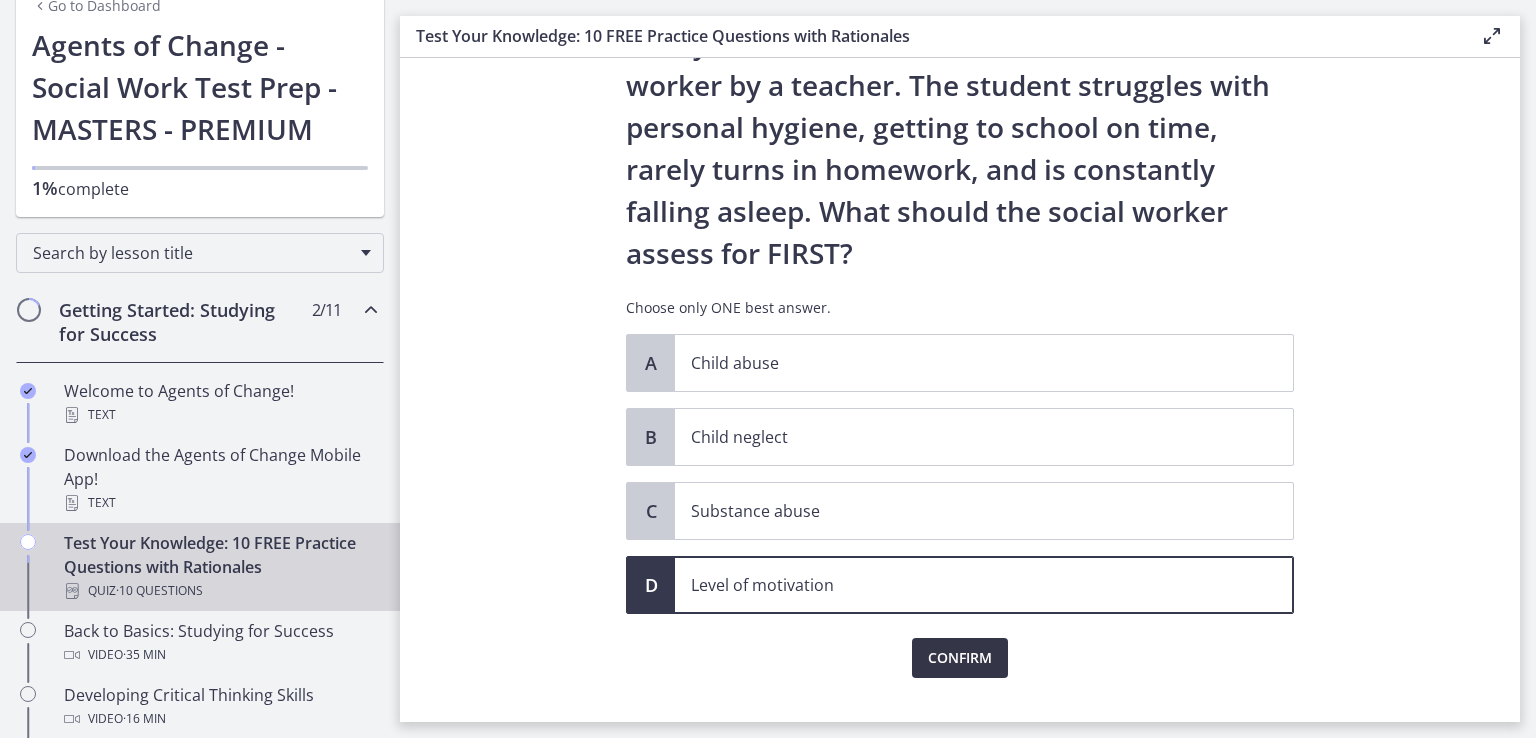 click on "Confirm" at bounding box center (960, 658) 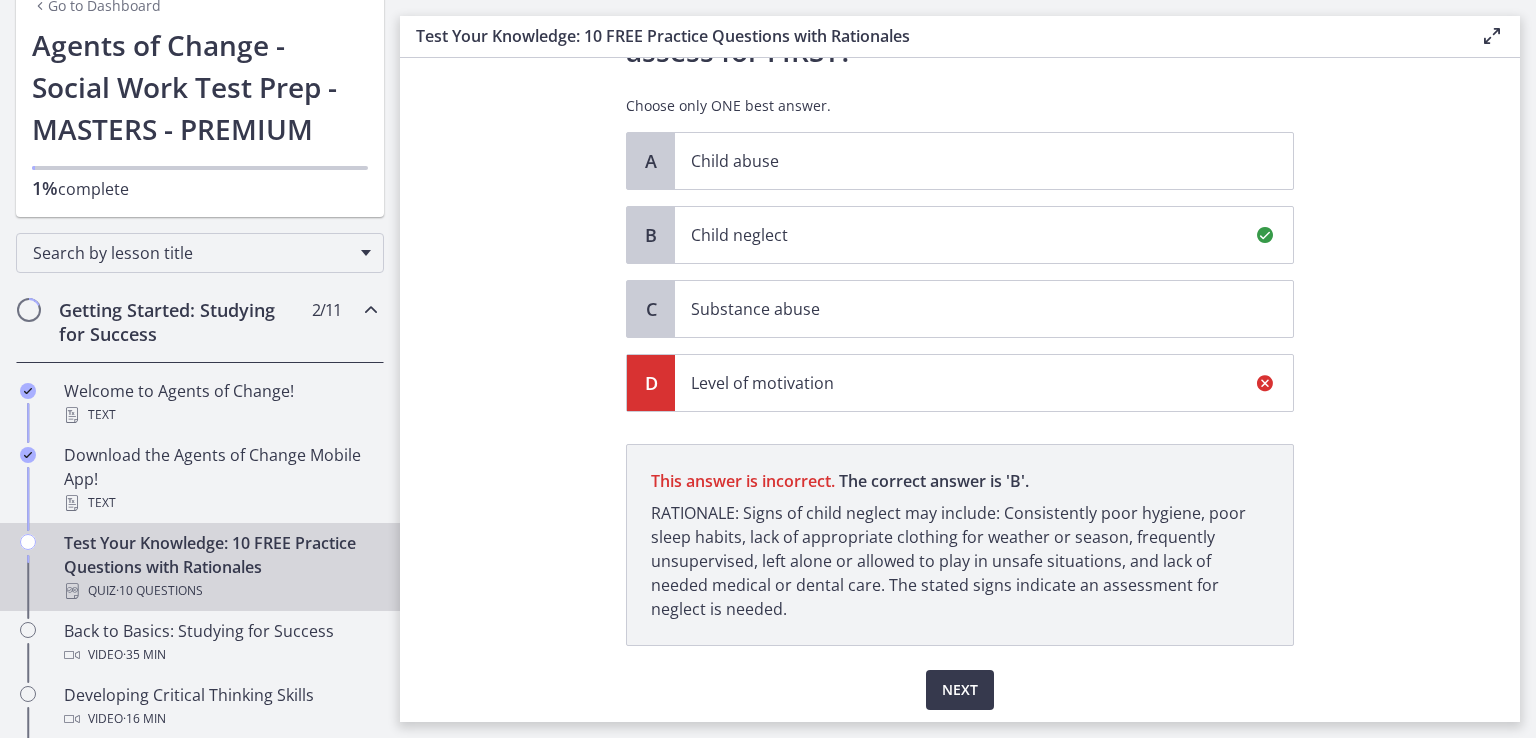 scroll, scrollTop: 268, scrollLeft: 0, axis: vertical 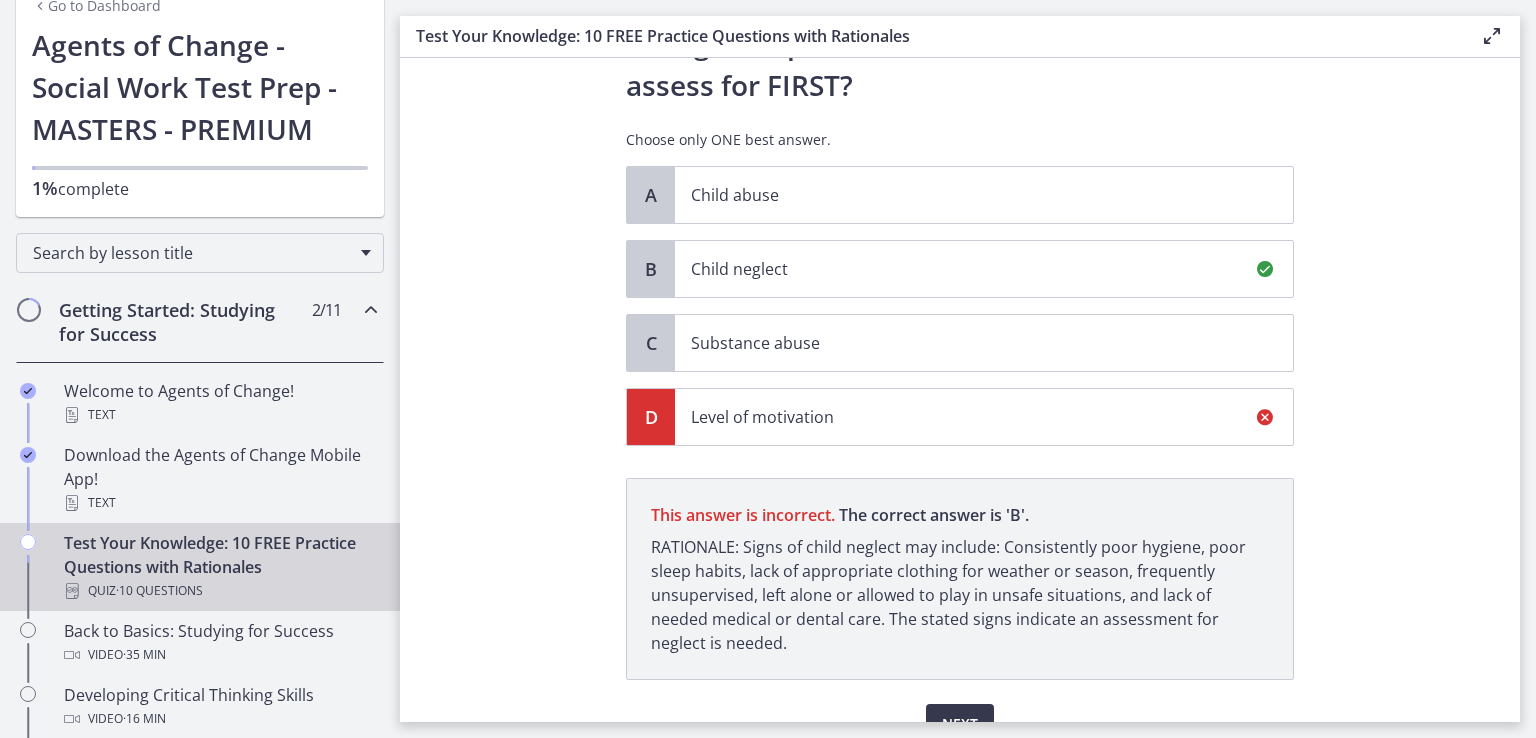 click on "Child neglect" at bounding box center (984, 269) 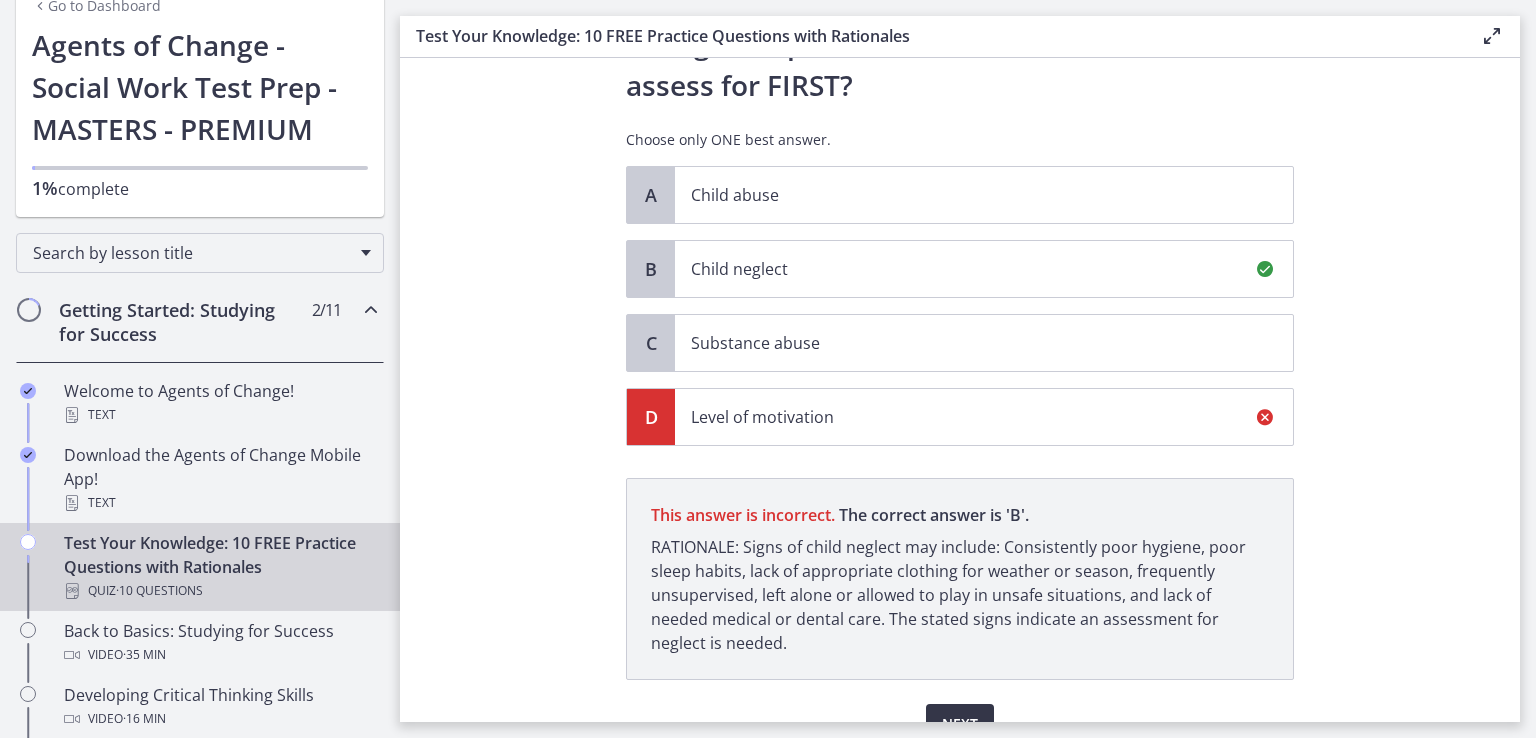 scroll, scrollTop: 368, scrollLeft: 0, axis: vertical 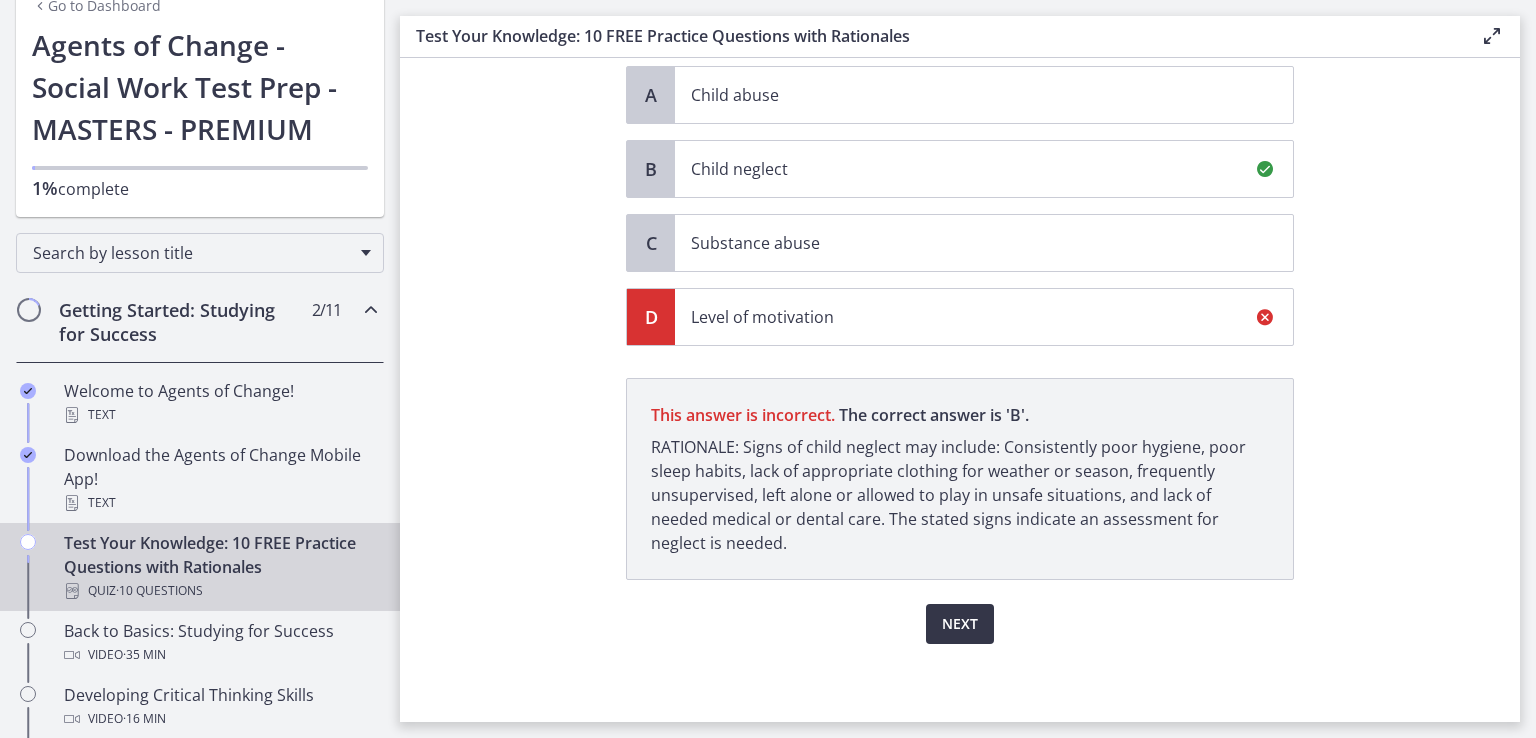 click on "Next" at bounding box center (960, 624) 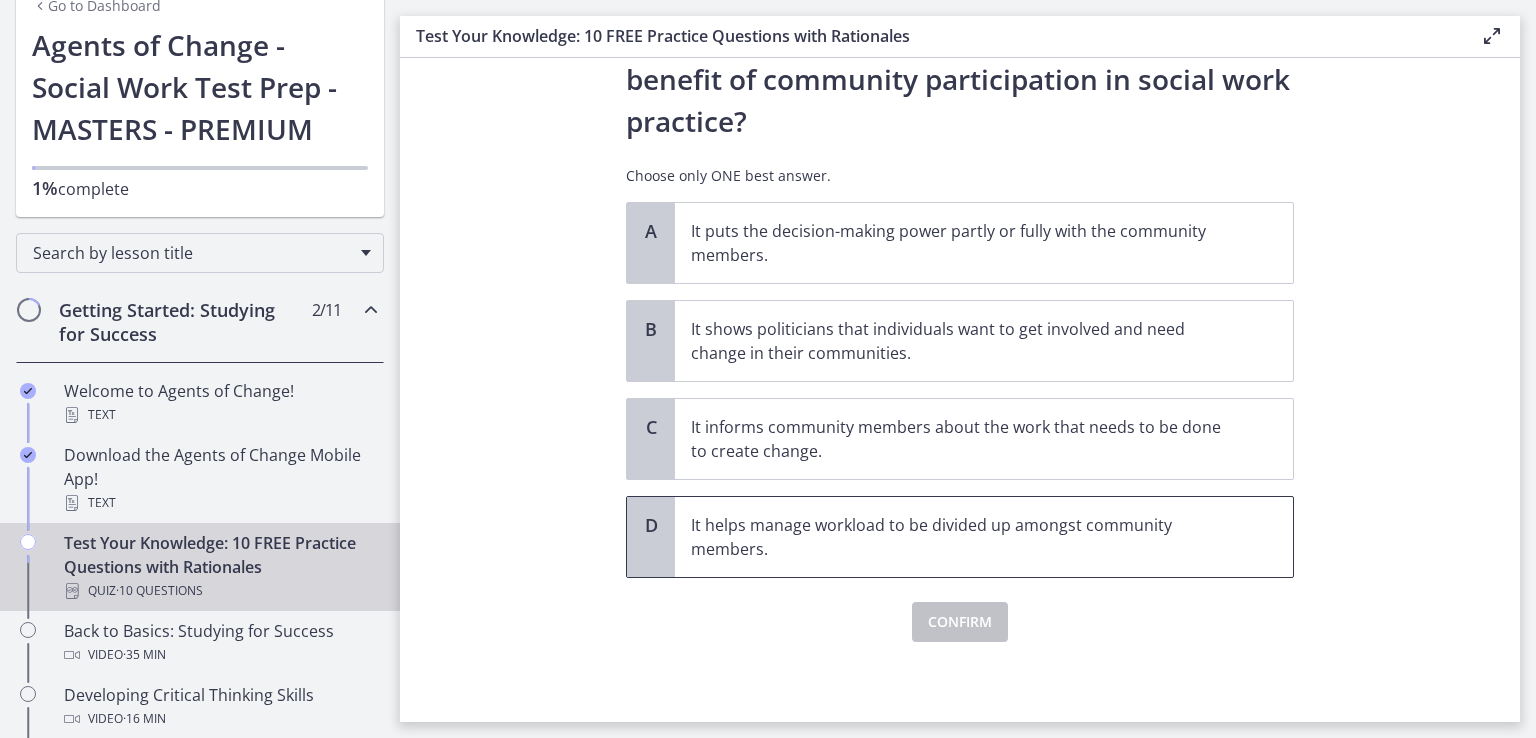 scroll, scrollTop: 0, scrollLeft: 0, axis: both 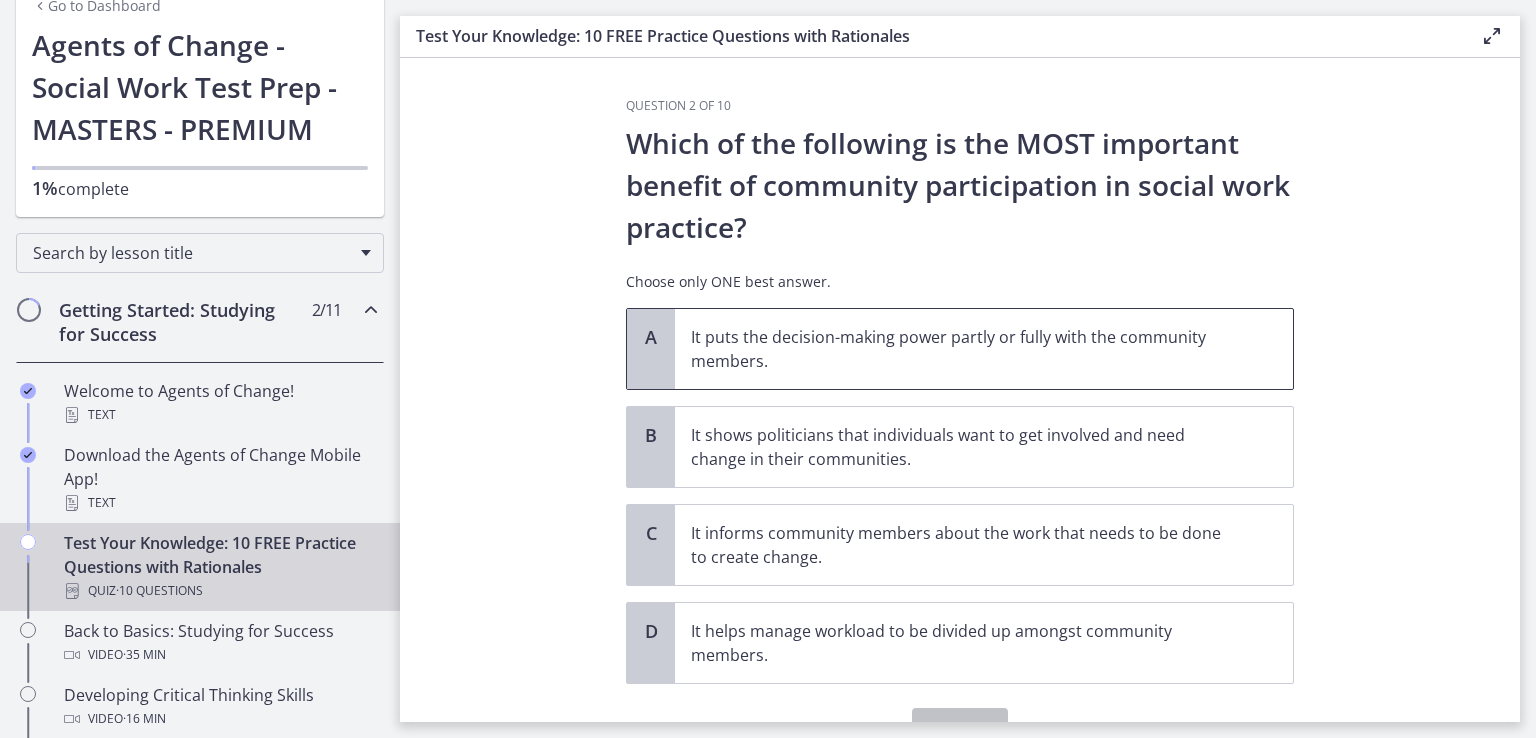 click on "It puts the decision-making power partly or fully with the community members." at bounding box center [964, 349] 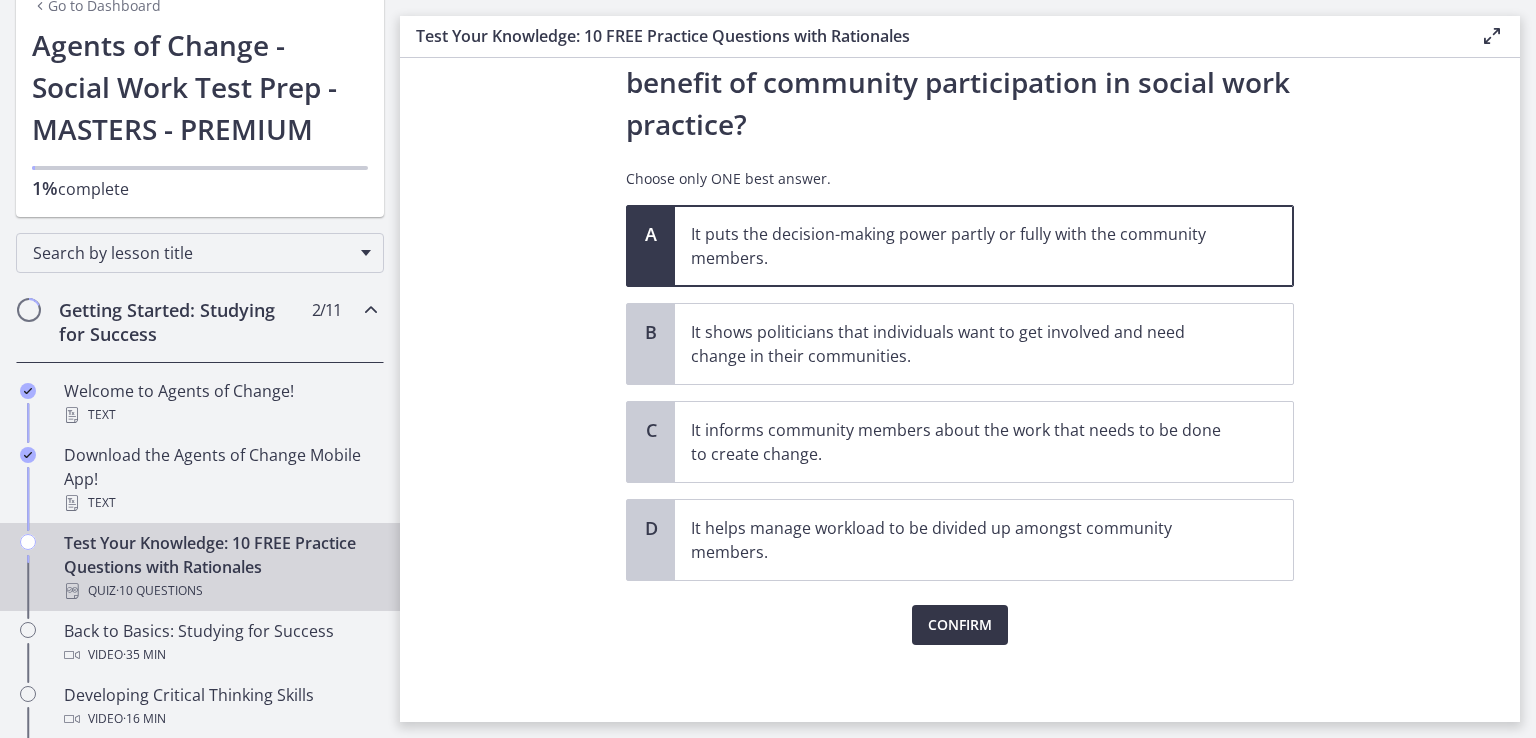 scroll, scrollTop: 104, scrollLeft: 0, axis: vertical 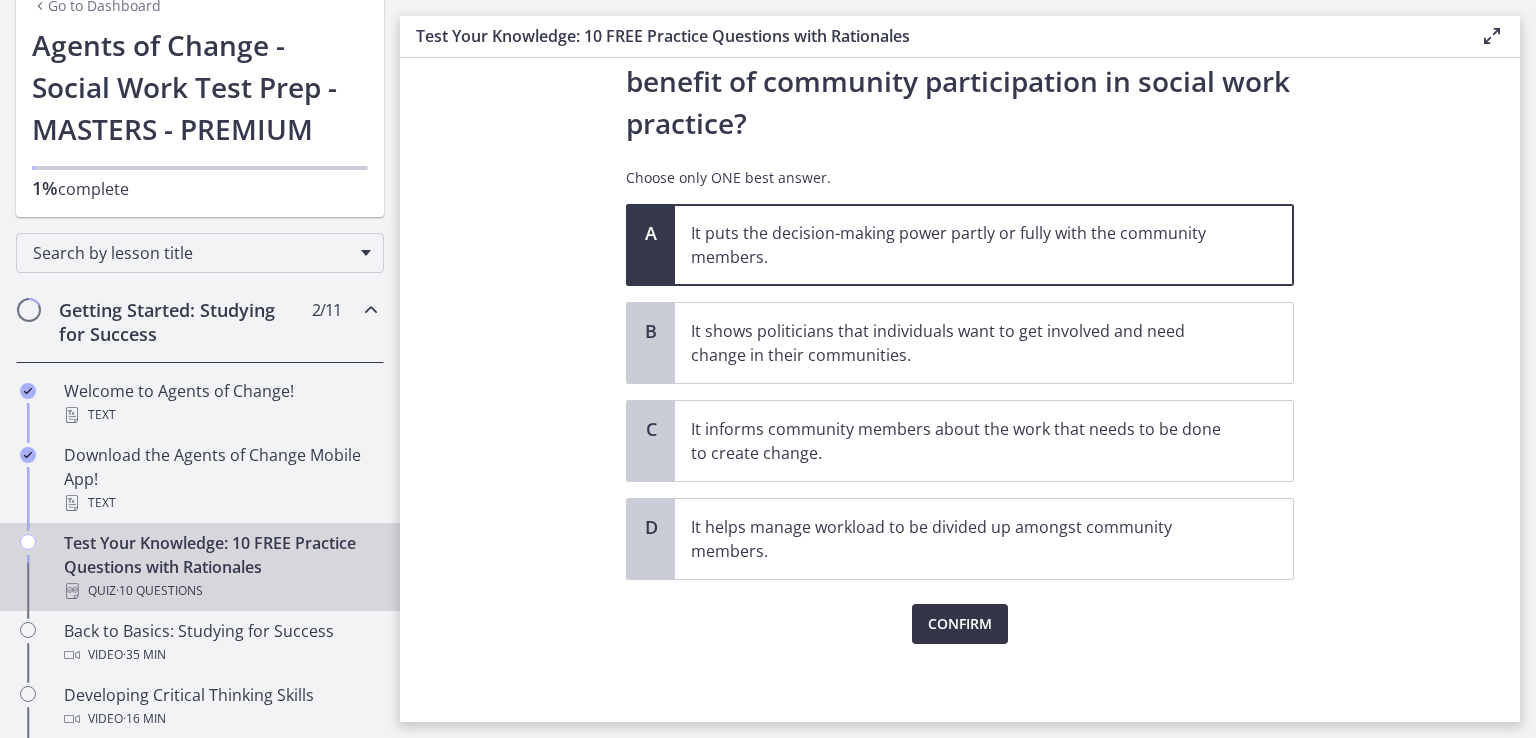 click on "Confirm" at bounding box center [960, 624] 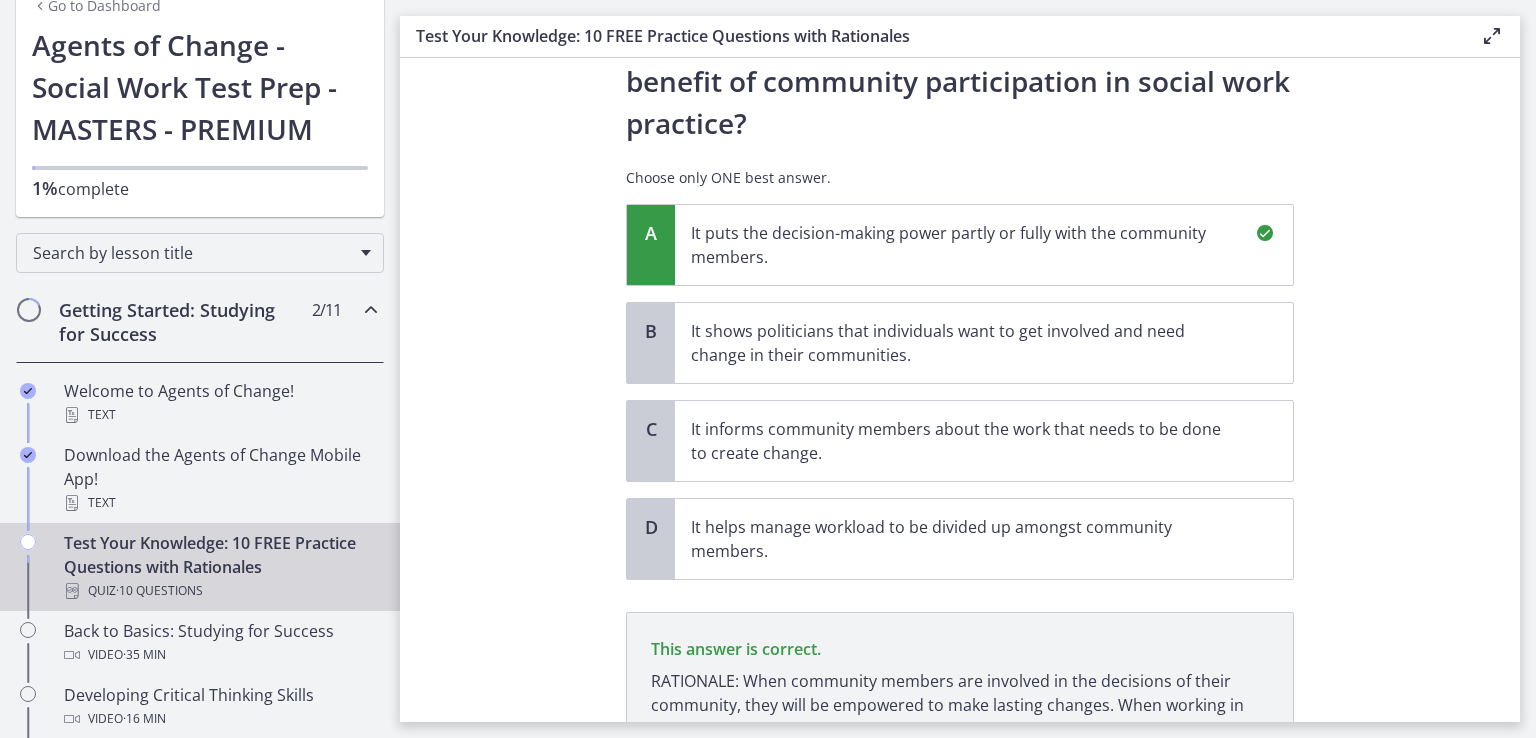 scroll, scrollTop: 314, scrollLeft: 0, axis: vertical 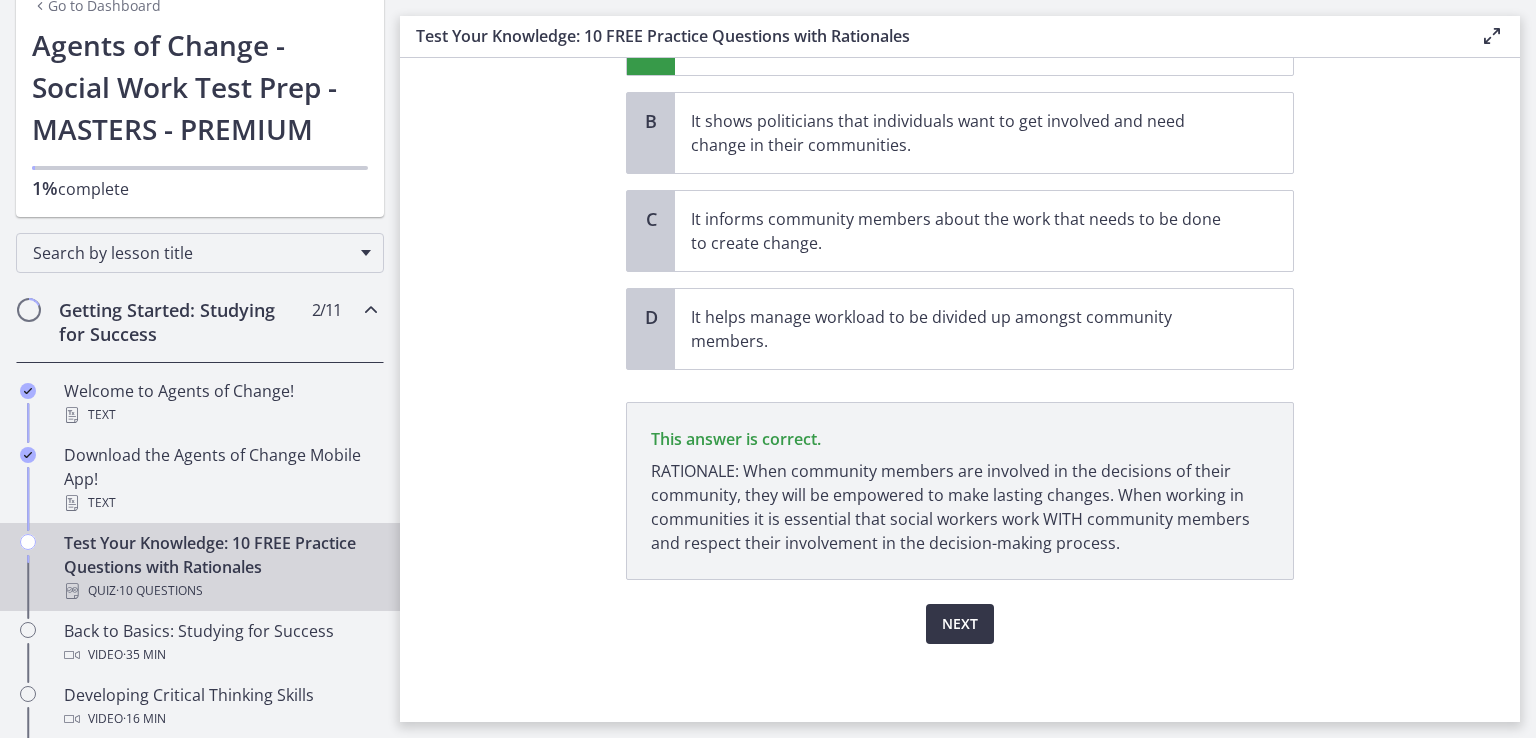 click on "Next" at bounding box center [960, 624] 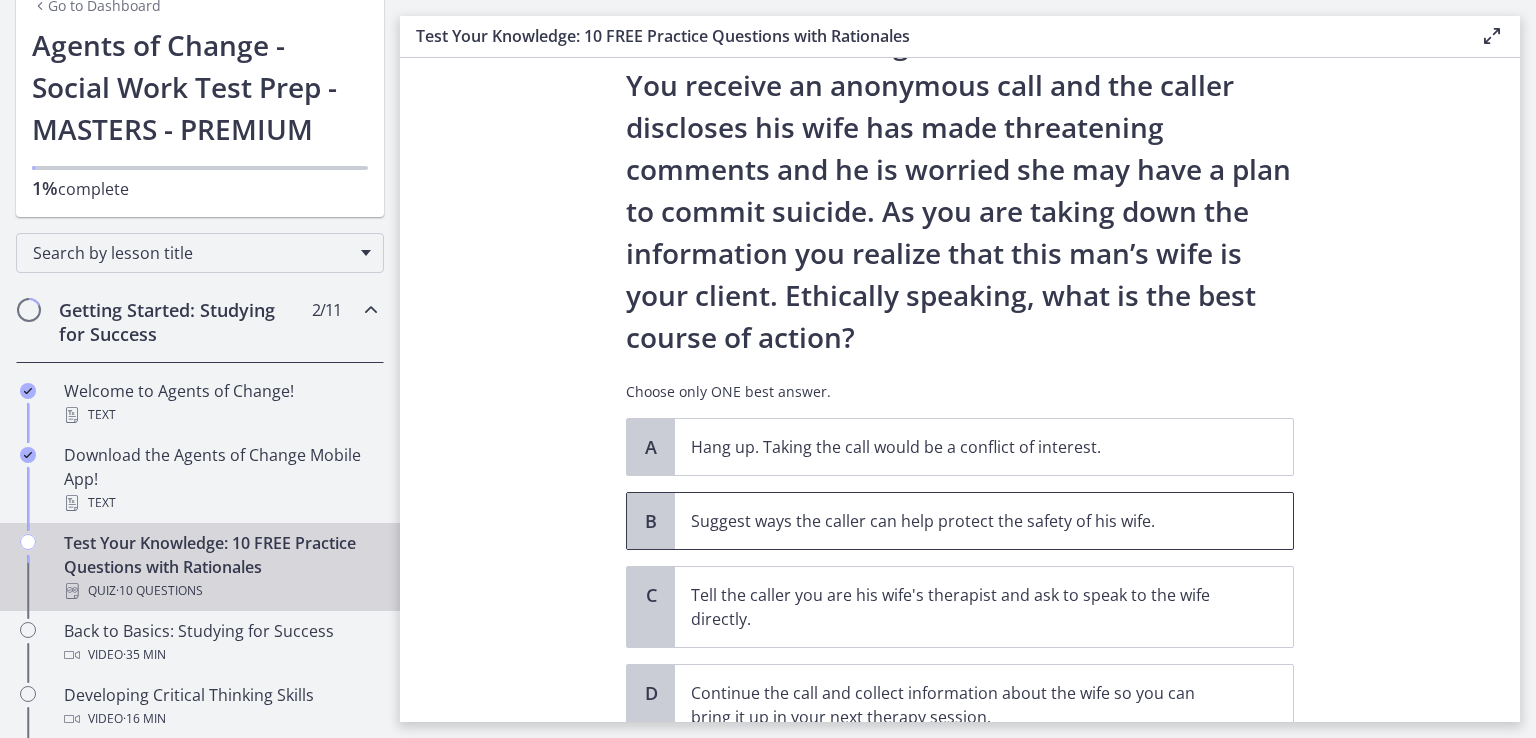 scroll, scrollTop: 200, scrollLeft: 0, axis: vertical 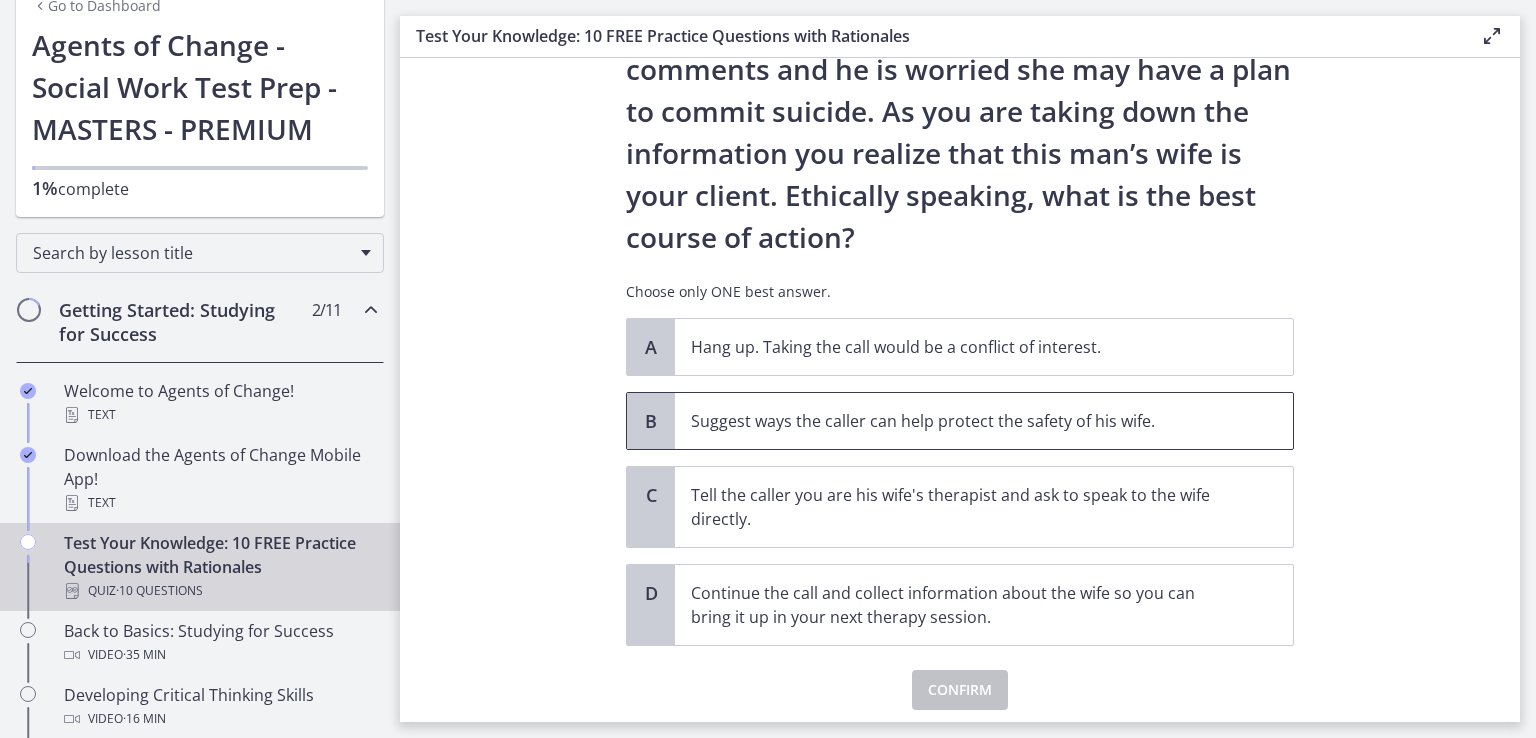 click on "Suggest ways the caller can help protect the safety of his wife." at bounding box center [964, 421] 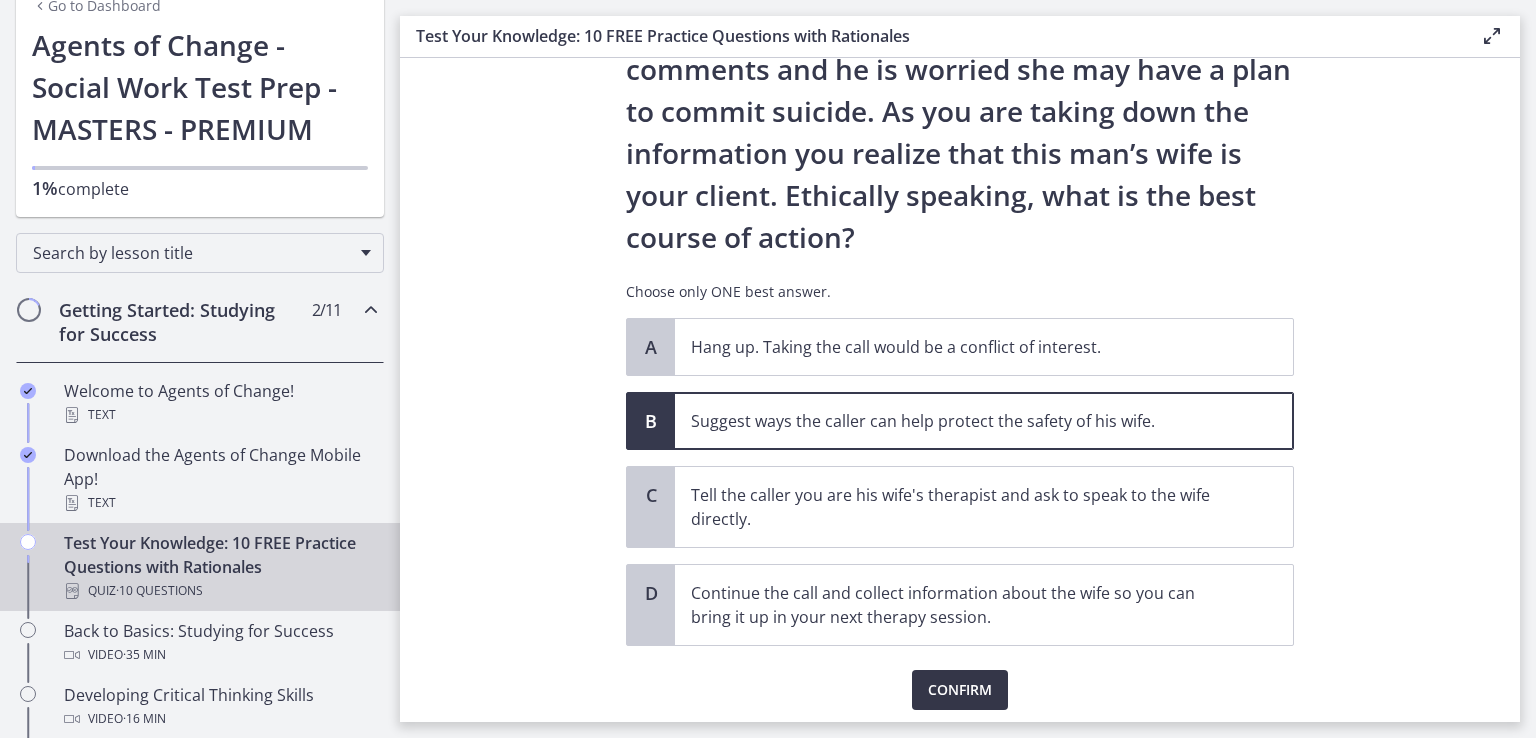 click on "Confirm" at bounding box center [960, 690] 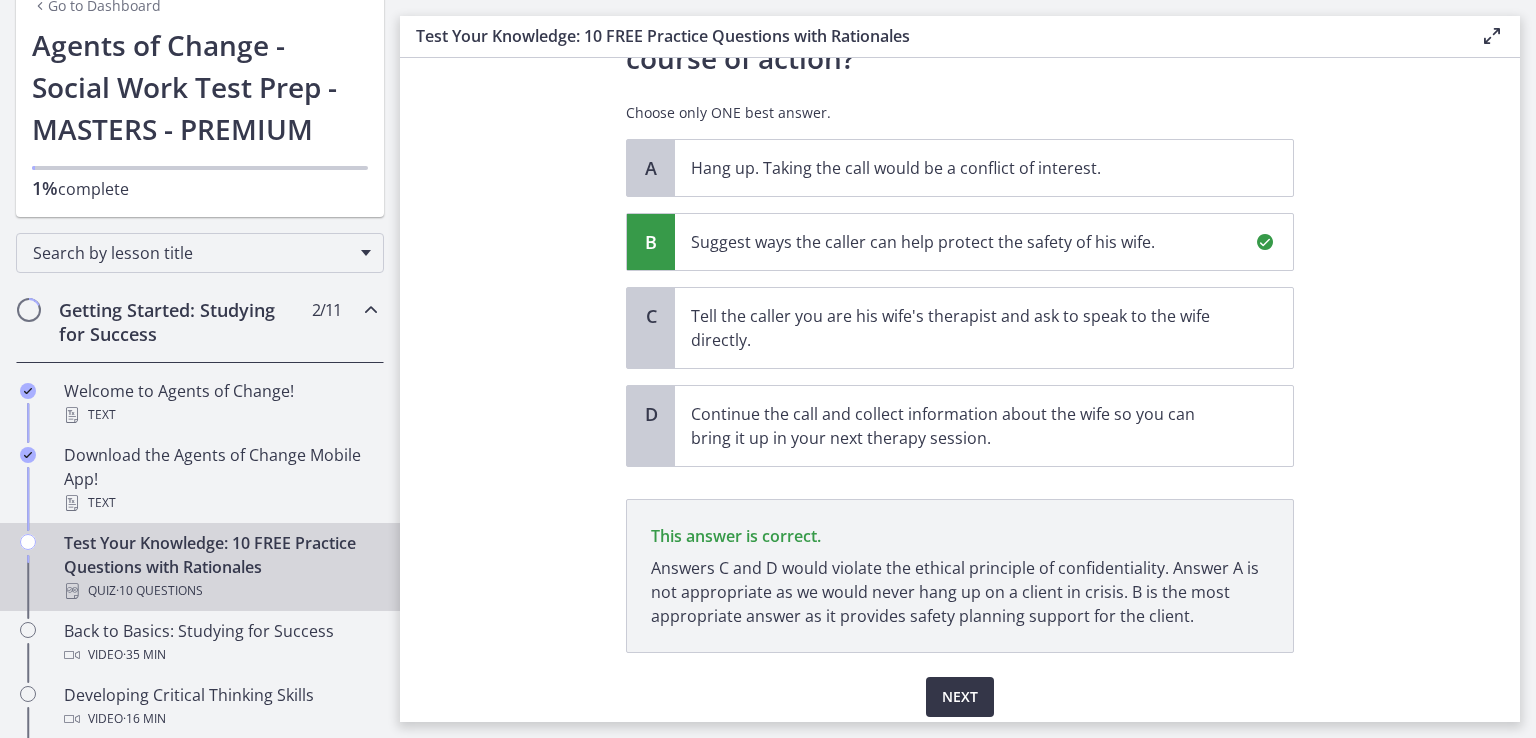 scroll, scrollTop: 452, scrollLeft: 0, axis: vertical 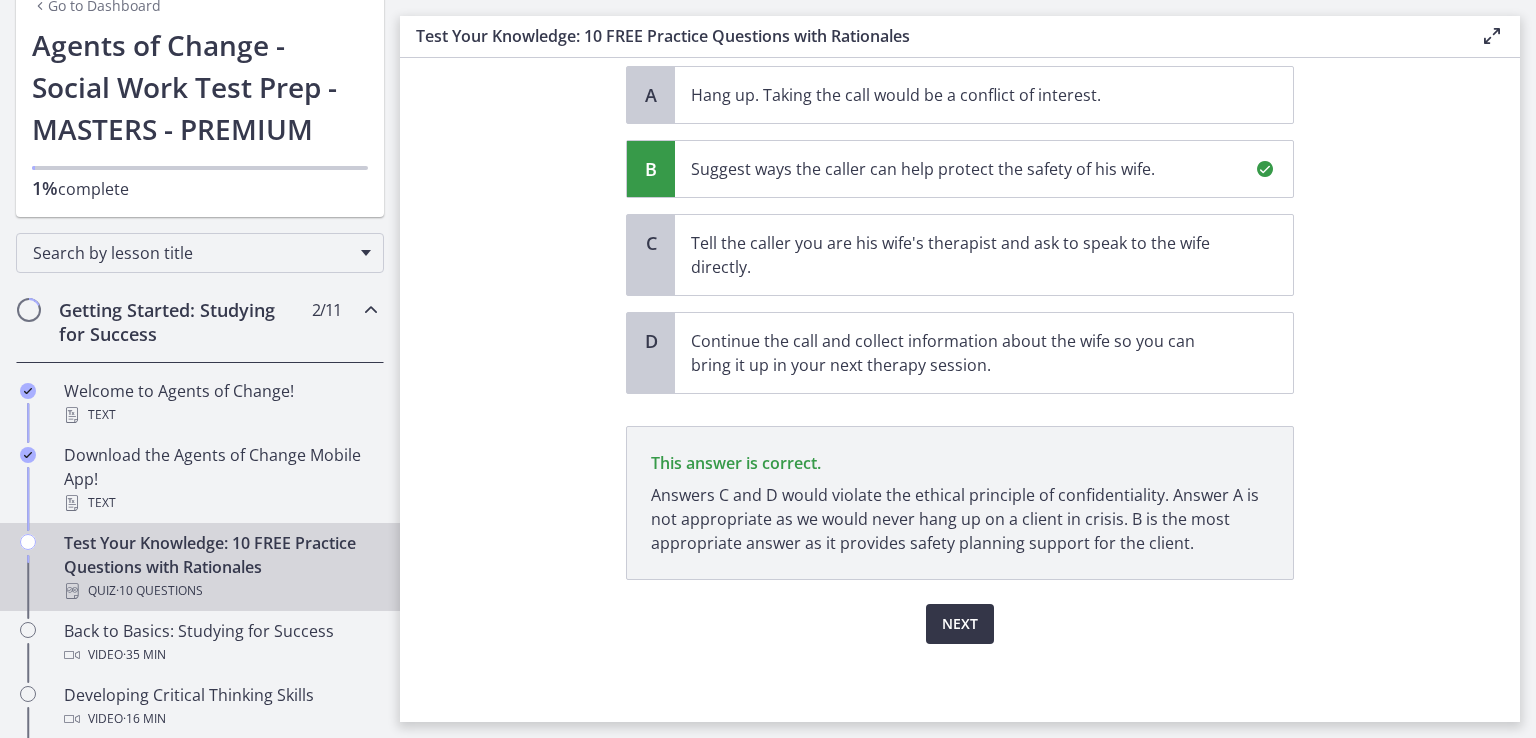 click on "Next" at bounding box center [960, 624] 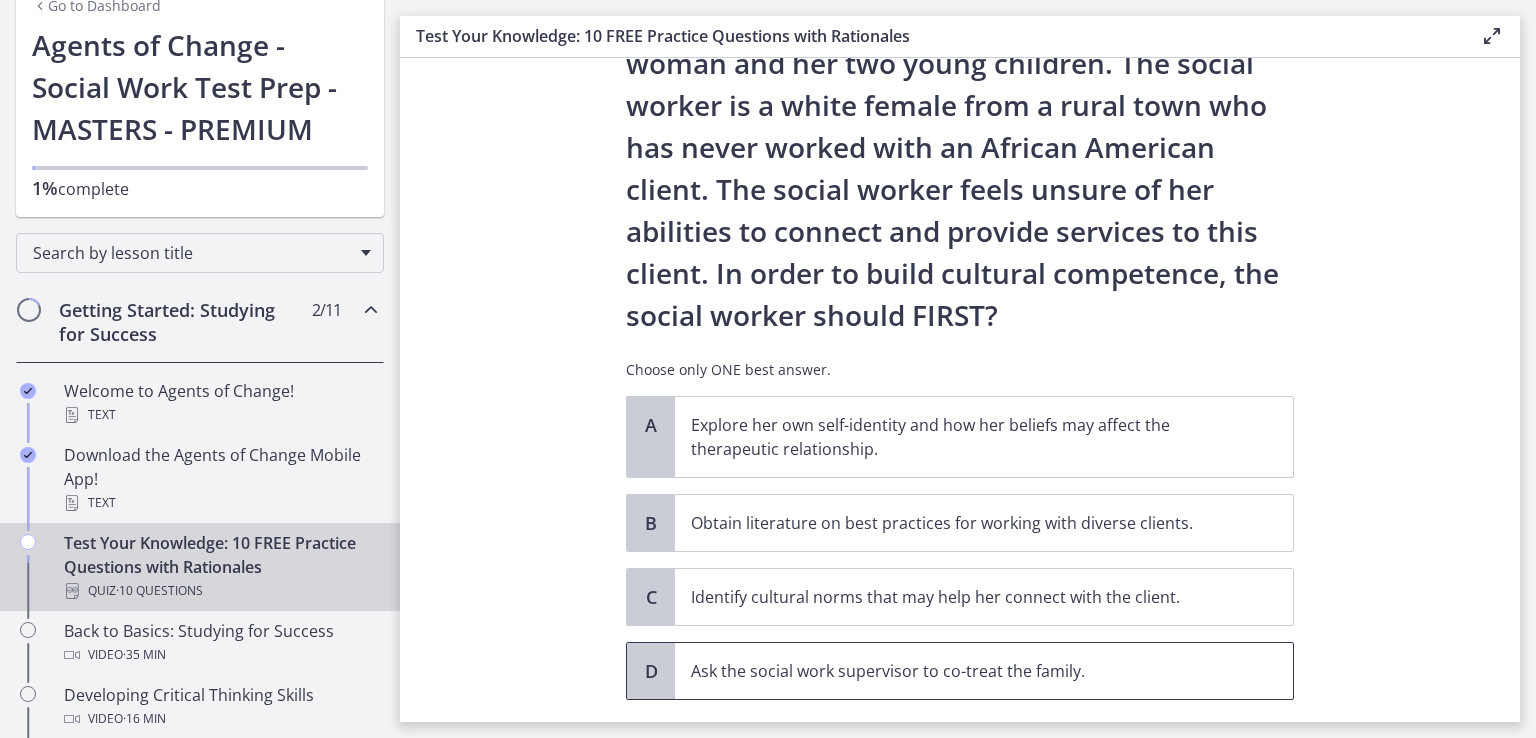 scroll, scrollTop: 200, scrollLeft: 0, axis: vertical 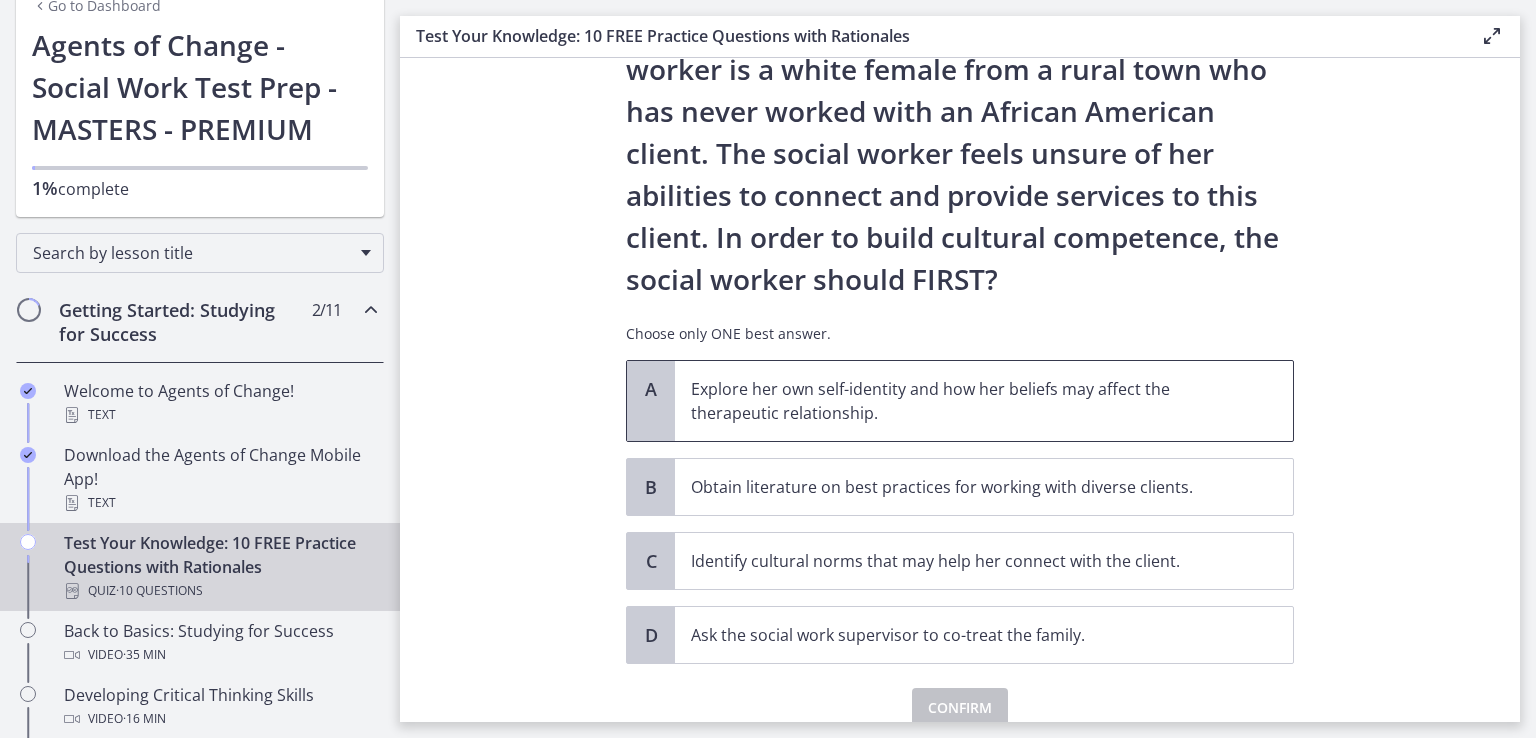 click on "Explore her own self-identity and how her beliefs may affect the therapeutic relationship." at bounding box center [964, 401] 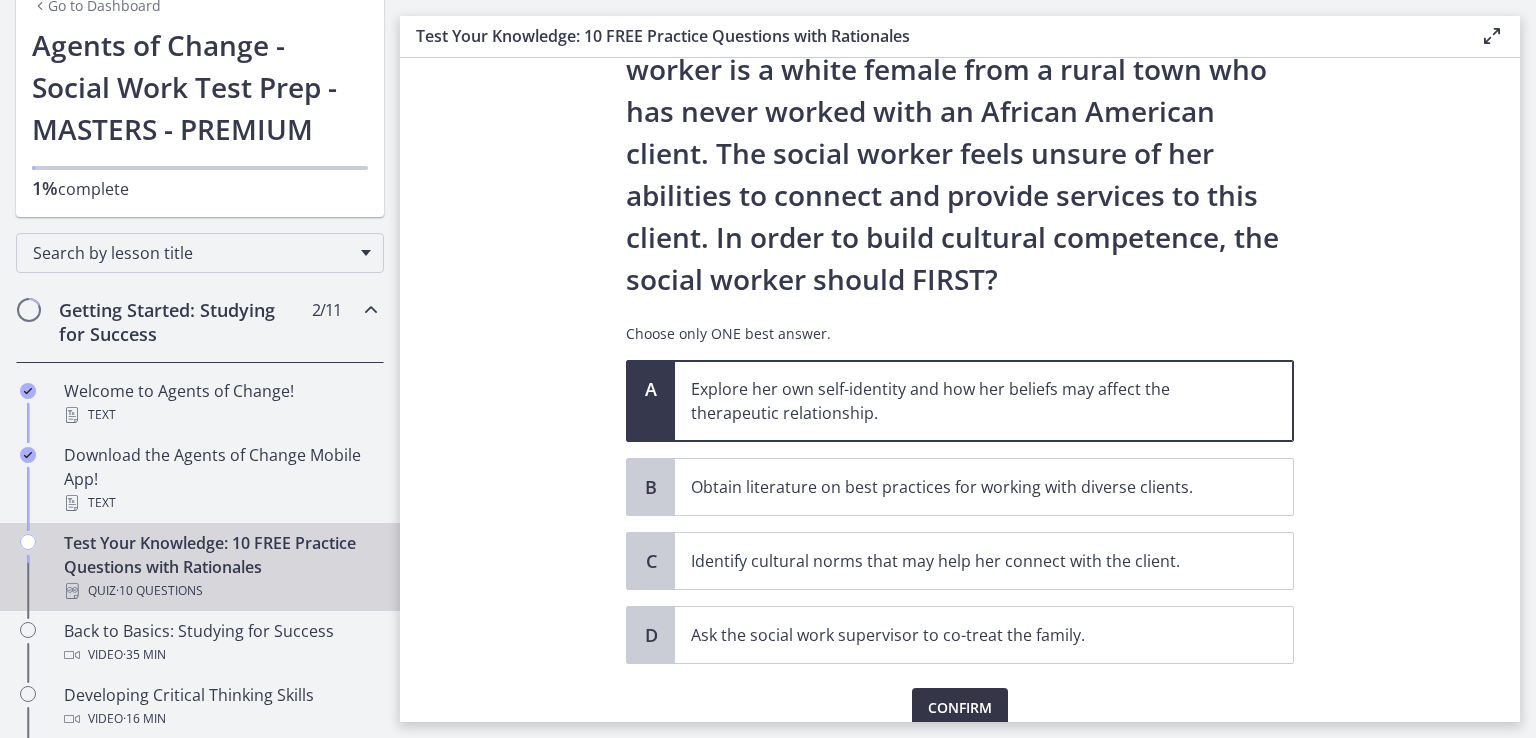 click on "Confirm" at bounding box center (960, 708) 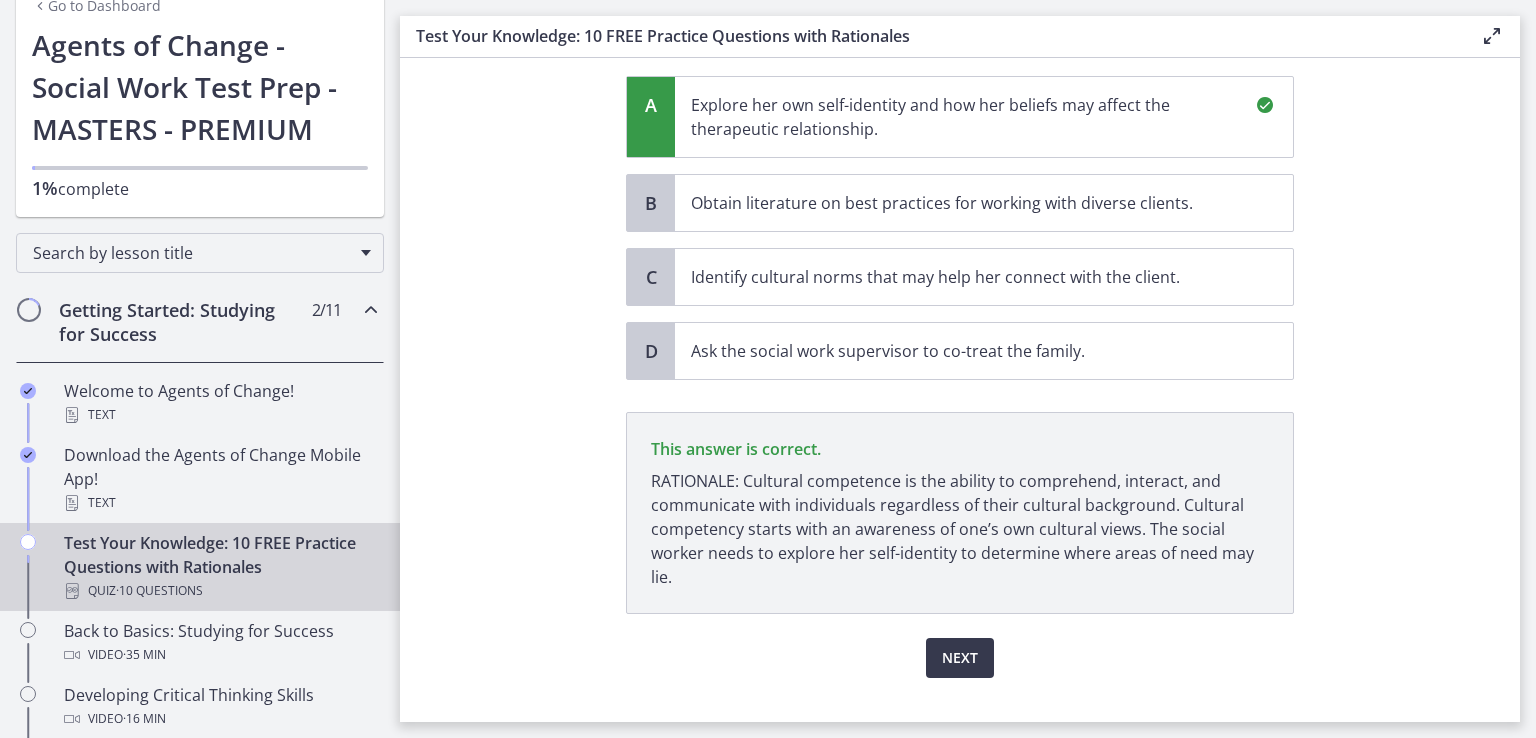 scroll, scrollTop: 518, scrollLeft: 0, axis: vertical 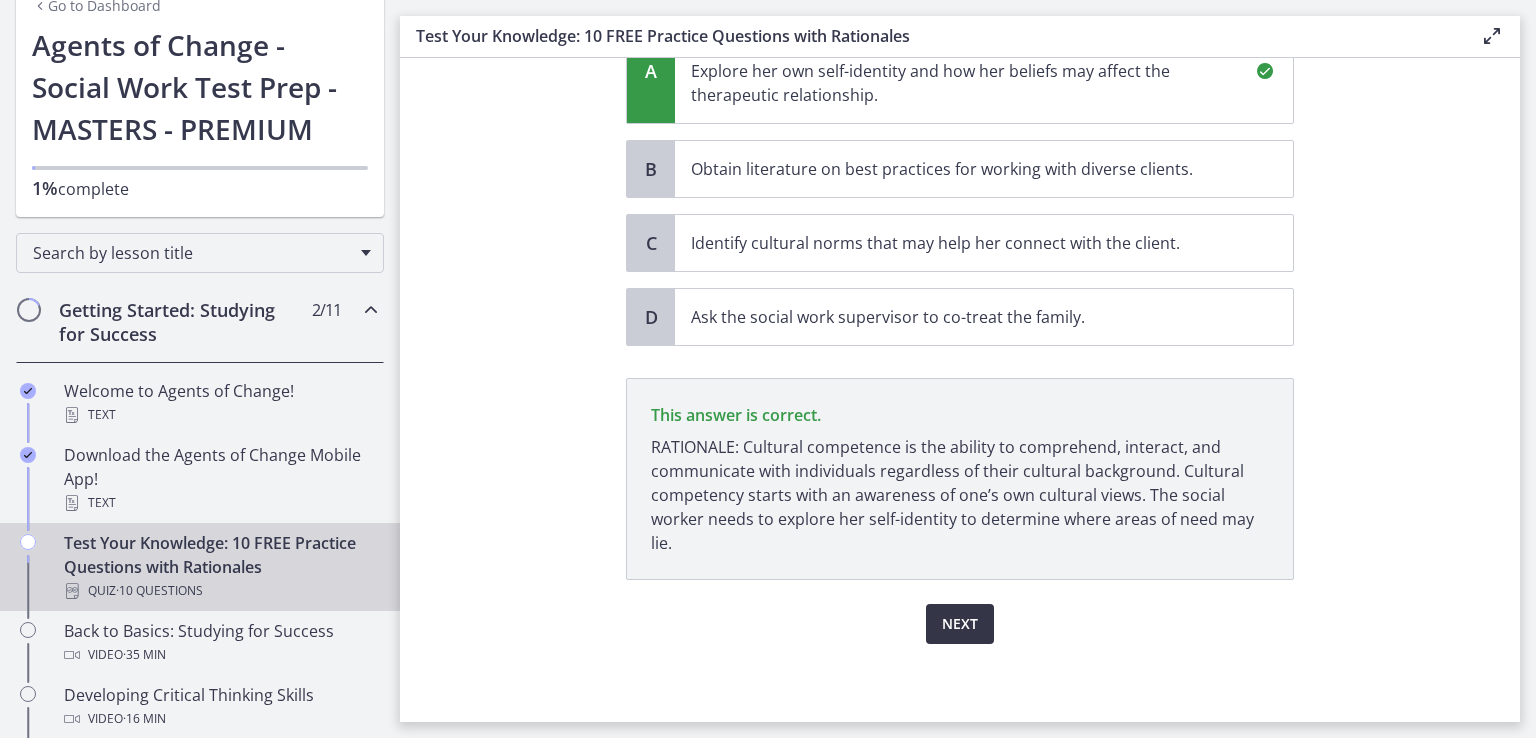 click on "Next" at bounding box center [960, 624] 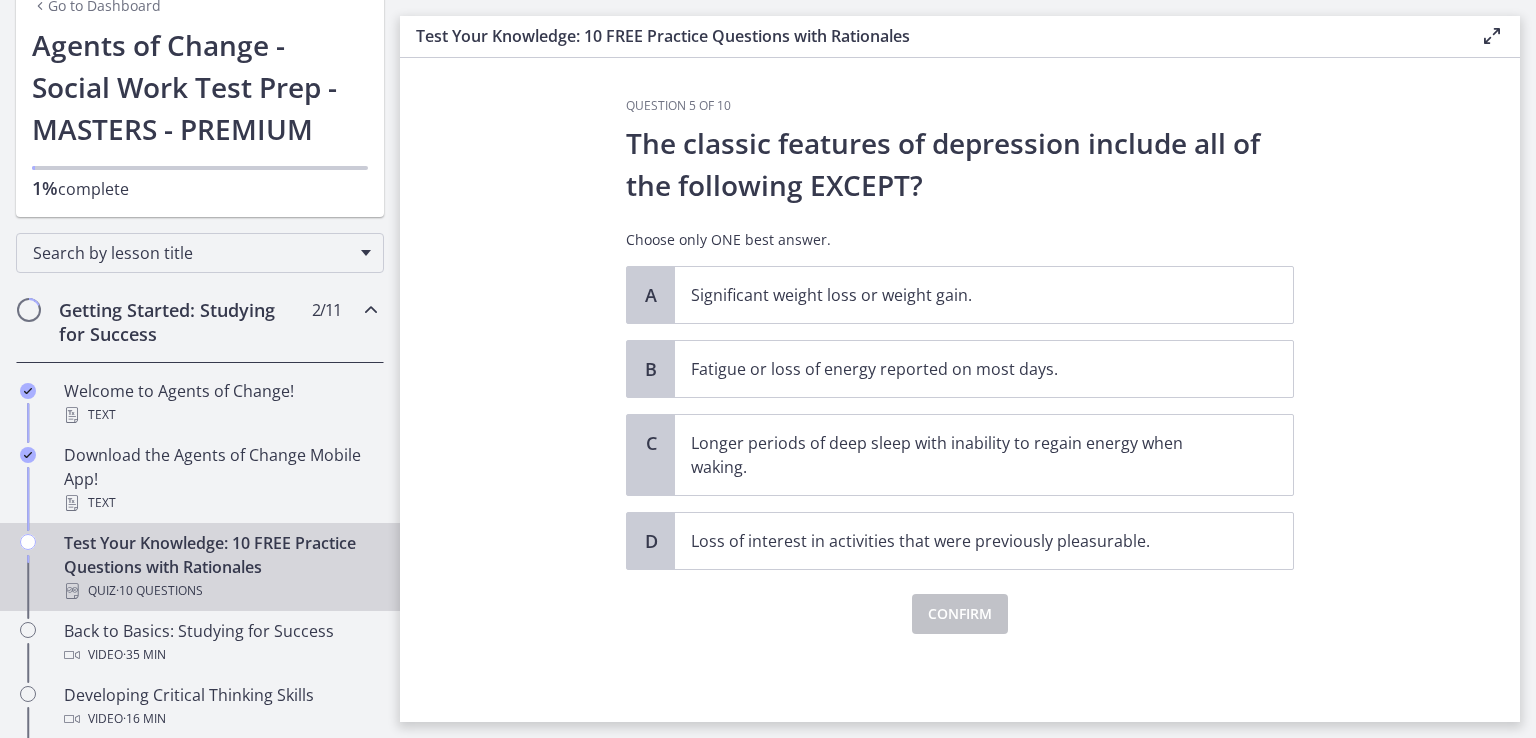 scroll, scrollTop: 0, scrollLeft: 0, axis: both 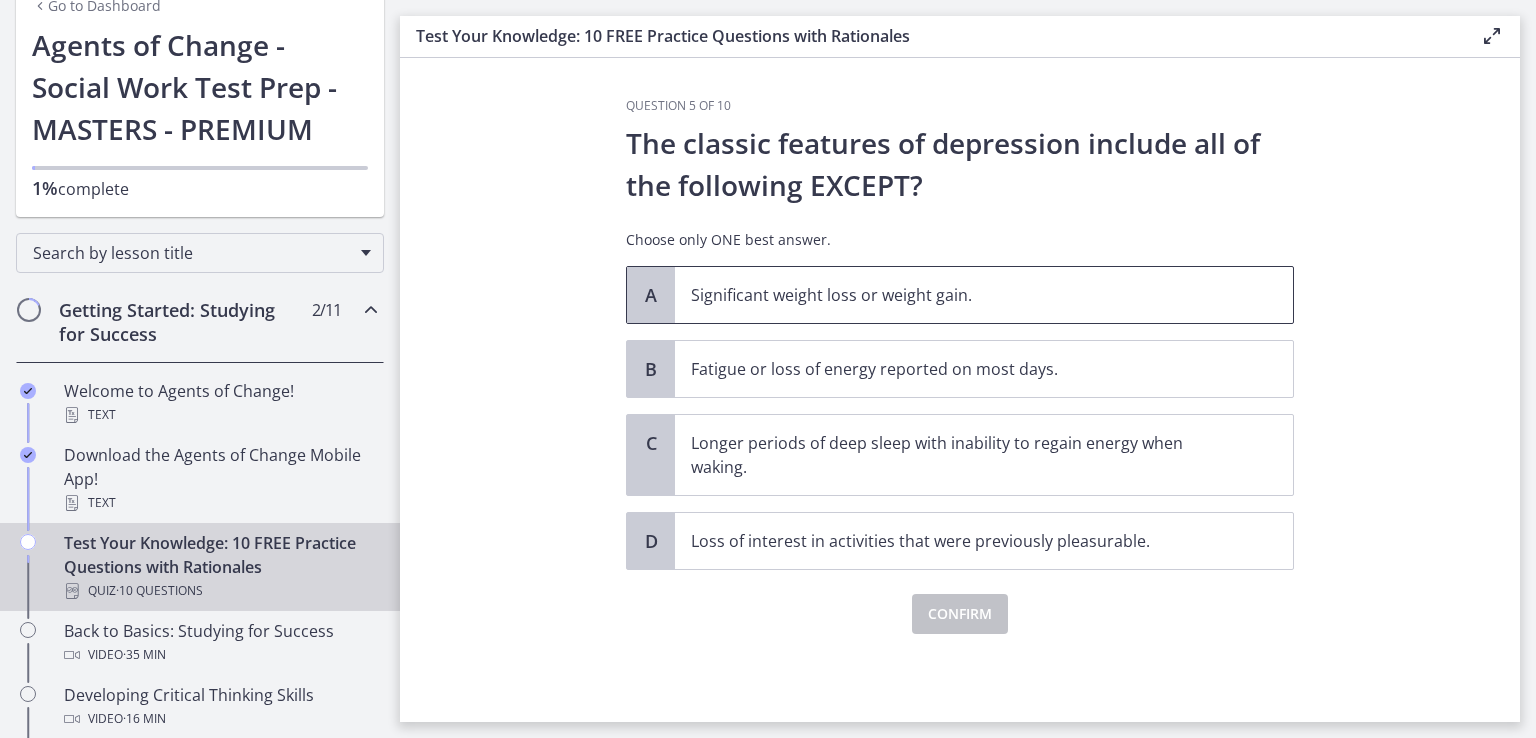 click on "Significant weight loss or weight gain." at bounding box center [984, 295] 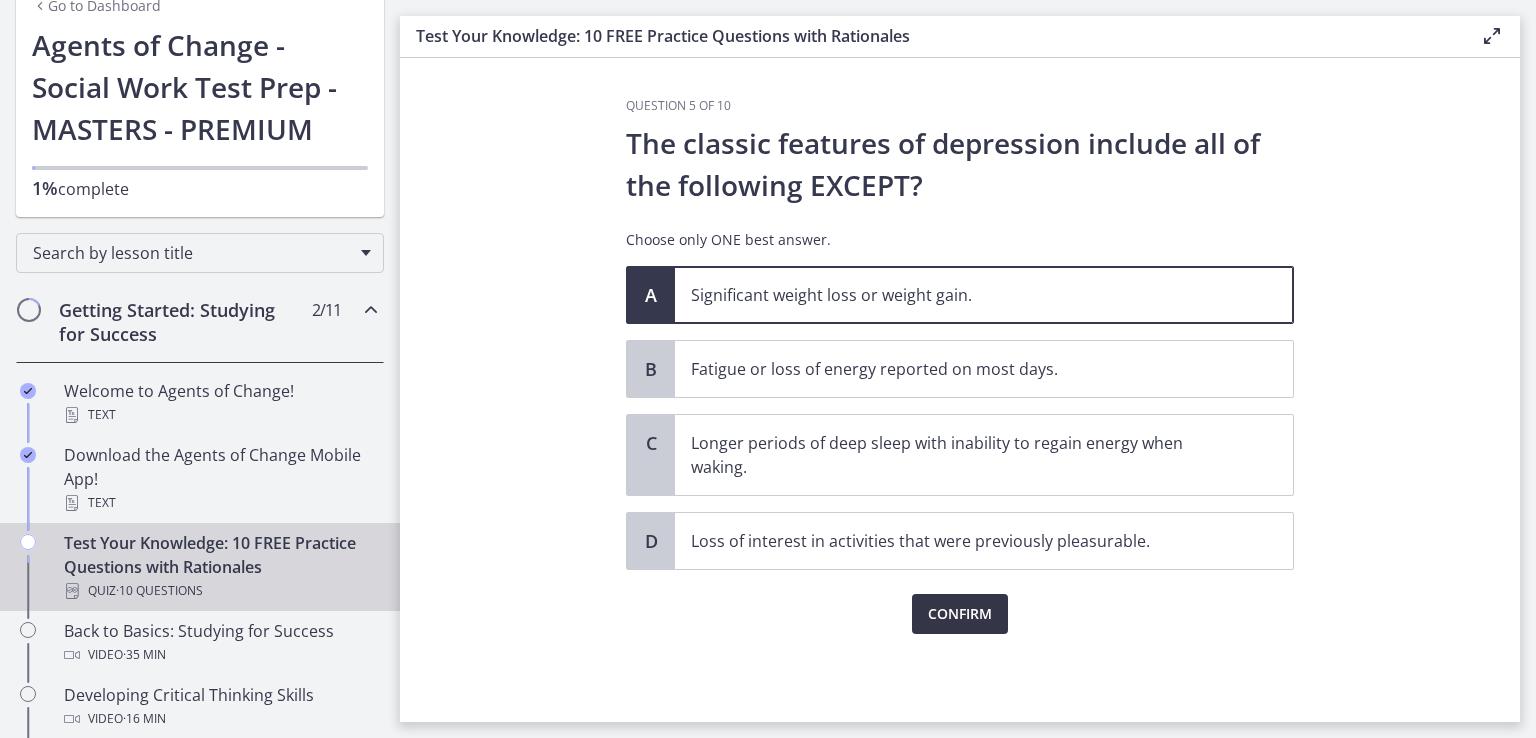 click on "Confirm" at bounding box center [960, 614] 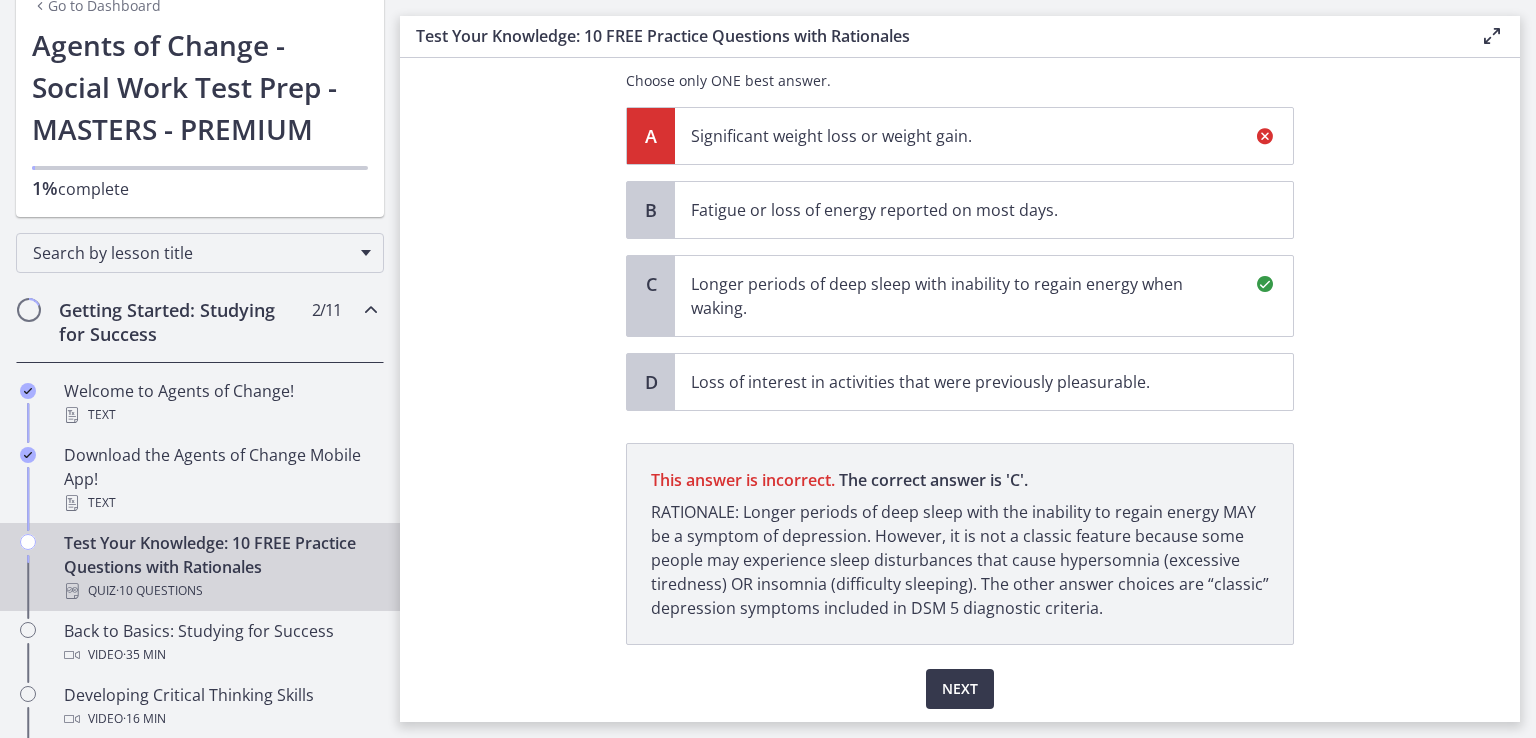 scroll, scrollTop: 124, scrollLeft: 0, axis: vertical 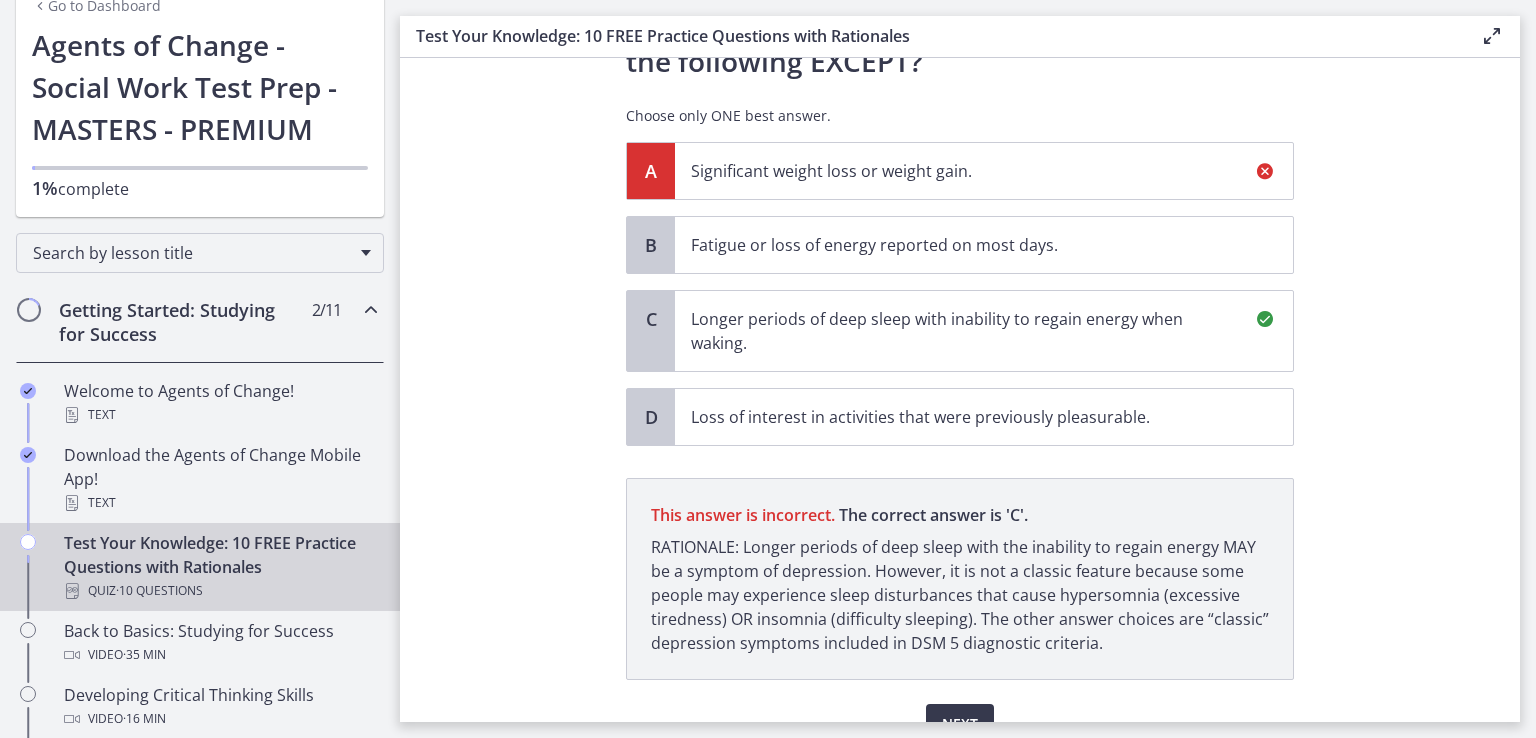 click on "Longer periods of deep sleep with inability to regain energy when waking." at bounding box center [964, 331] 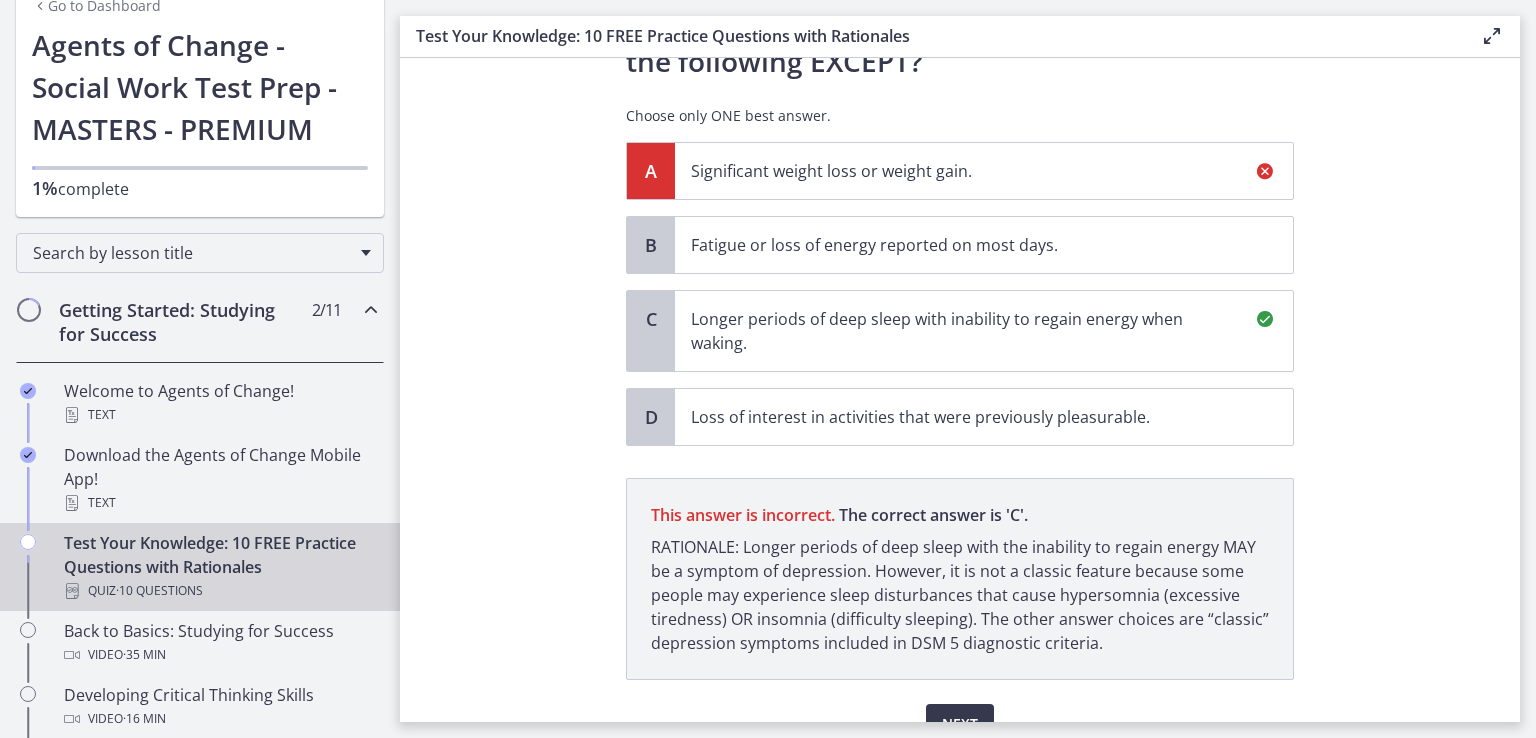 scroll, scrollTop: 224, scrollLeft: 0, axis: vertical 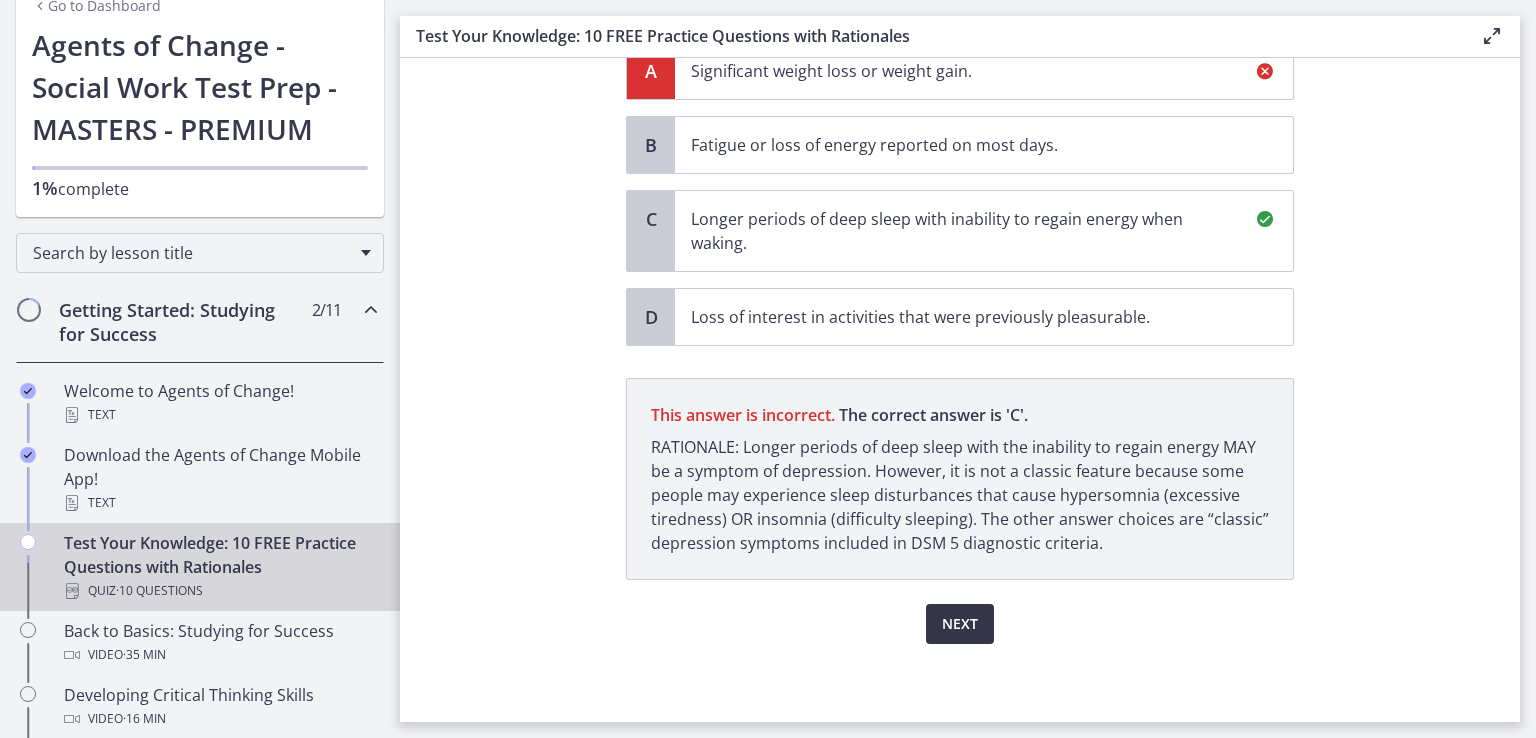 click on "Next" at bounding box center [960, 624] 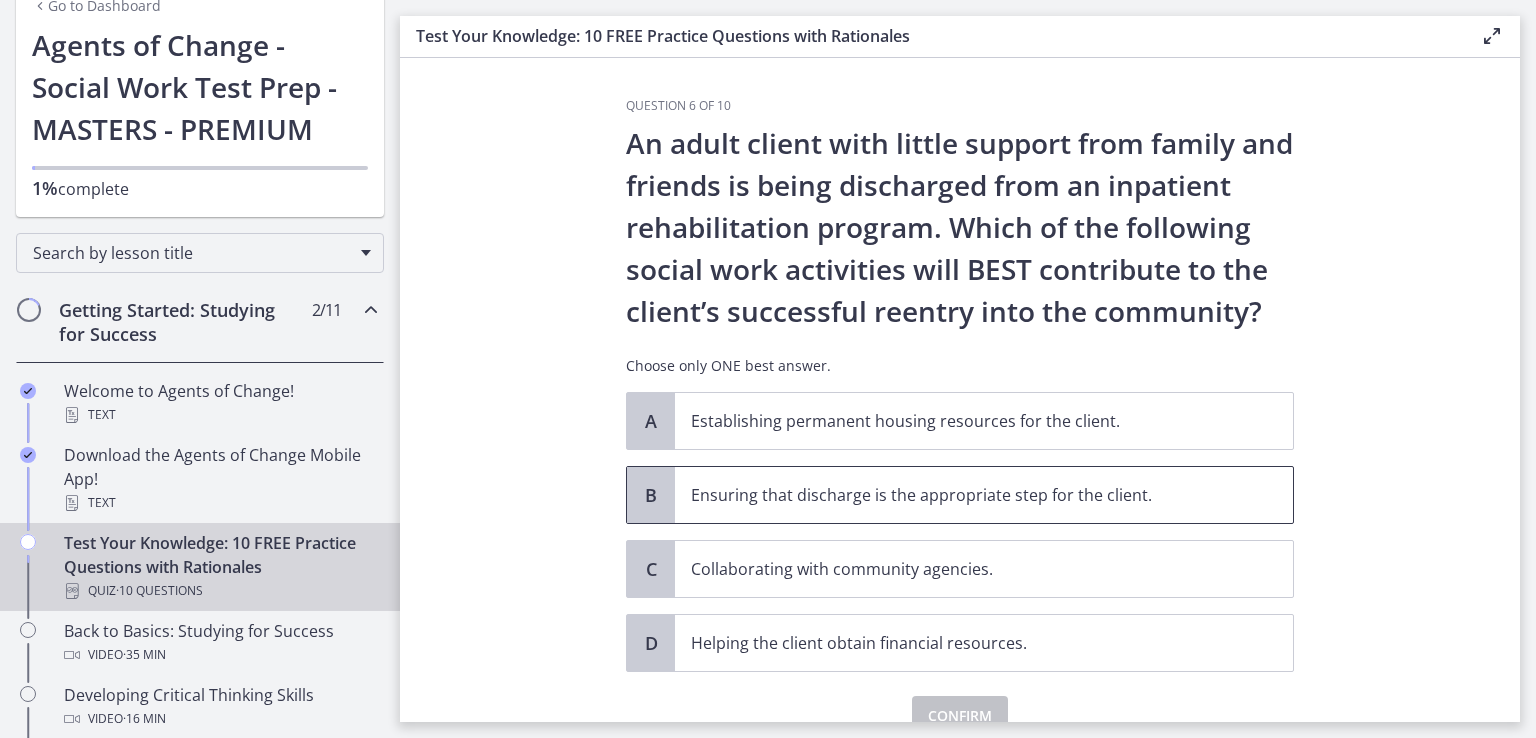 click on "Ensuring that discharge is the appropriate step for the client." at bounding box center (984, 495) 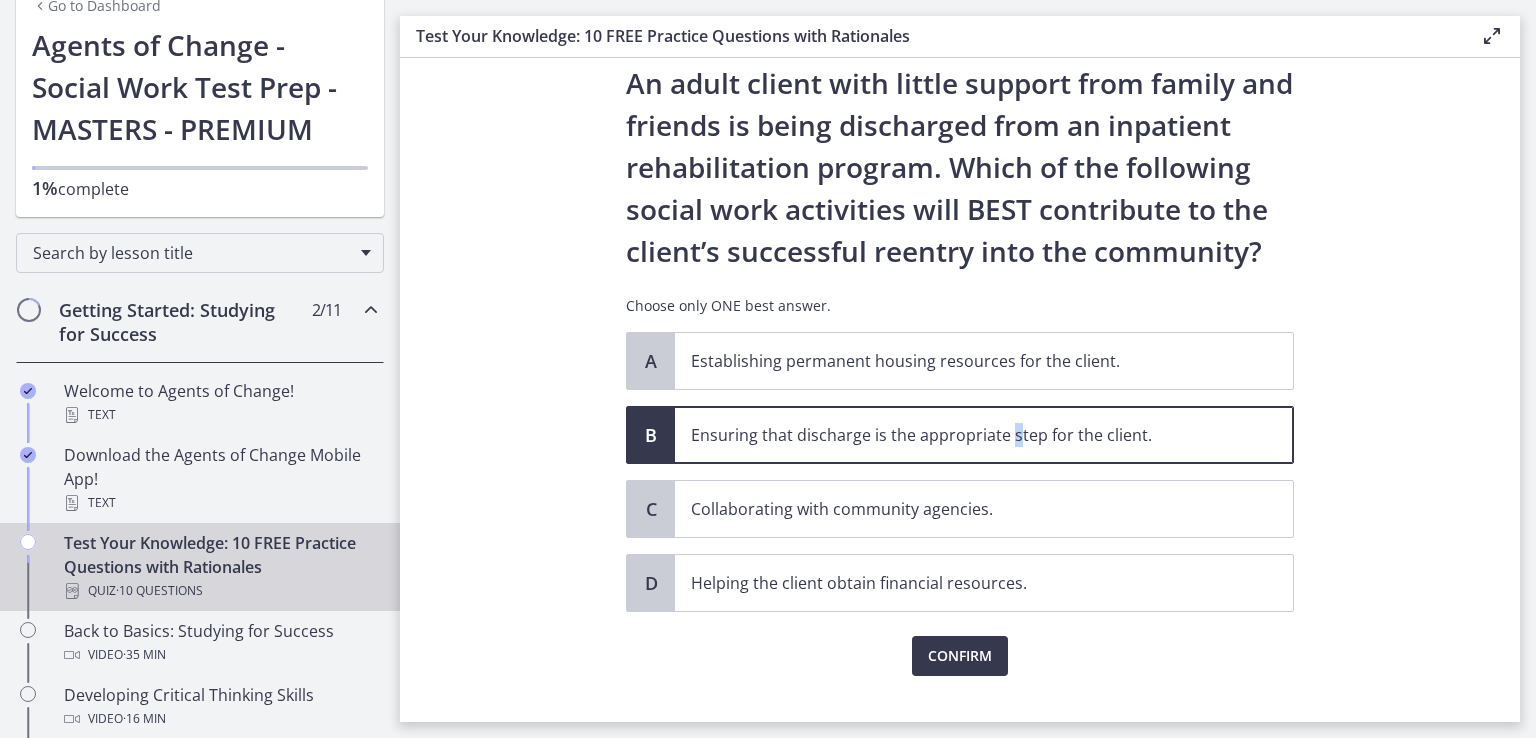 scroll, scrollTop: 92, scrollLeft: 0, axis: vertical 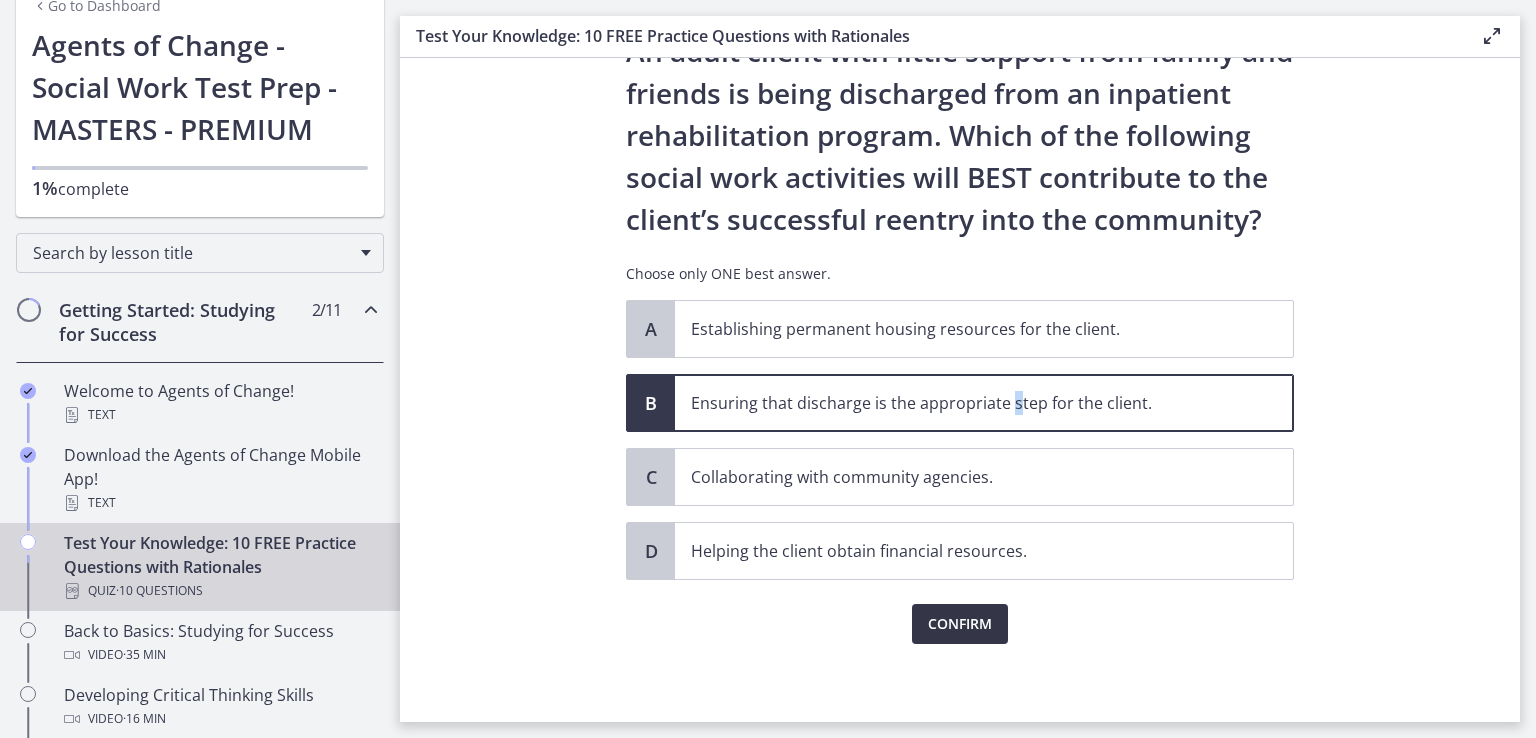 click on "Confirm" at bounding box center (960, 624) 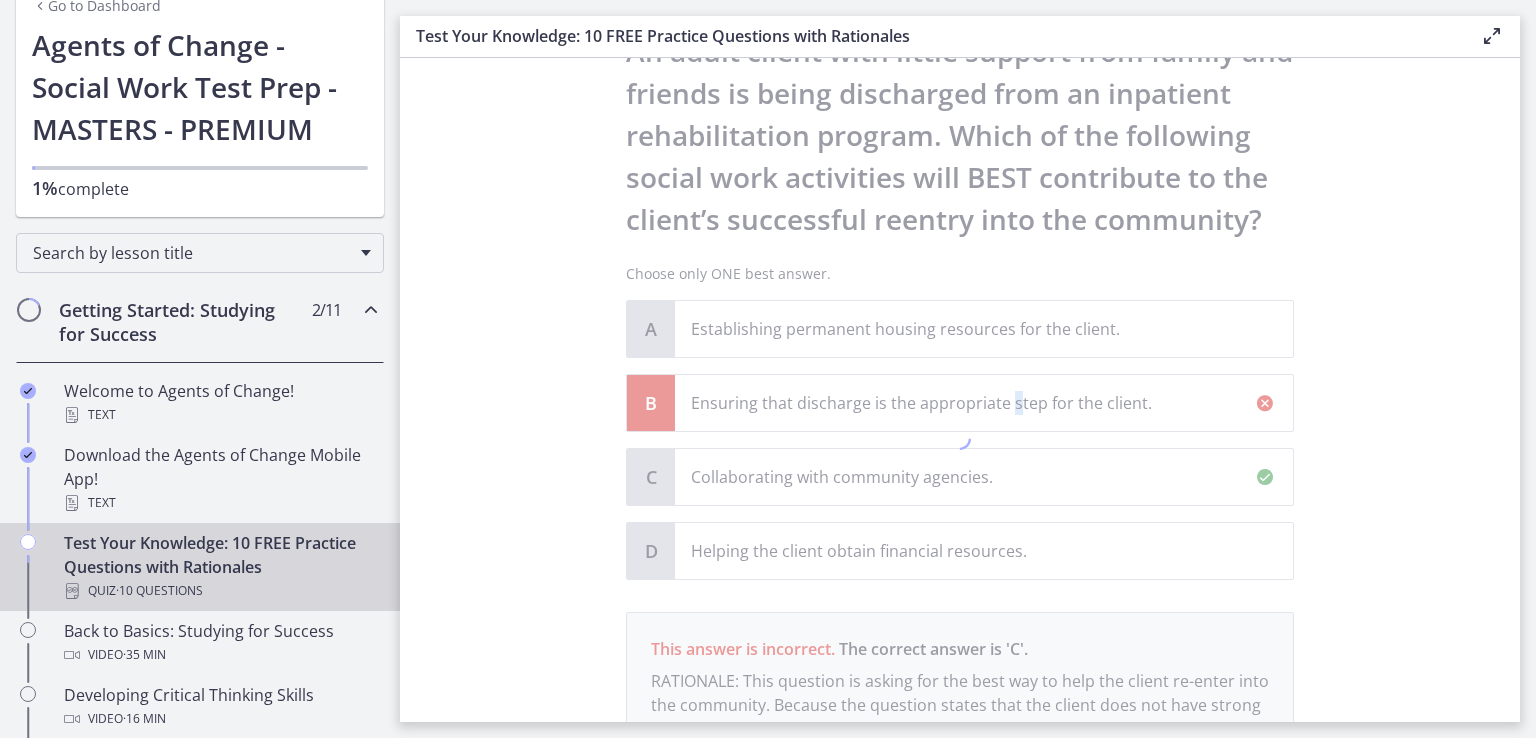 scroll, scrollTop: 326, scrollLeft: 0, axis: vertical 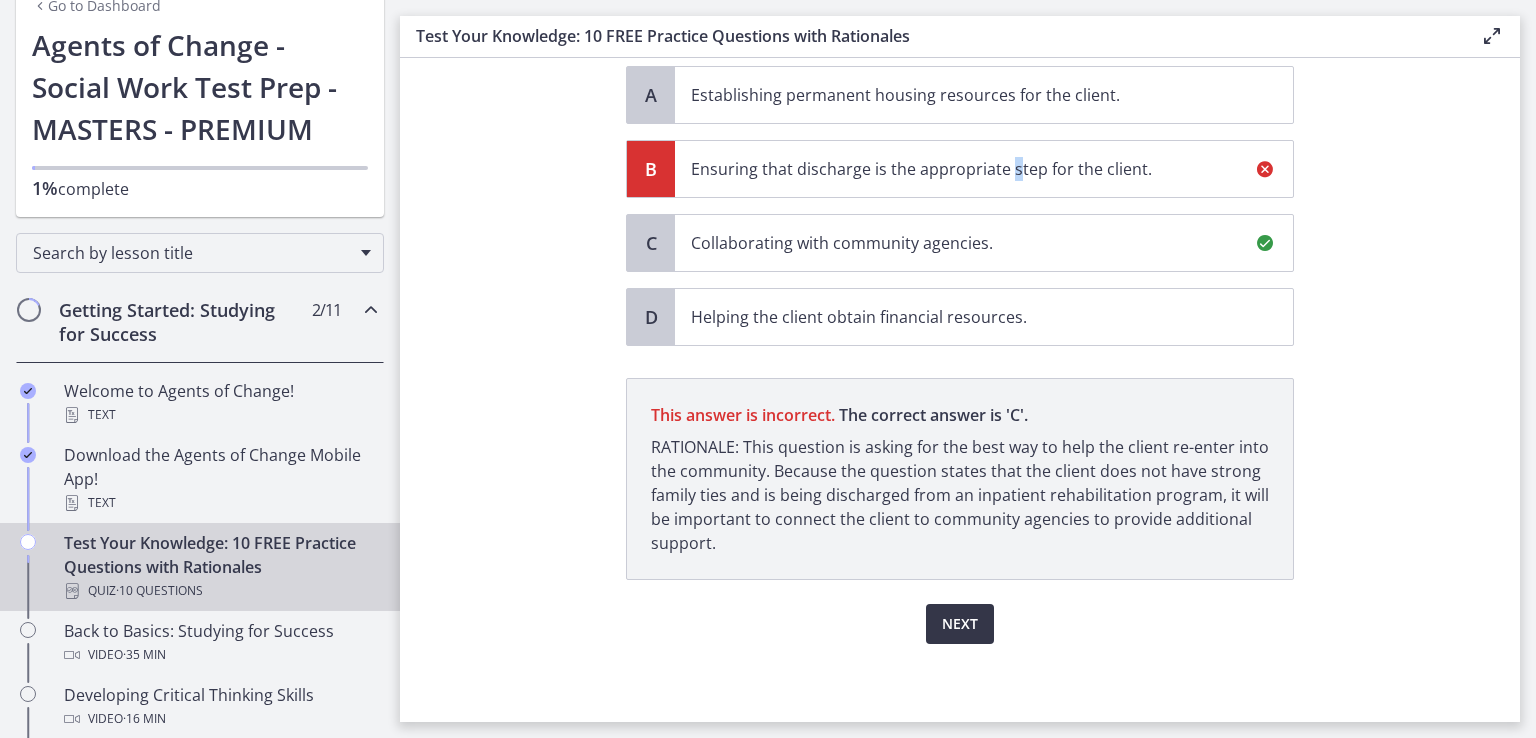 click on "Next" at bounding box center [960, 624] 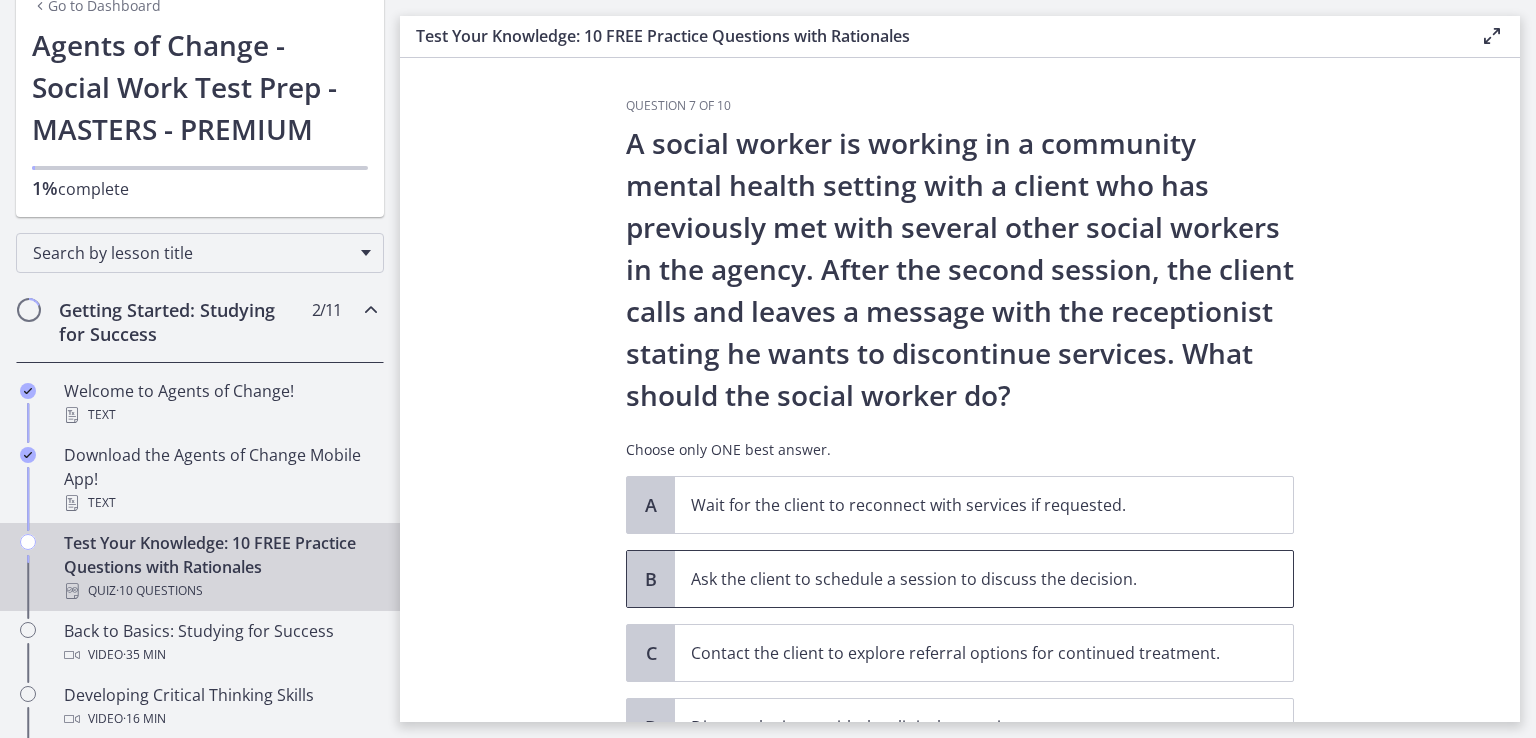 scroll, scrollTop: 100, scrollLeft: 0, axis: vertical 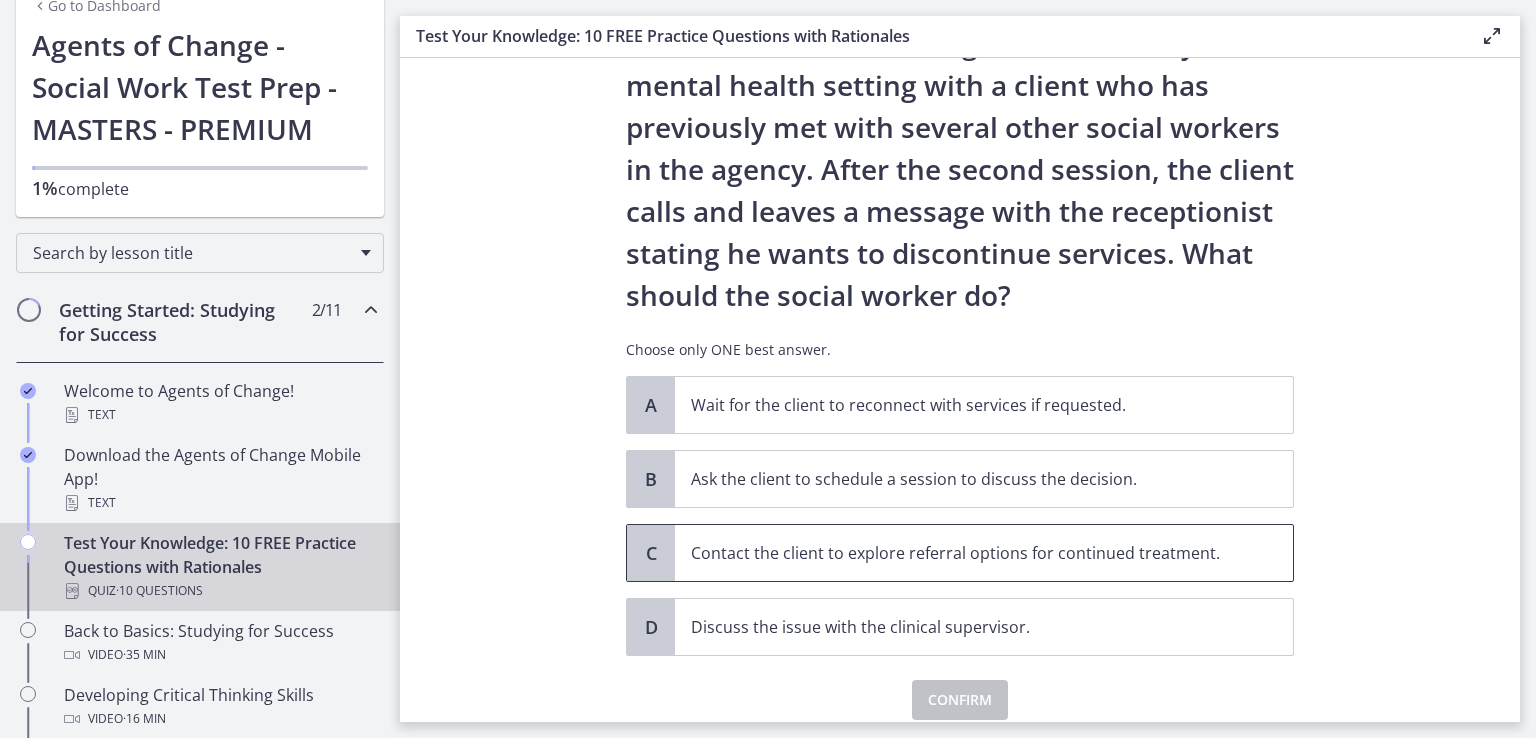 click on "Contact the client to explore referral options for continued treatment." at bounding box center (984, 553) 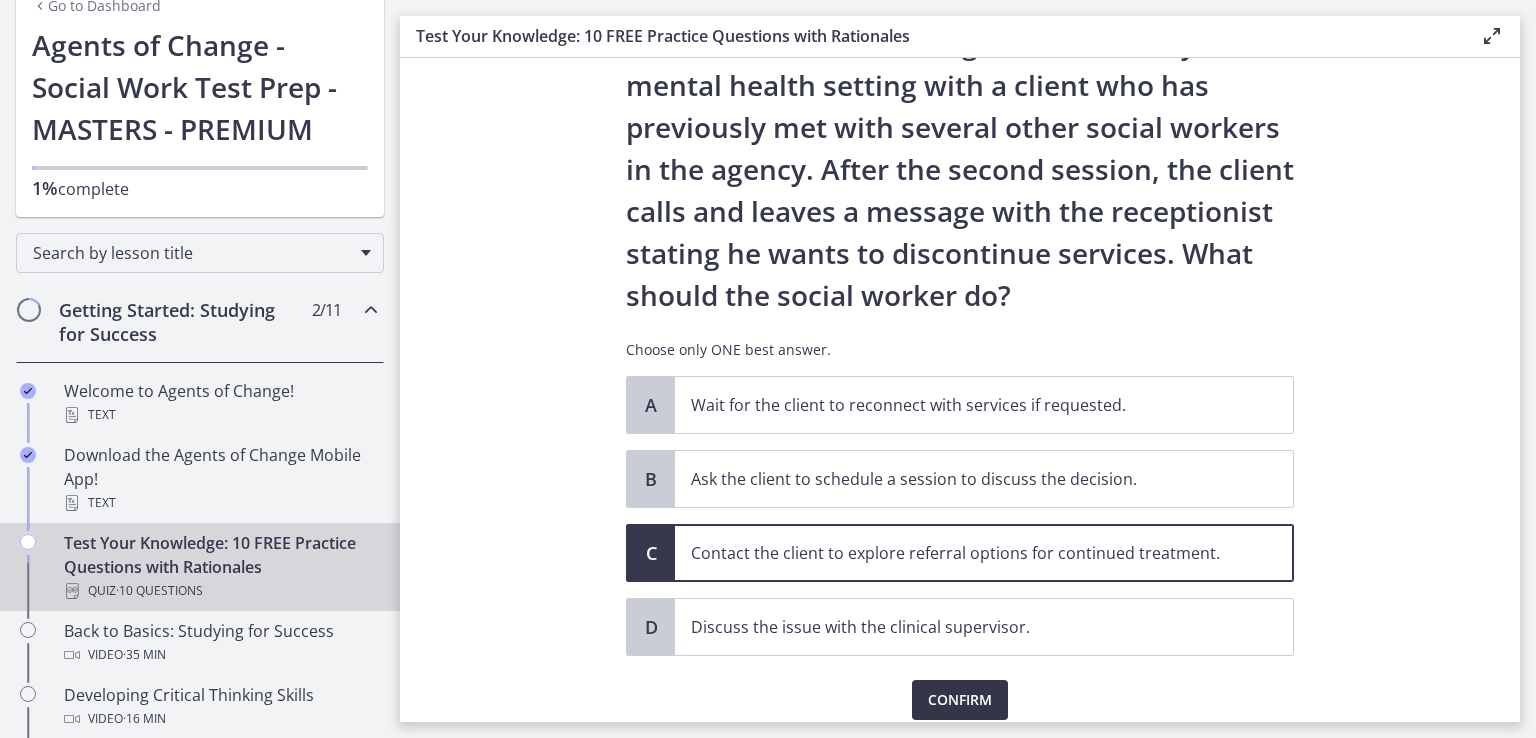 click on "Confirm" at bounding box center [960, 700] 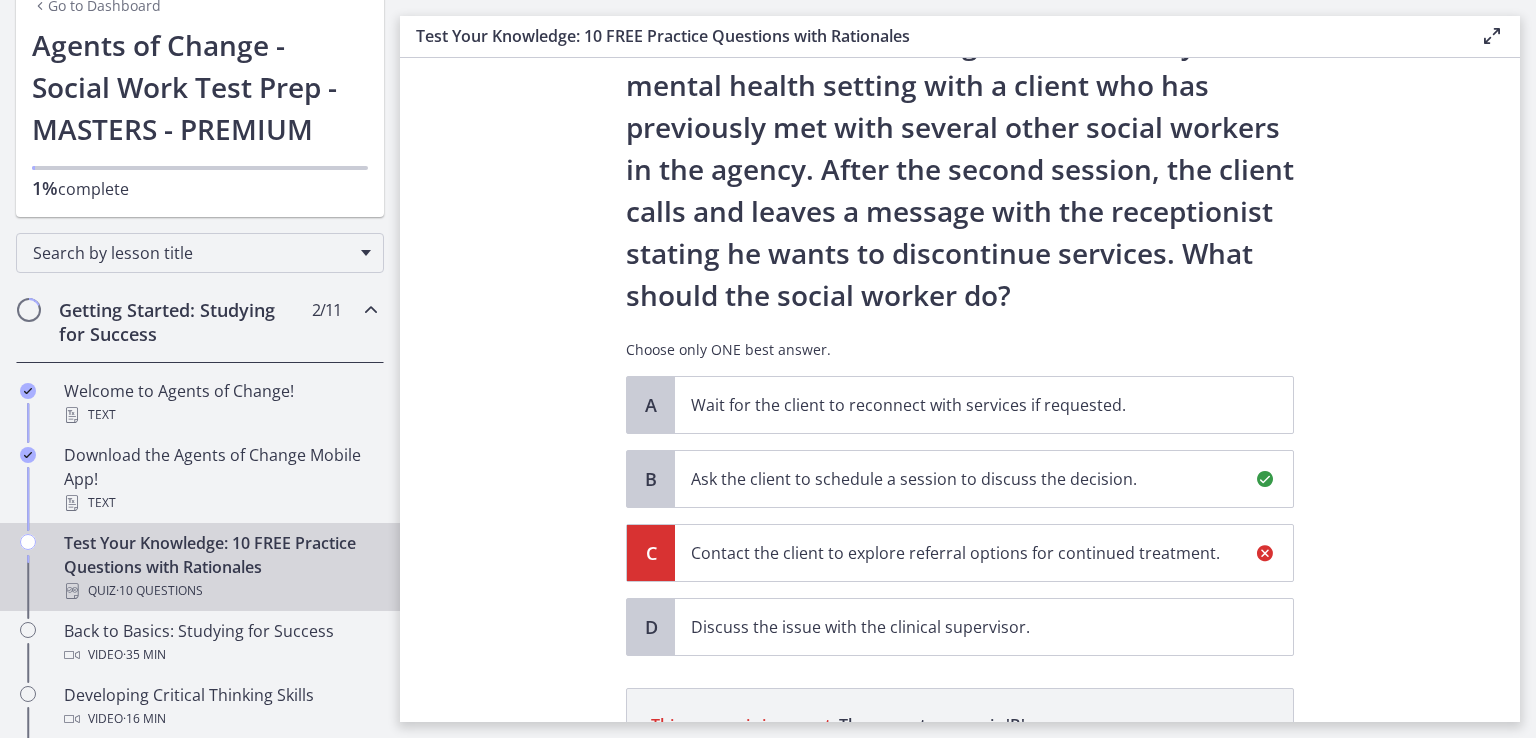scroll, scrollTop: 410, scrollLeft: 0, axis: vertical 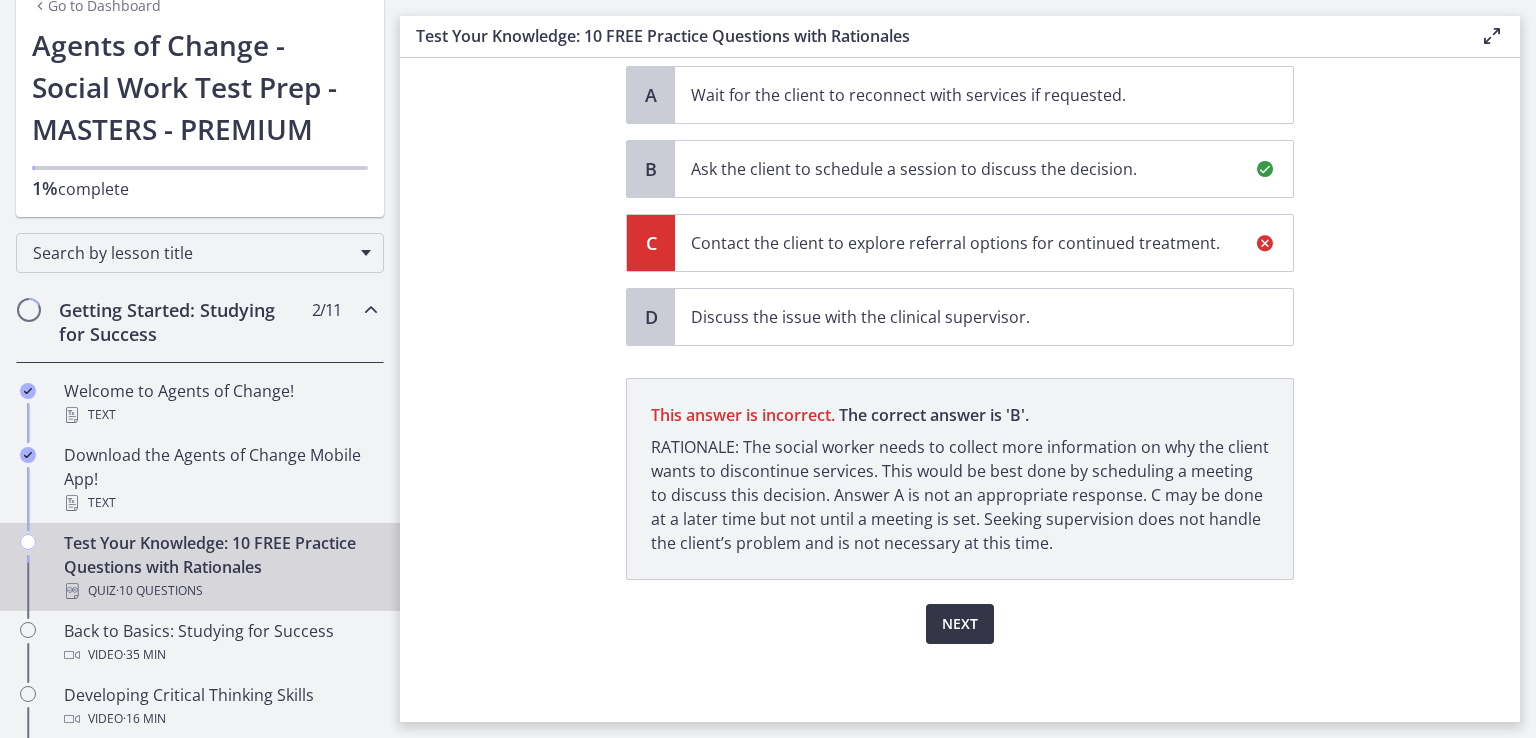 click on "Next" at bounding box center [960, 624] 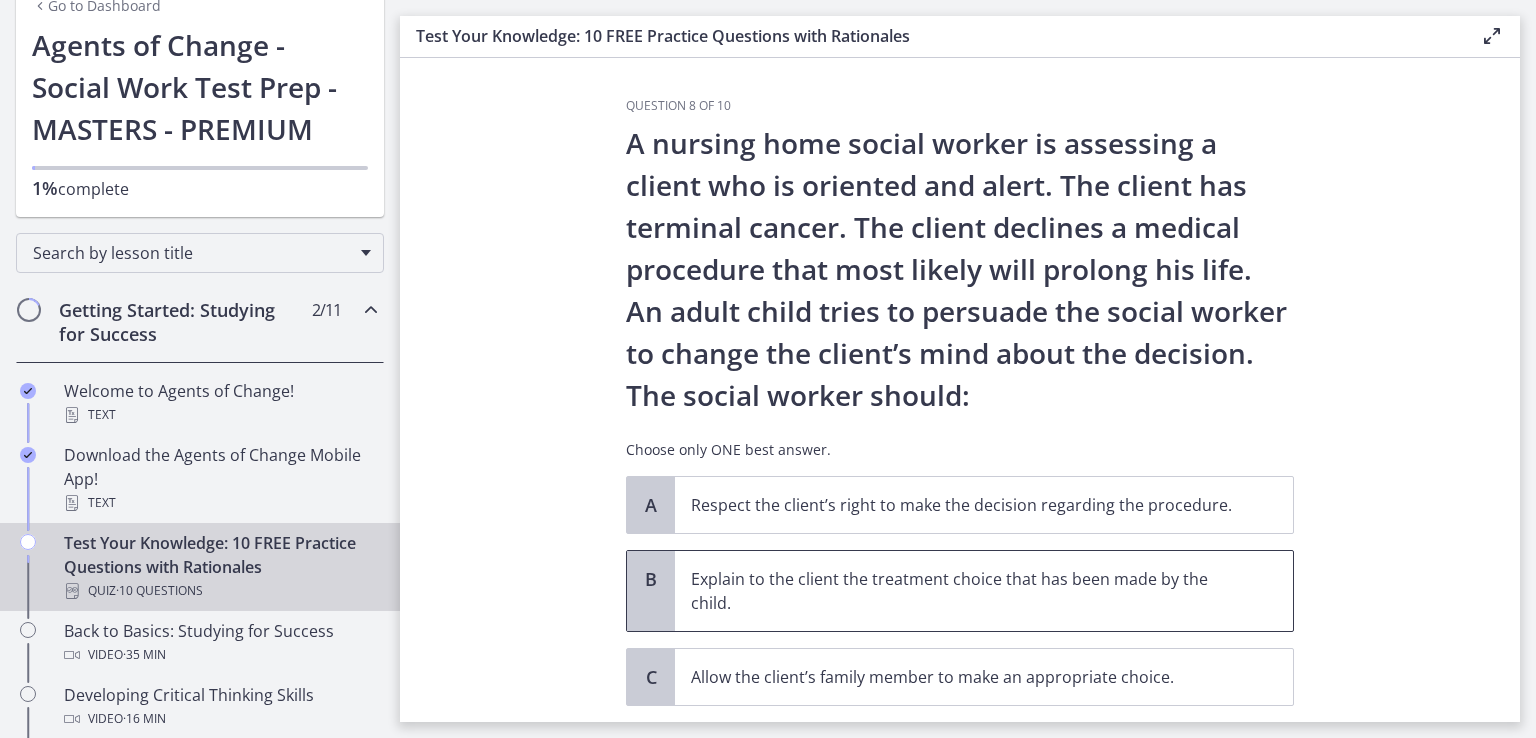 scroll, scrollTop: 100, scrollLeft: 0, axis: vertical 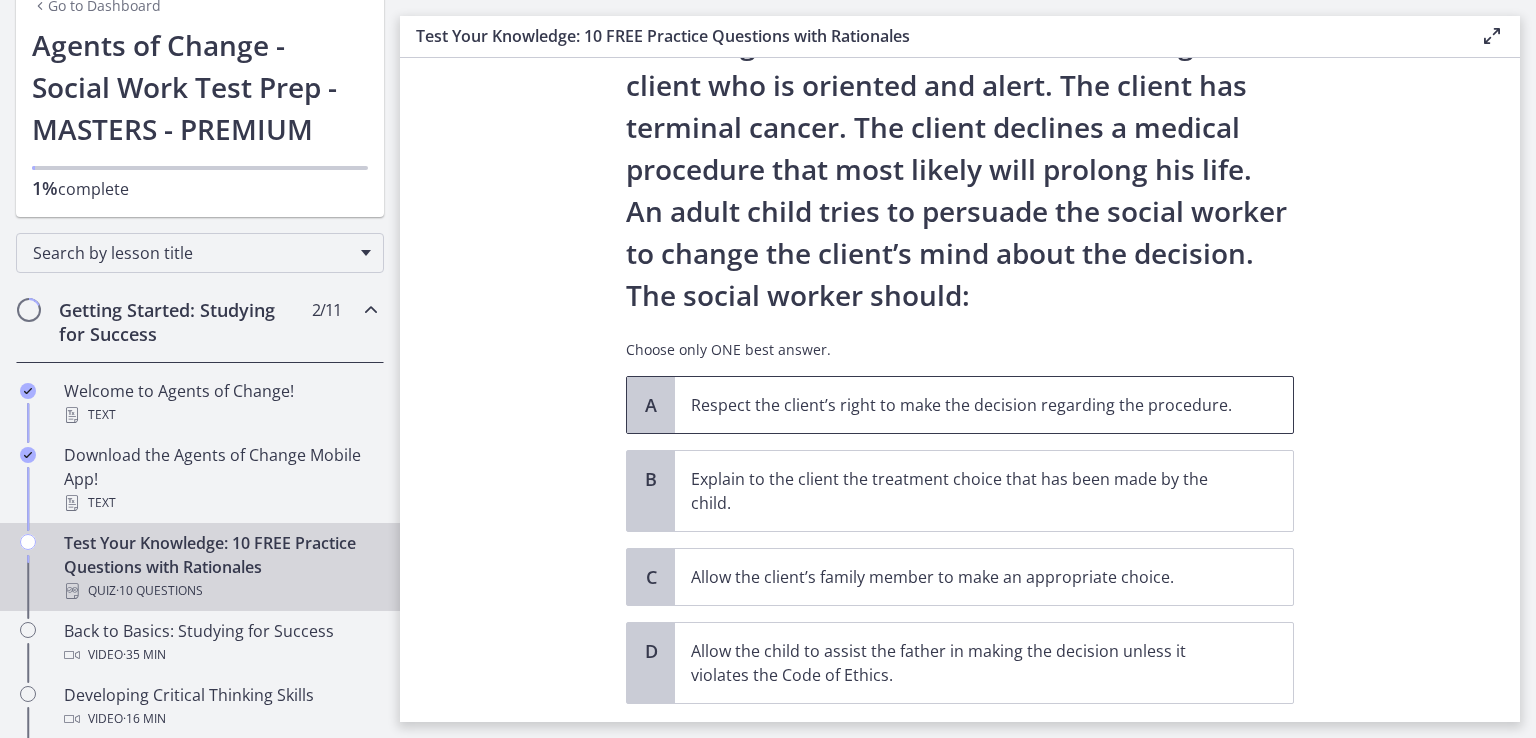 click on "Respect the client’s right to make the decision regarding the procedure." at bounding box center (964, 405) 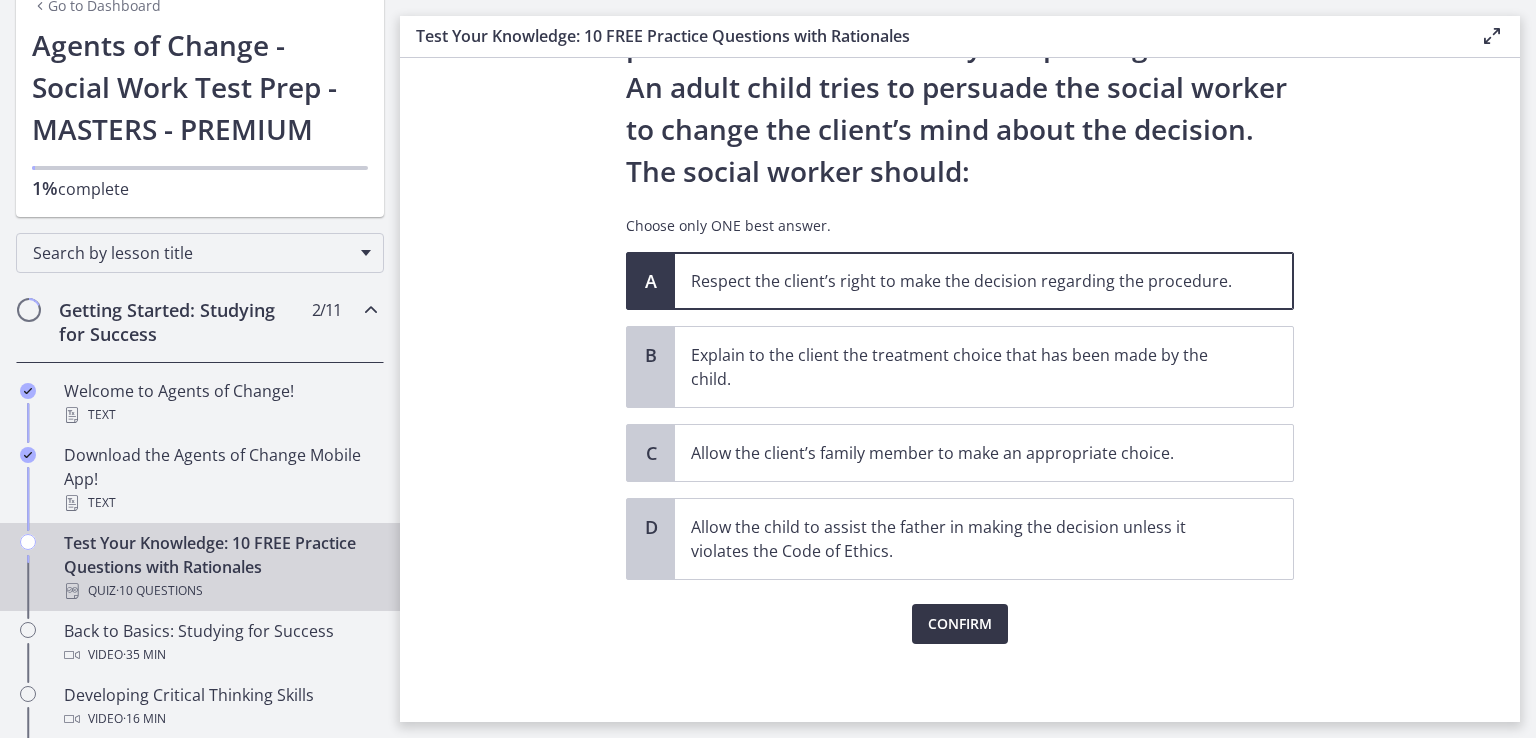 click on "Confirm" at bounding box center [960, 624] 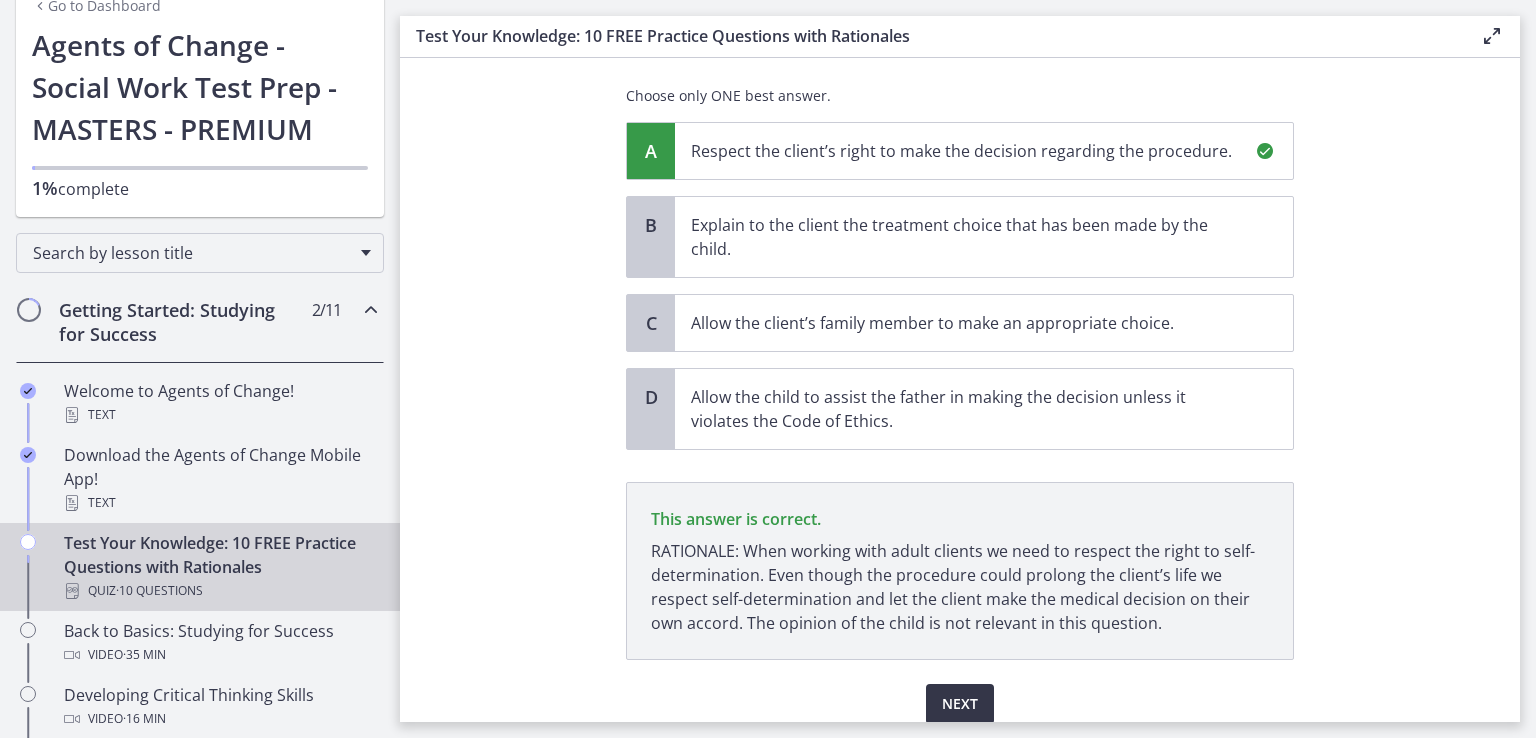scroll, scrollTop: 434, scrollLeft: 0, axis: vertical 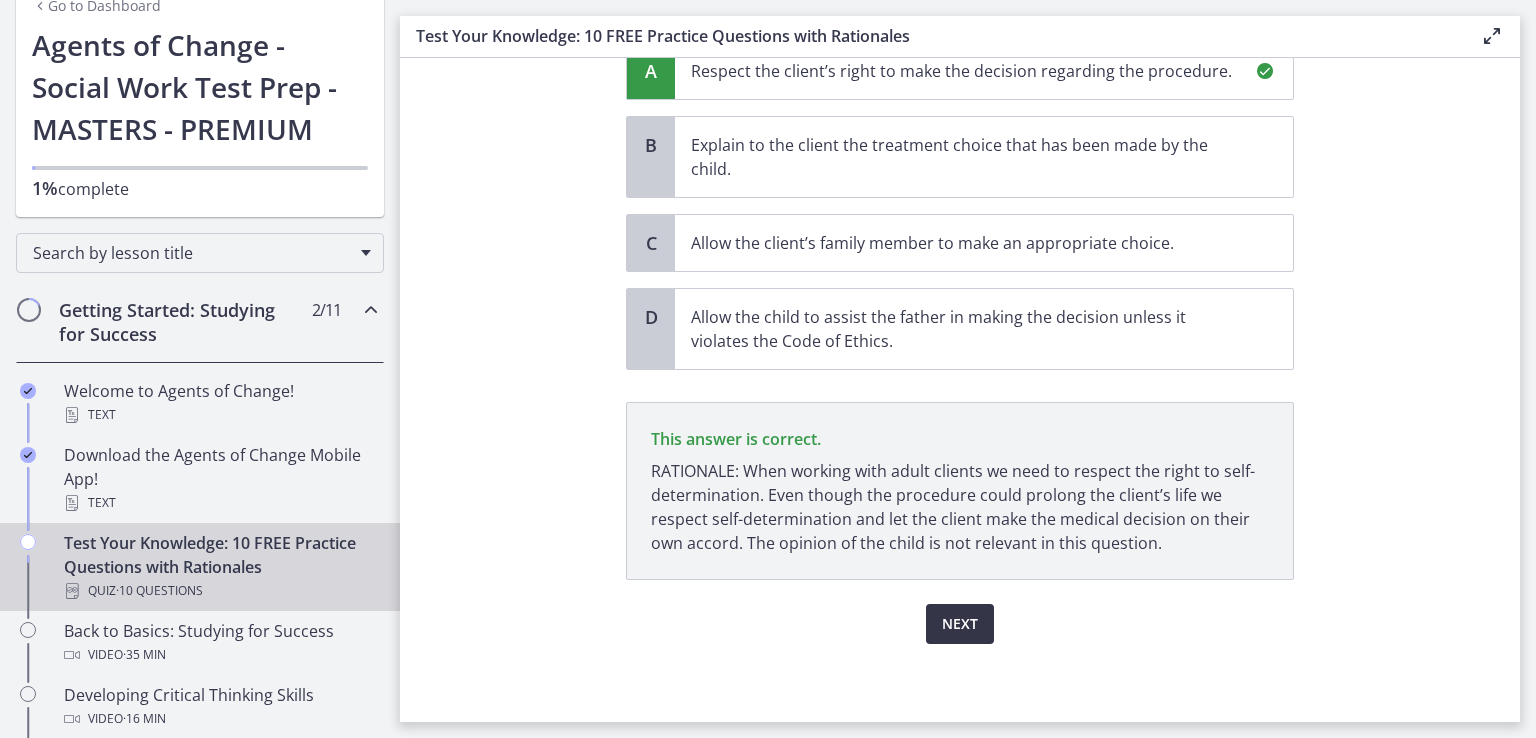 click on "Next" at bounding box center (960, 624) 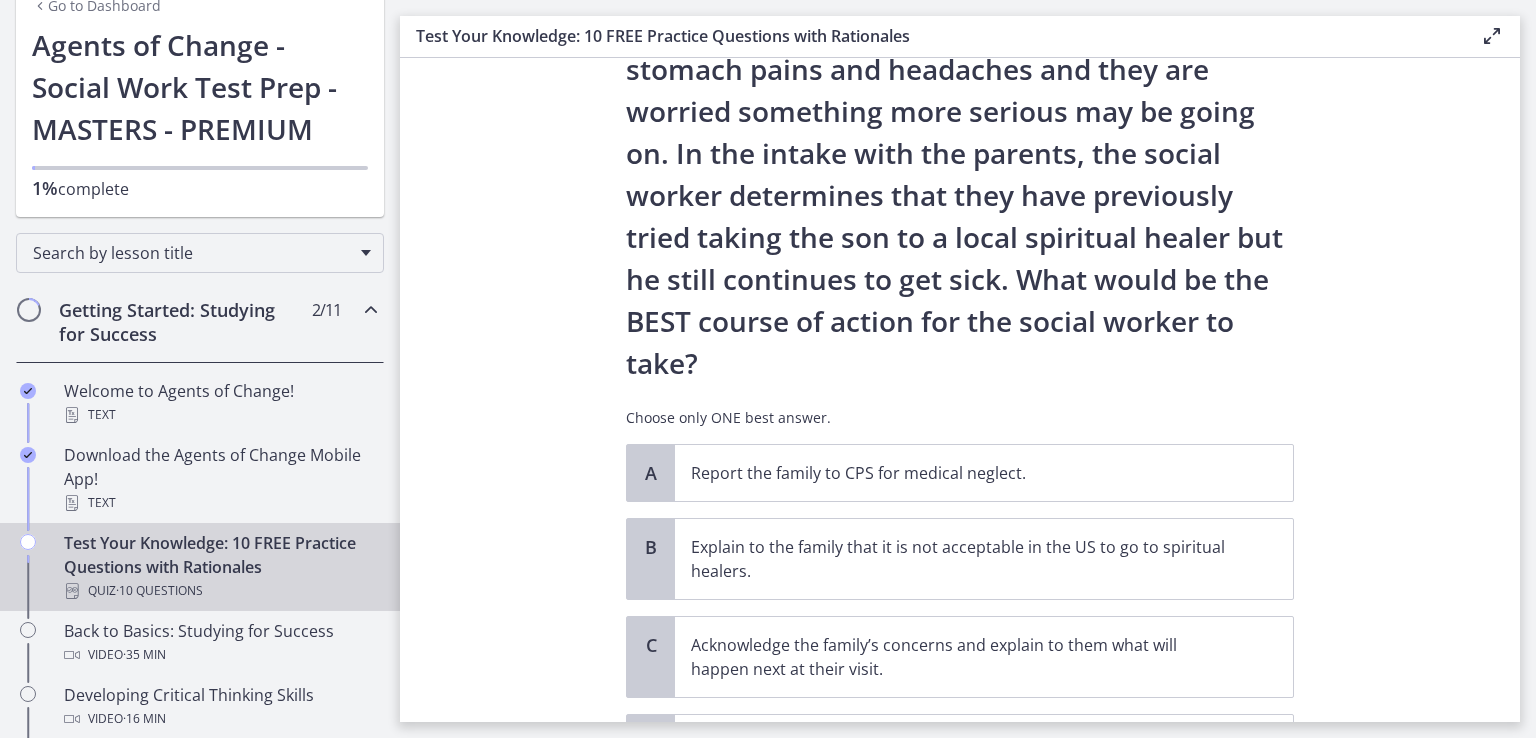 scroll, scrollTop: 300, scrollLeft: 0, axis: vertical 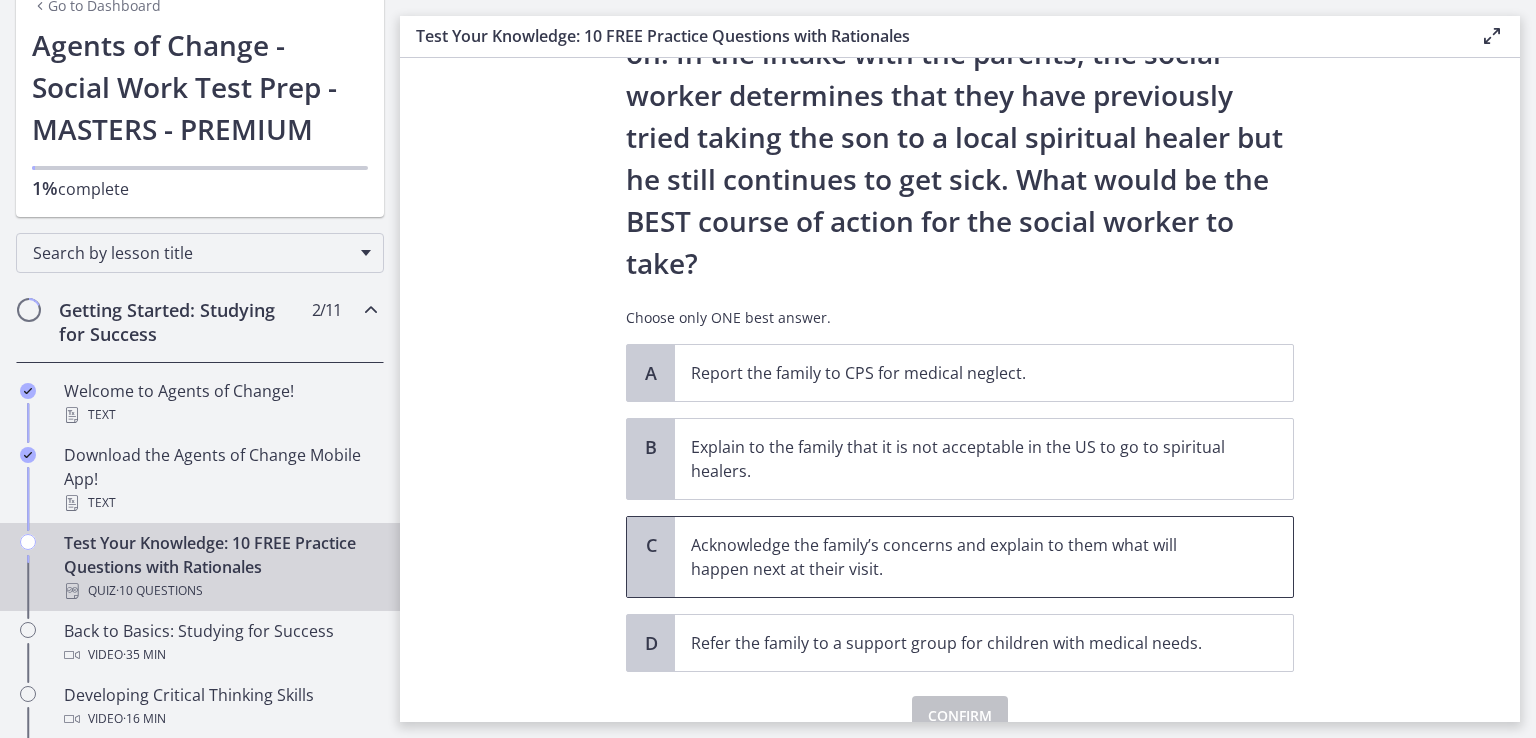 click on "Acknowledge the family’s concerns and explain to them what will happen next at their visit." at bounding box center (964, 557) 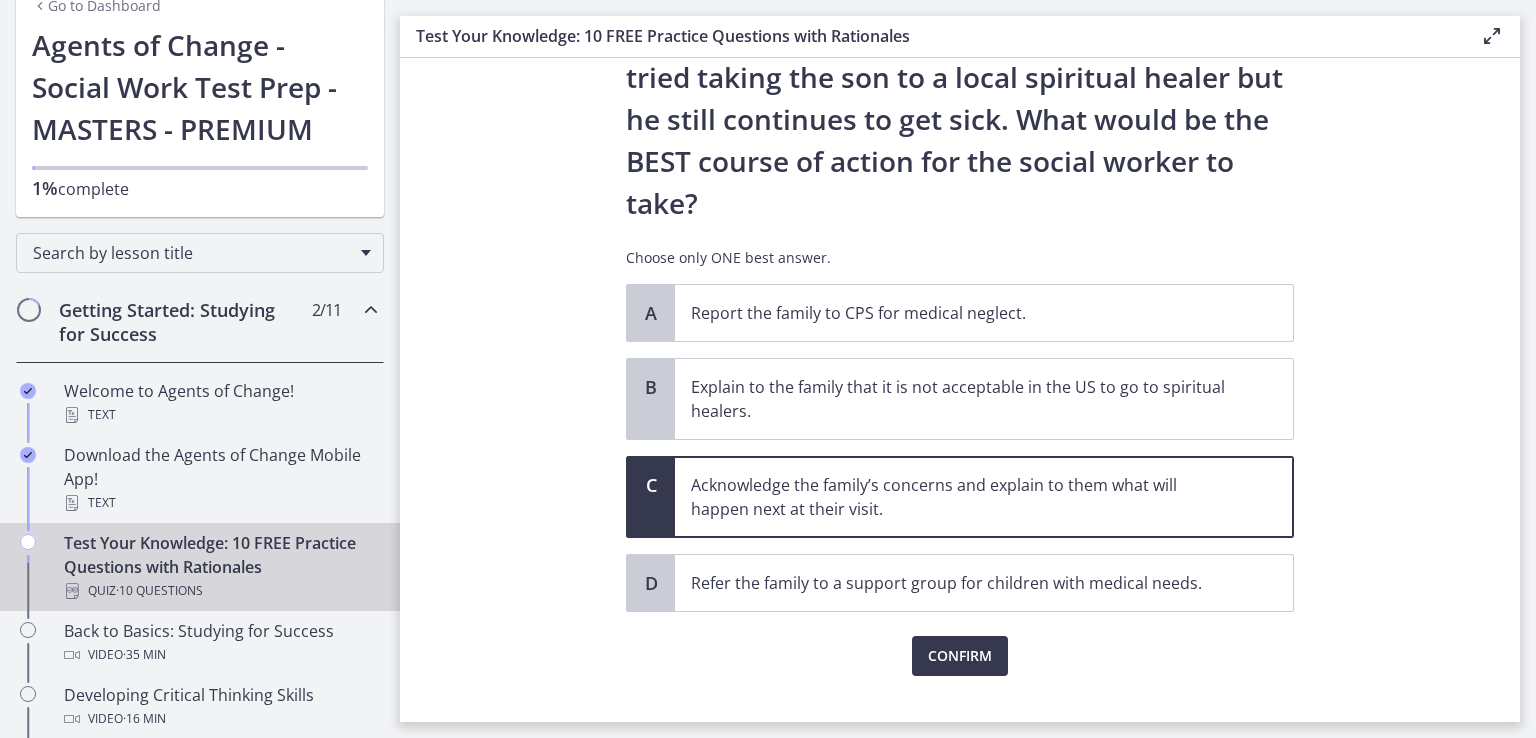 scroll, scrollTop: 392, scrollLeft: 0, axis: vertical 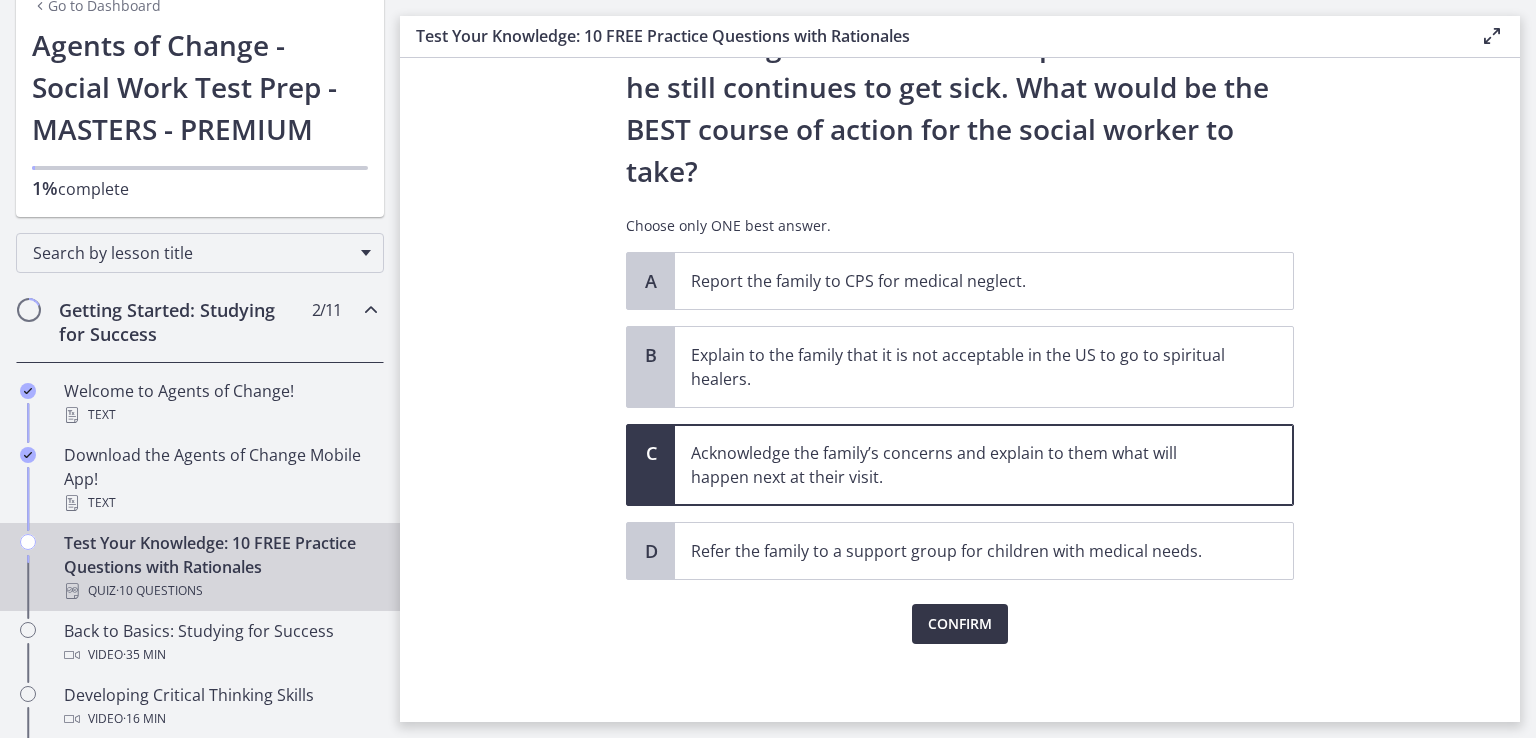 click on "Confirm" at bounding box center [960, 624] 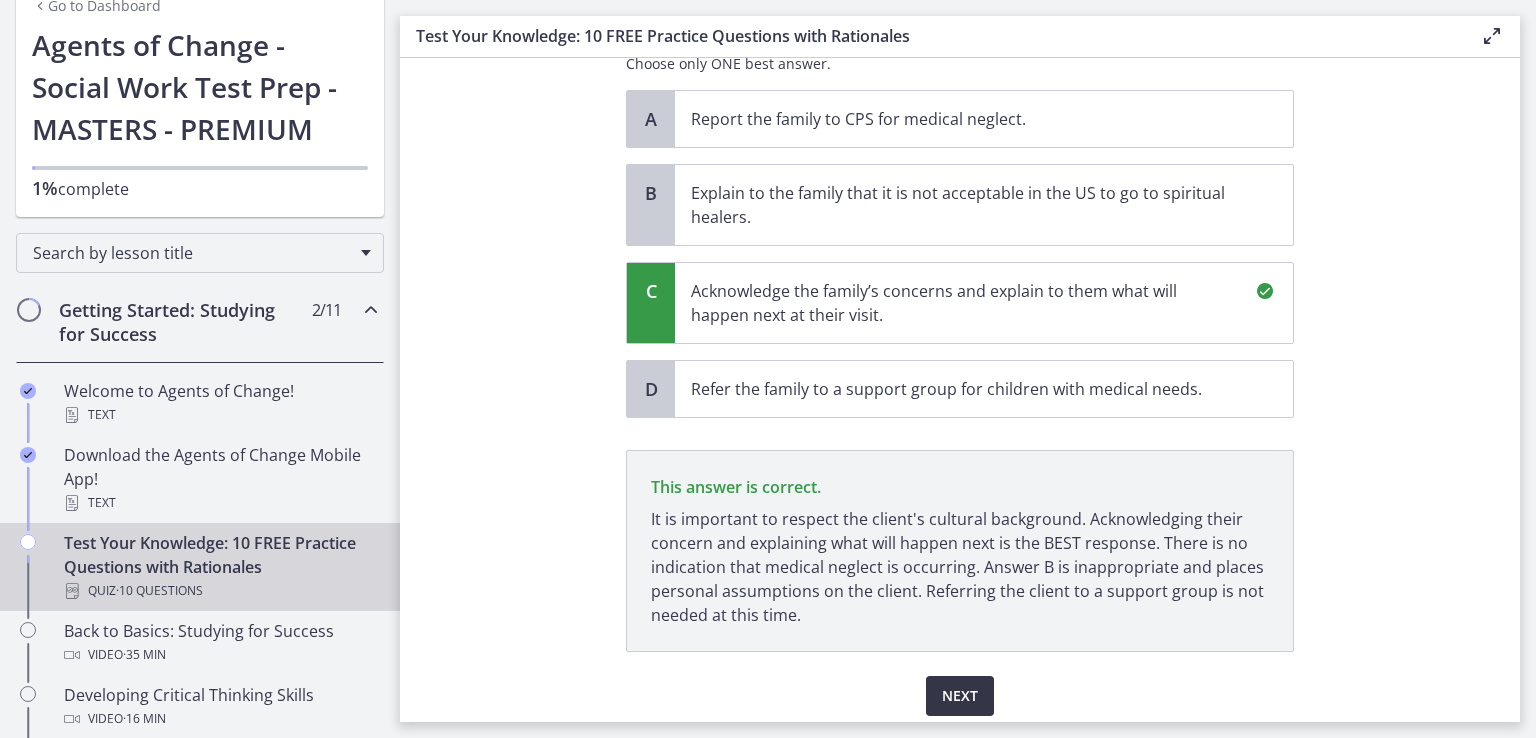 scroll, scrollTop: 626, scrollLeft: 0, axis: vertical 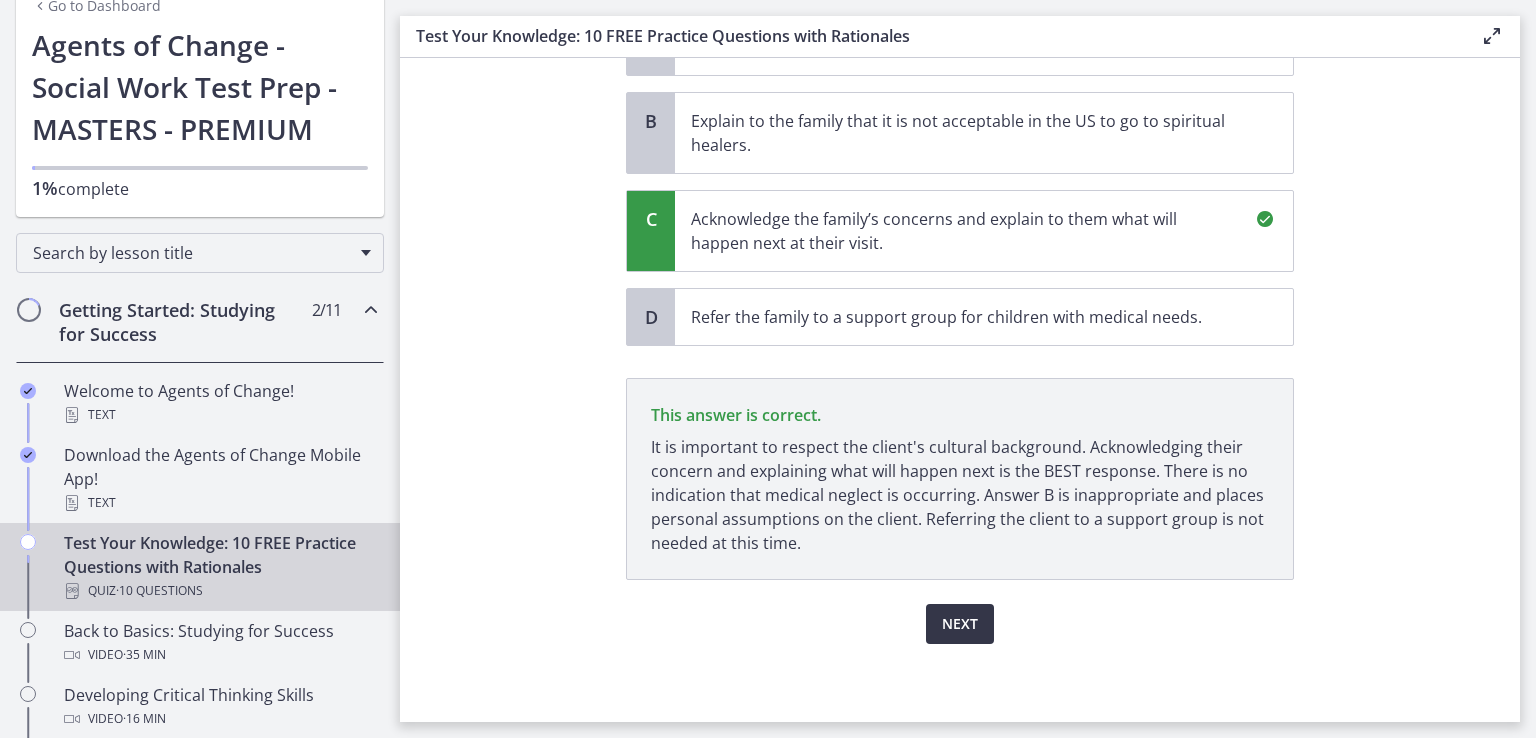 click on "Next" at bounding box center (960, 624) 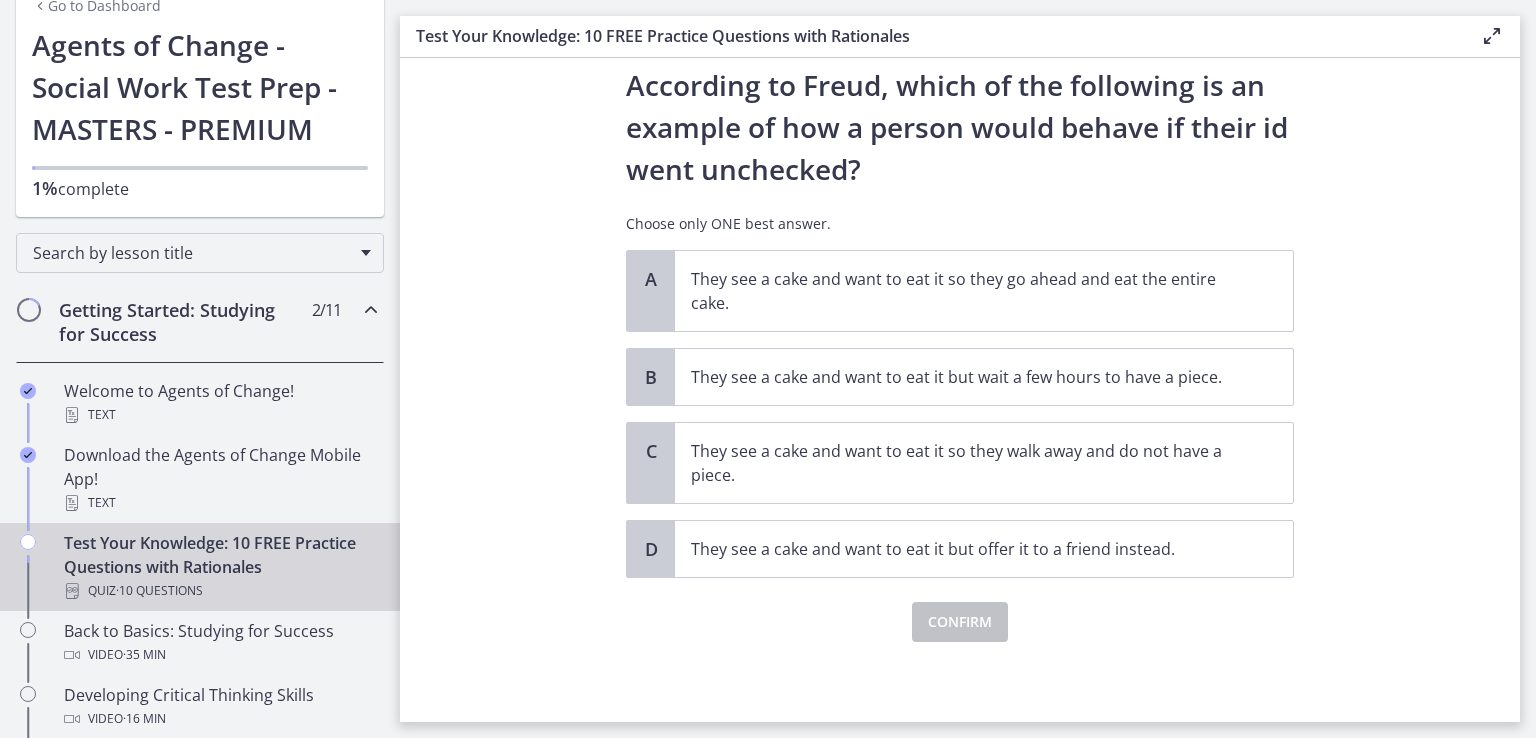 scroll, scrollTop: 0, scrollLeft: 0, axis: both 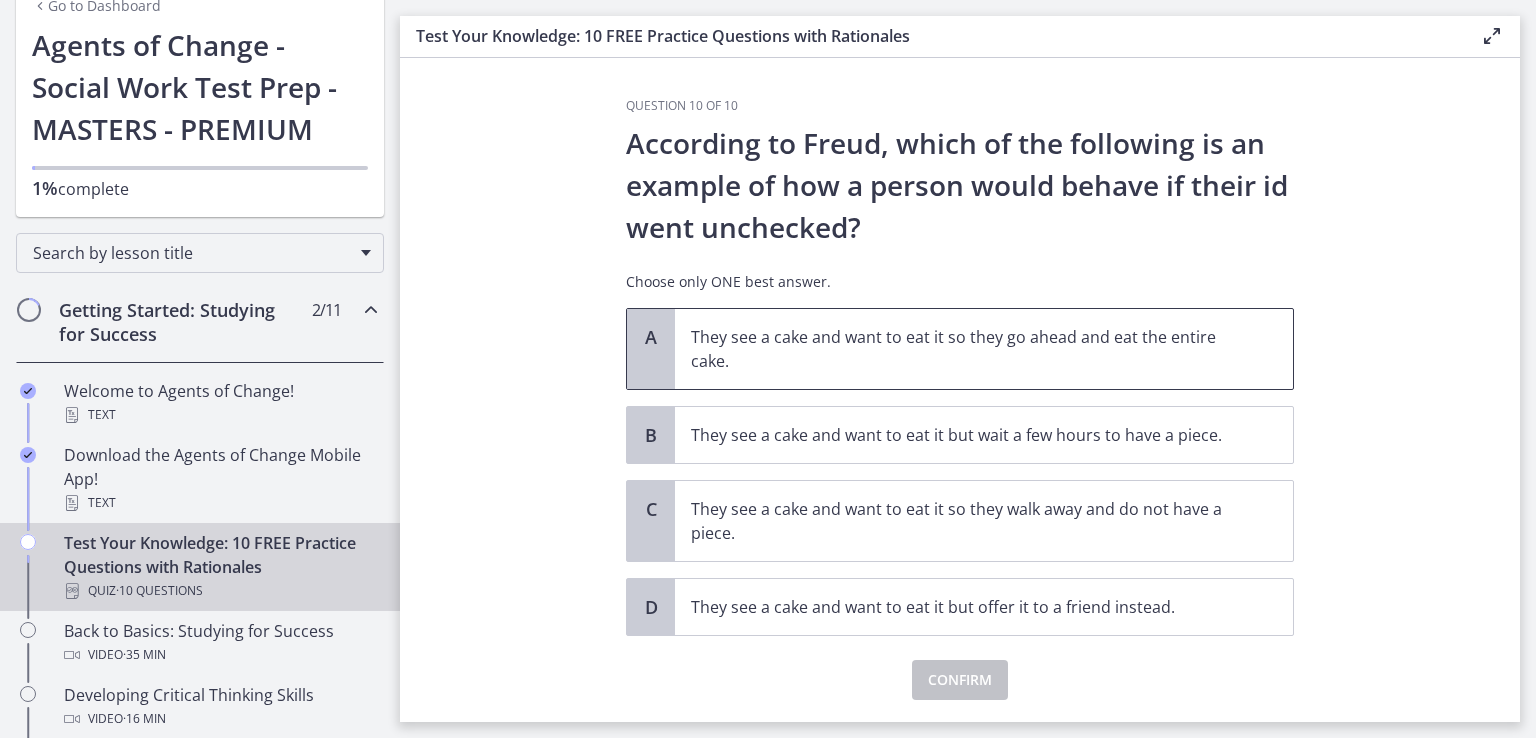 click on "They see a cake and want to eat it so they go ahead and eat the entire cake." at bounding box center [964, 349] 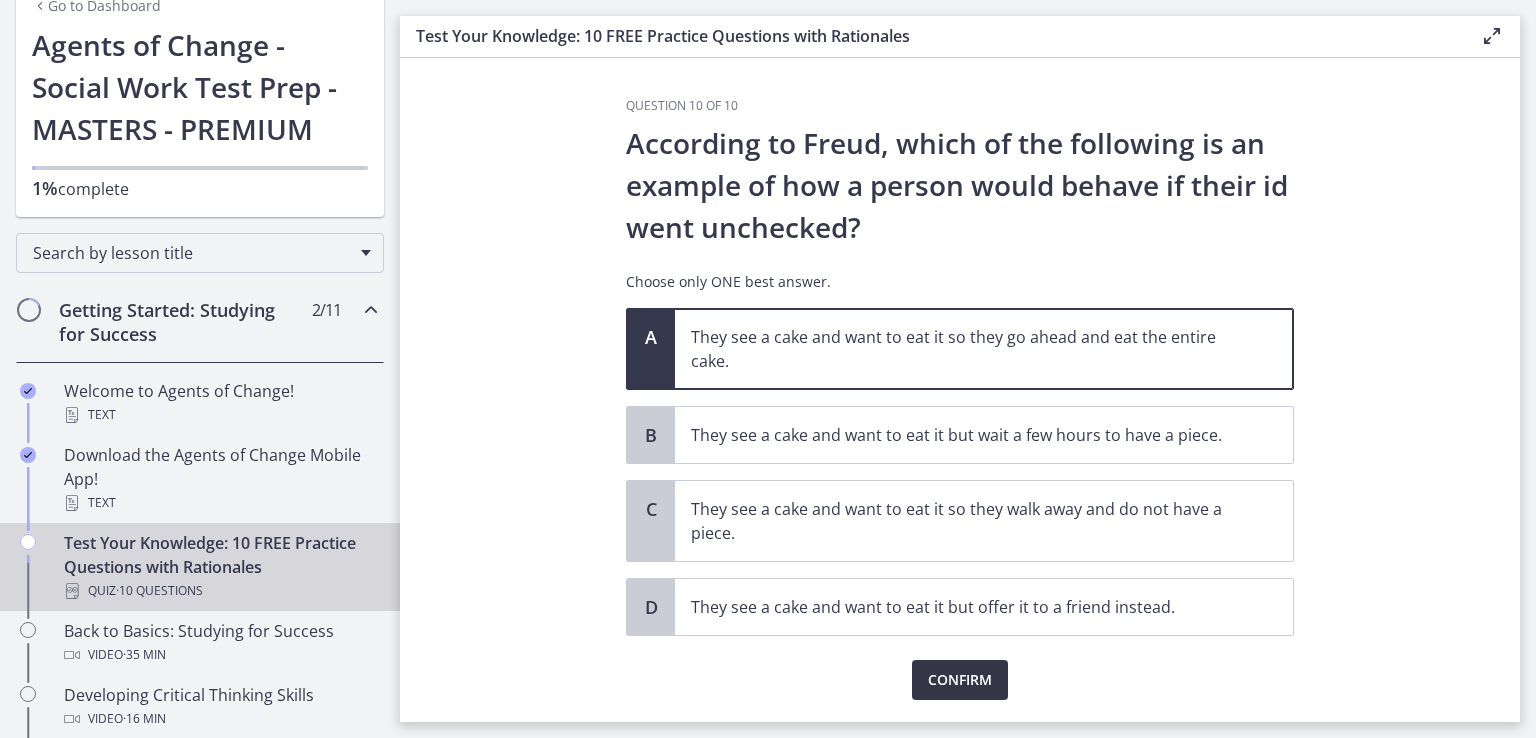 click on "Confirm" at bounding box center (960, 680) 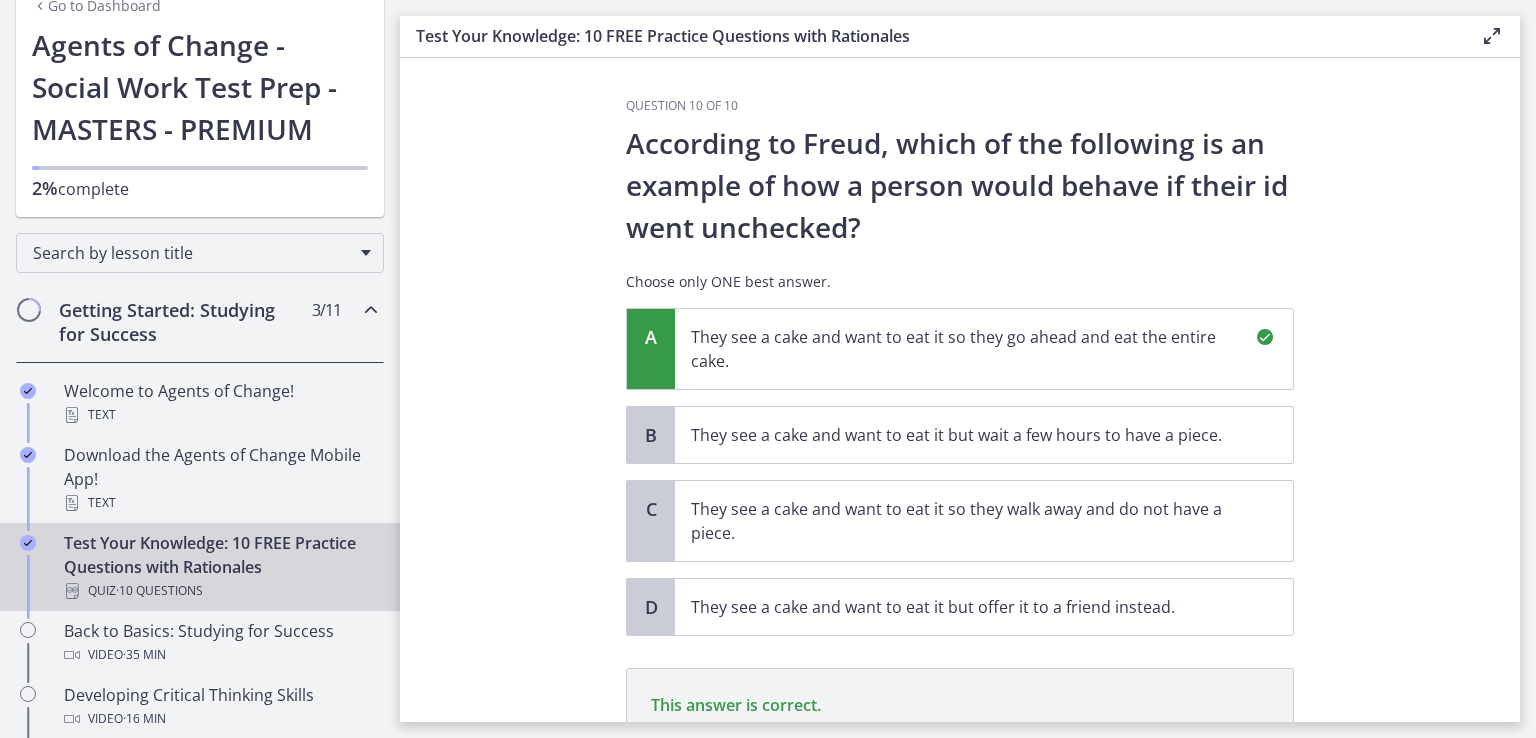 scroll, scrollTop: 266, scrollLeft: 0, axis: vertical 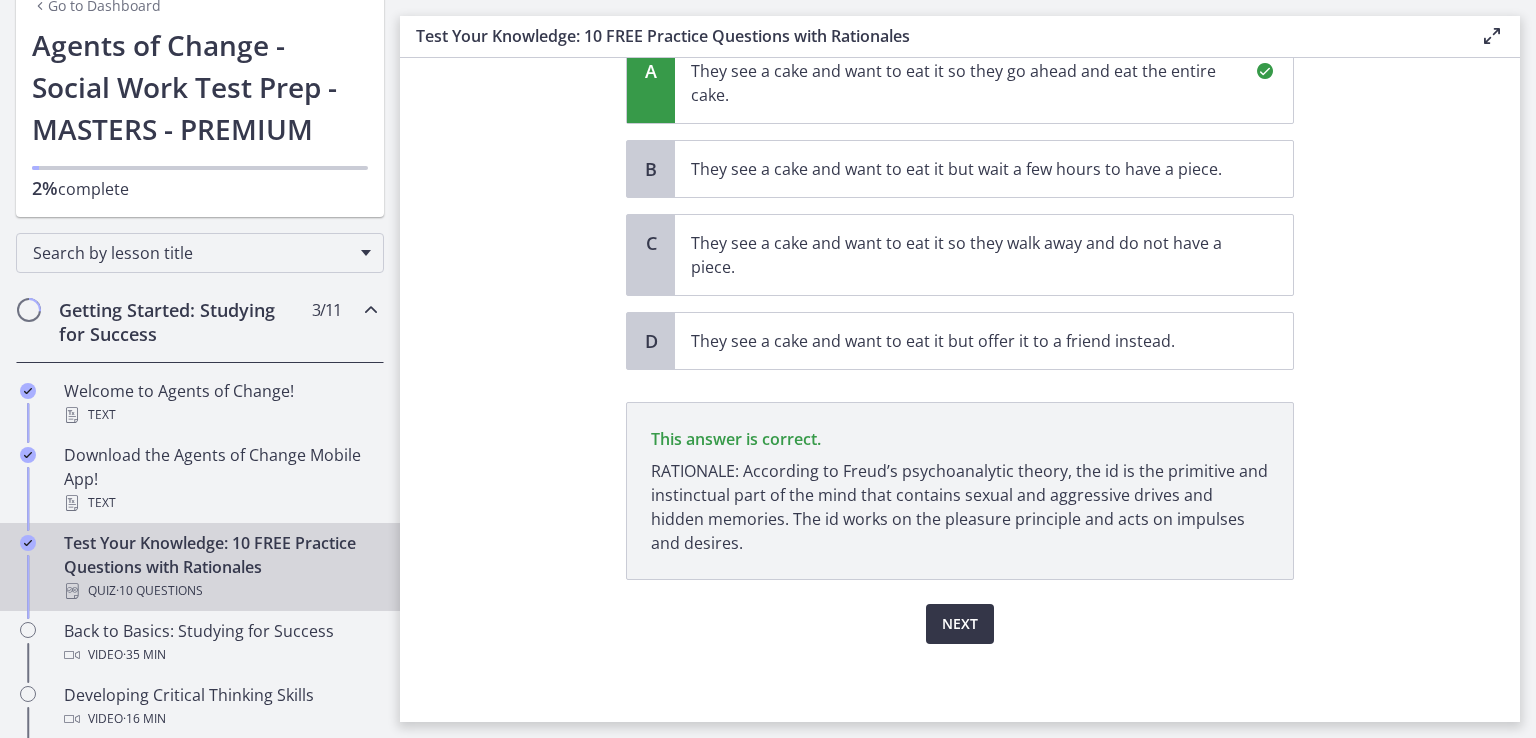 click on "Next" at bounding box center [960, 624] 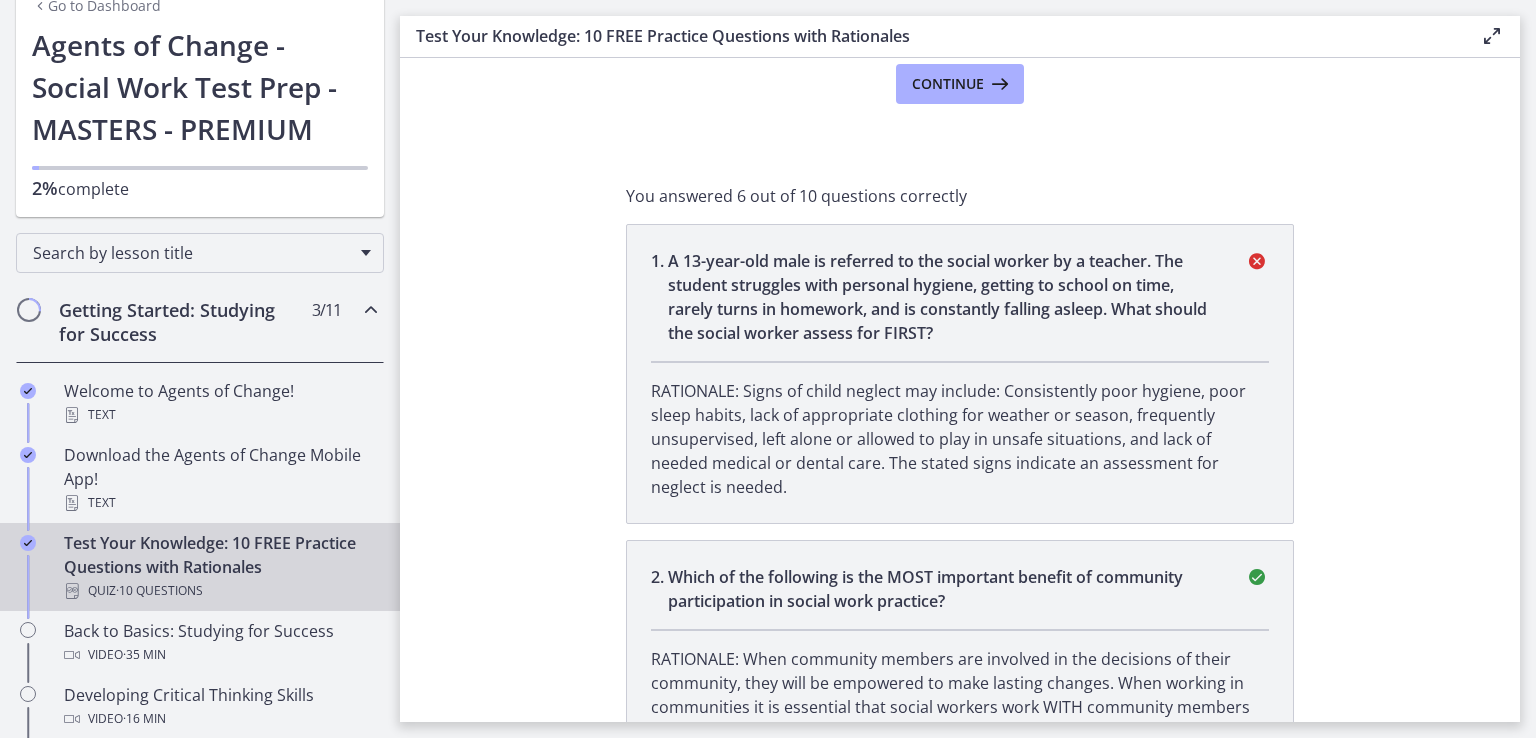 scroll, scrollTop: 0, scrollLeft: 0, axis: both 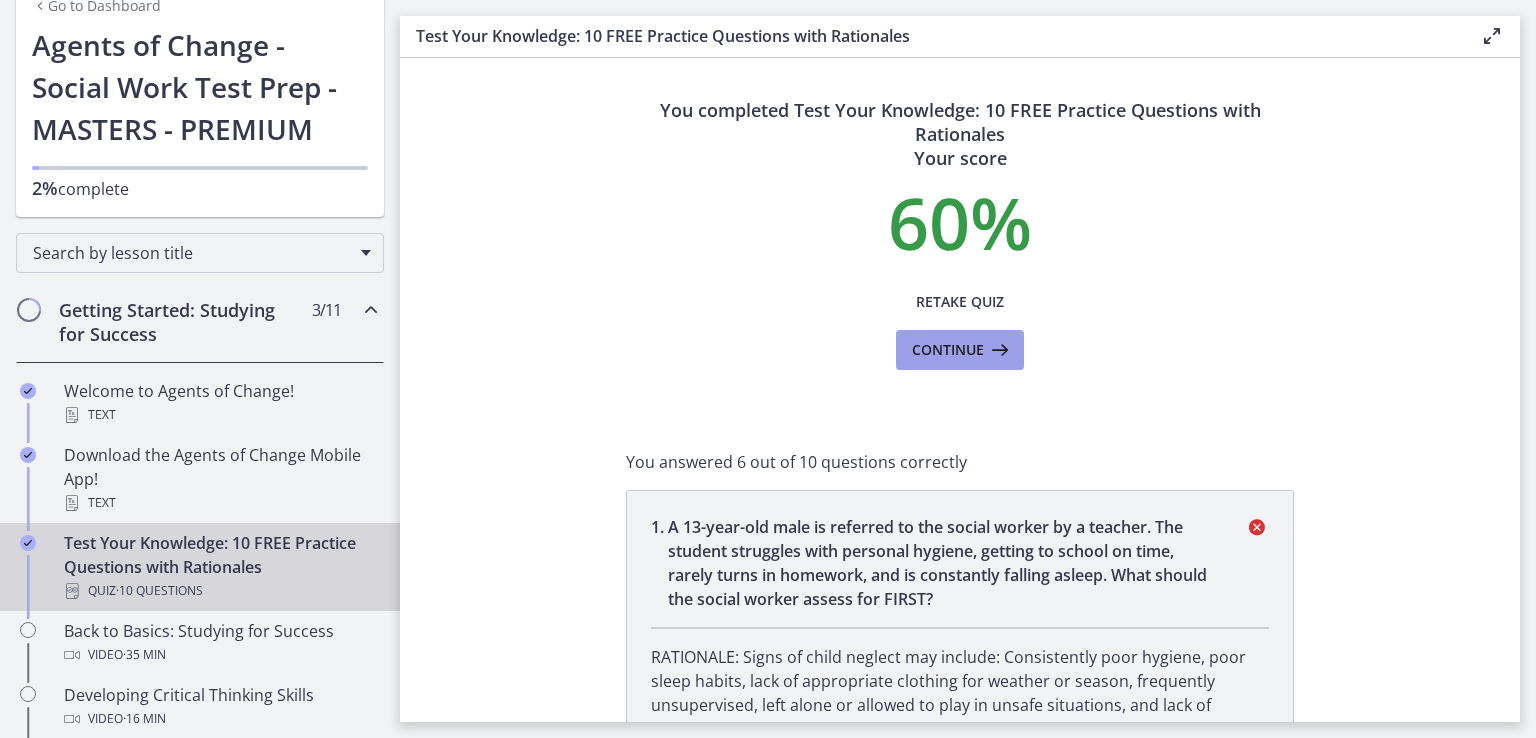 click at bounding box center [998, 350] 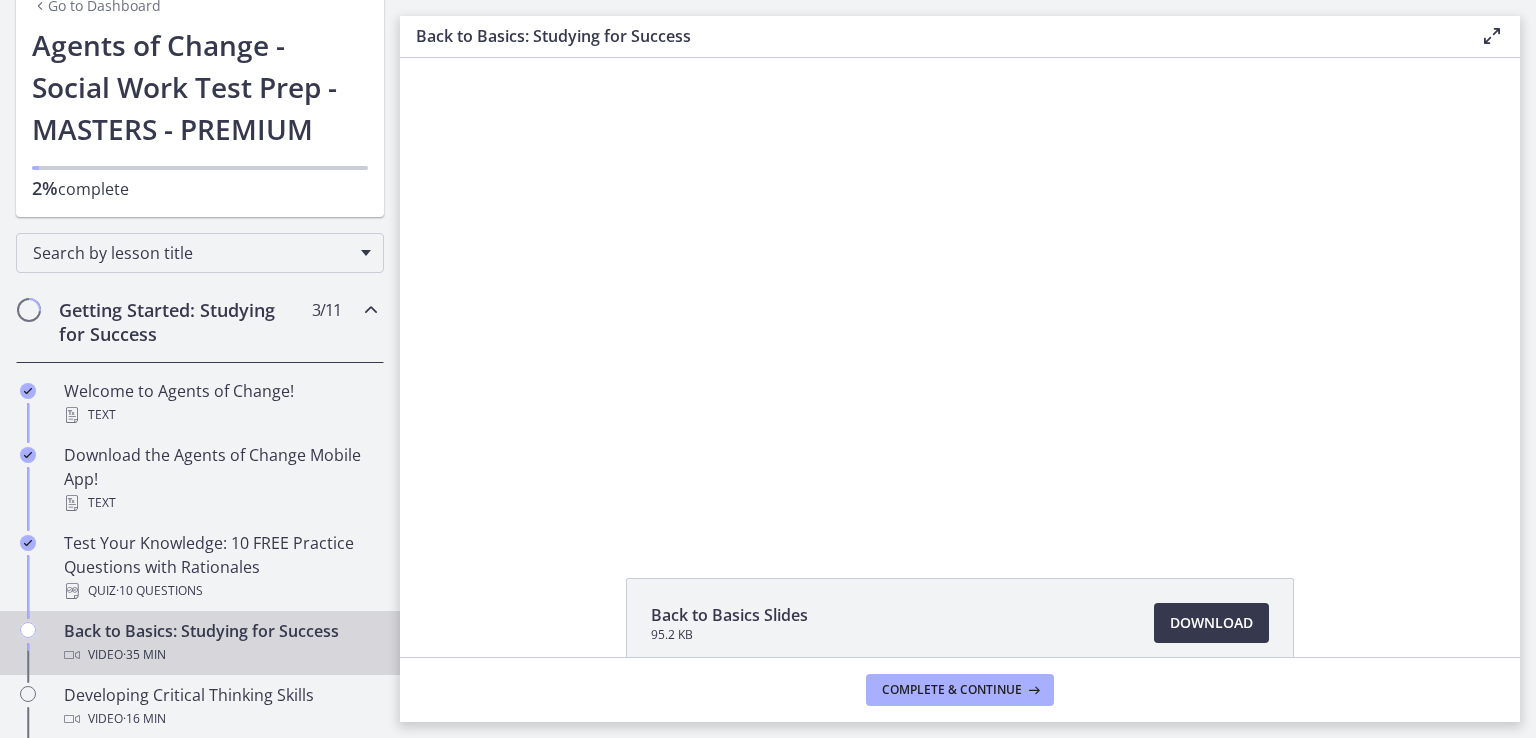 scroll, scrollTop: 0, scrollLeft: 0, axis: both 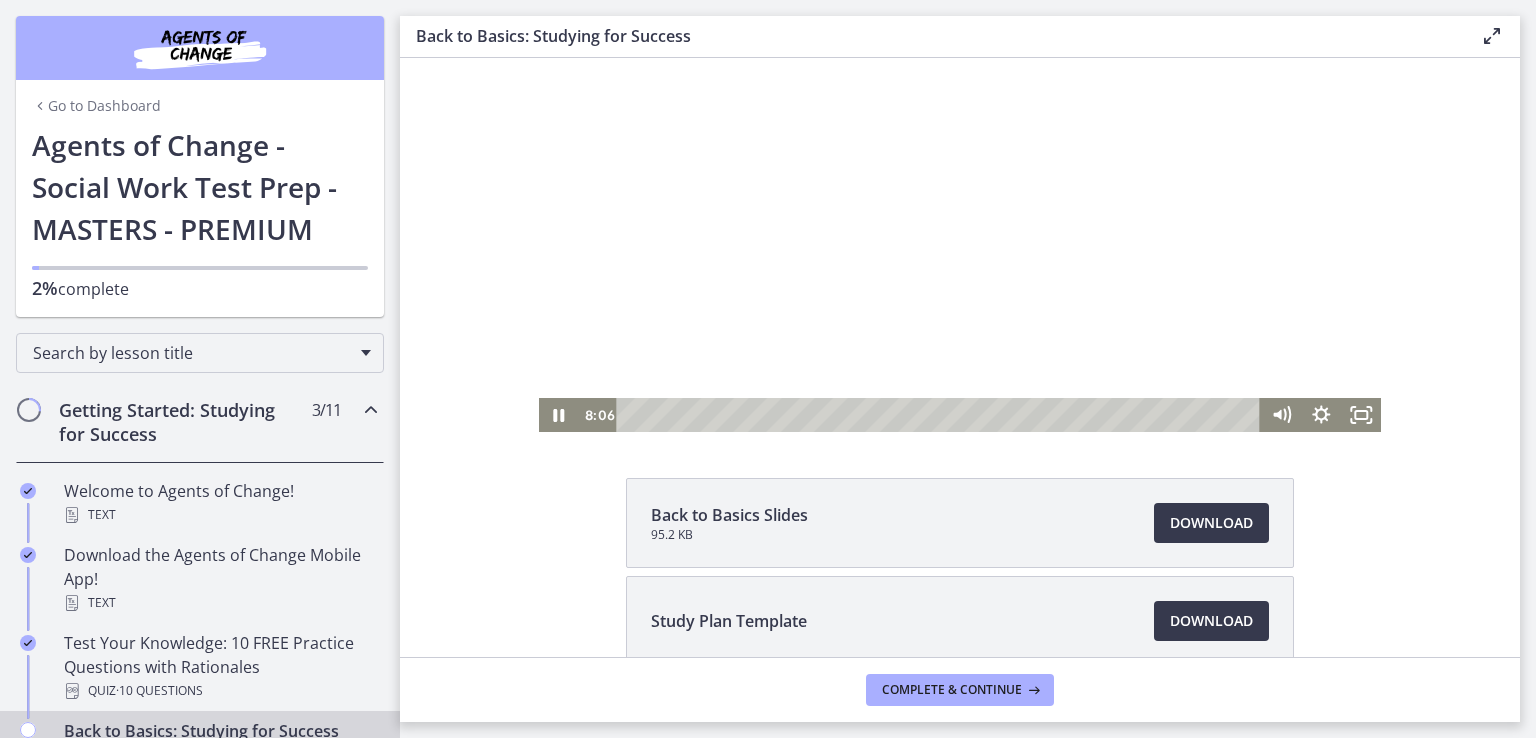 click at bounding box center (960, 195) 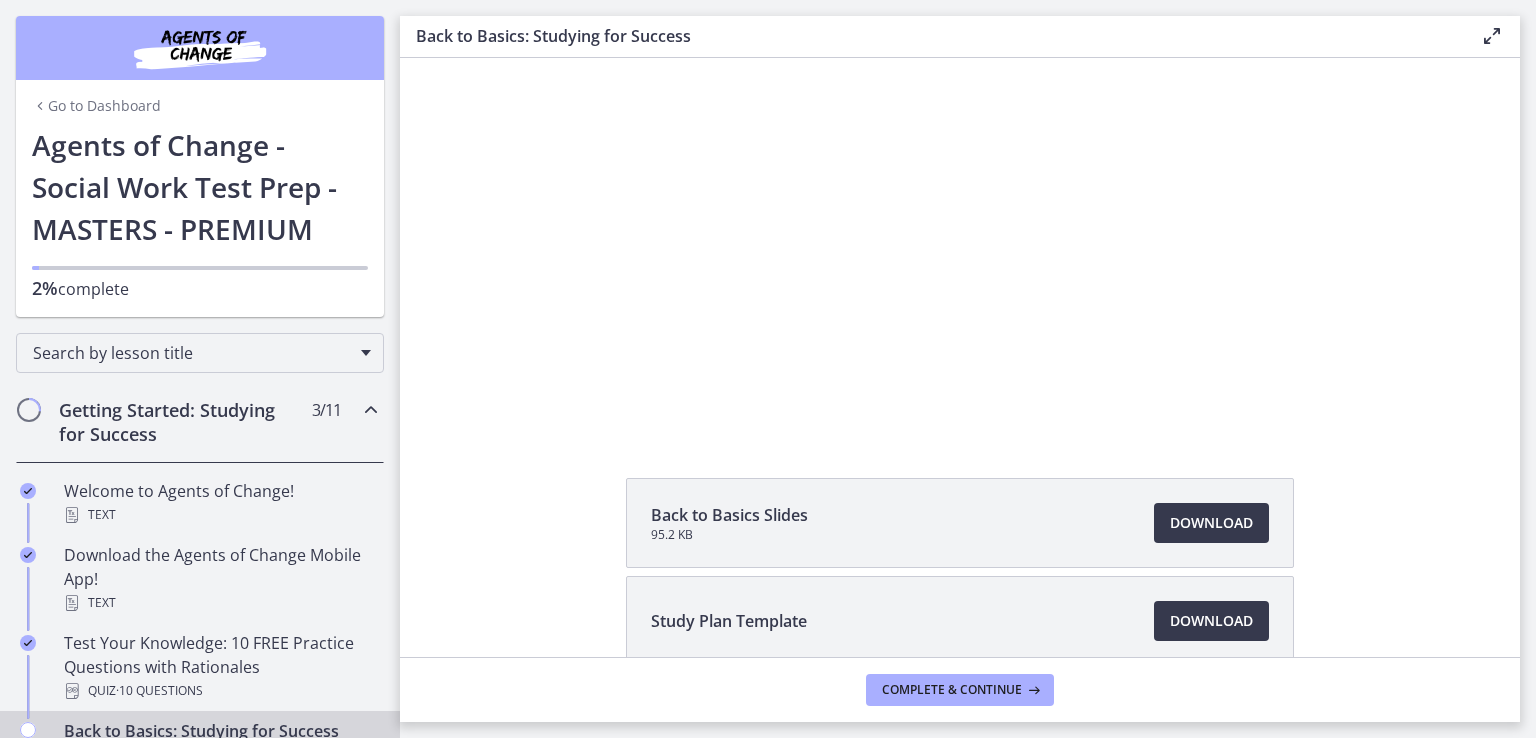 click on "Click for sound
@keyframes VOLUME_SMALL_WAVE_FLASH {
0% { opacity: 0; }
33% { opacity: 1; }
66% { opacity: 1; }
100% { opacity: 0; }
}
@keyframes VOLUME_LARGE_WAVE_FLASH {
0% { opacity: 0; }
33% { opacity: 1; }
66% { opacity: 1; }
100% { opacity: 0; }
}
.volume__small-wave {
animation: VOLUME_SMALL_WAVE_FLASH 2s infinite;
opacity: 0;
}
.volume__large-wave {
animation: VOLUME_LARGE_WAVE_FLASH 2s infinite .3s;
opacity: 0;
}
8:06 8:54" at bounding box center [960, 195] 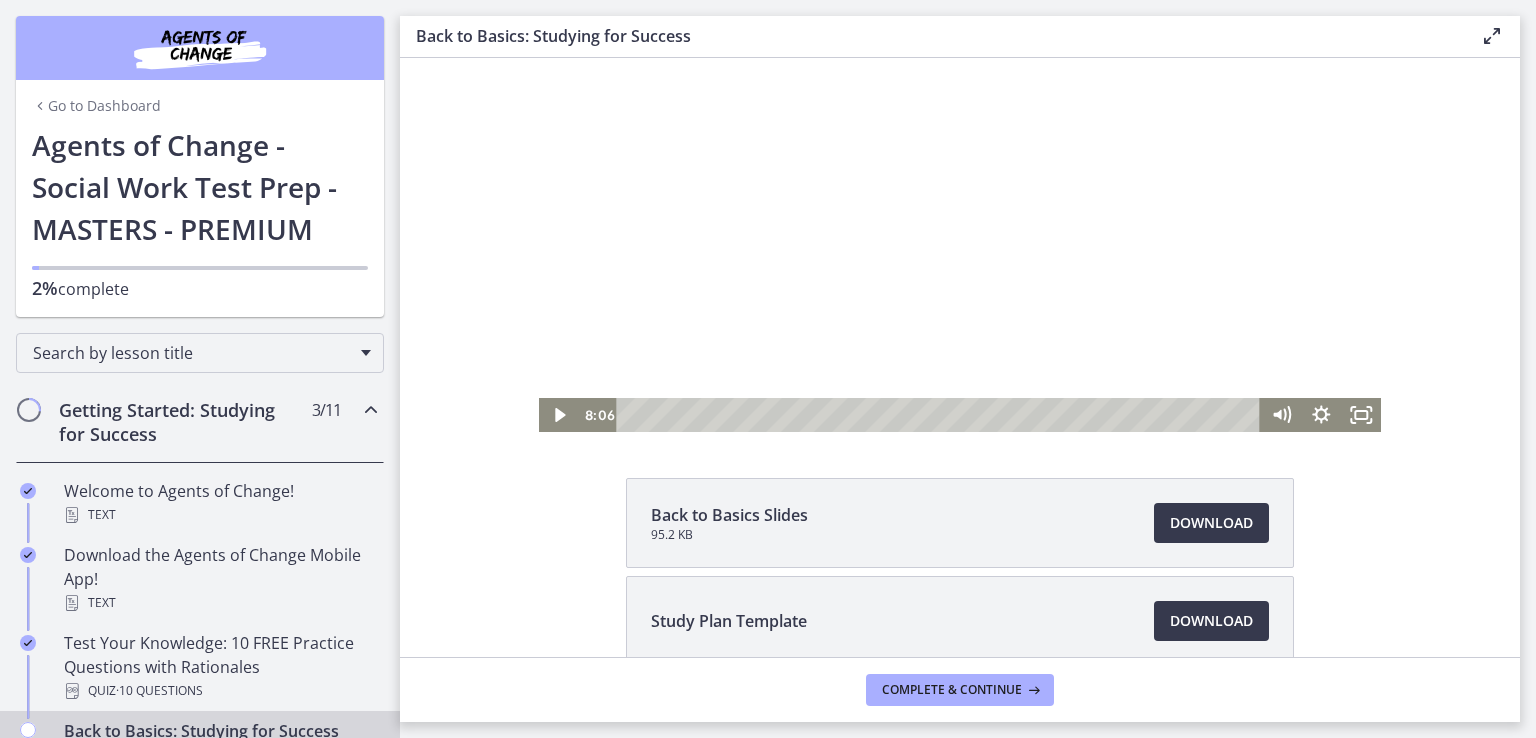 click at bounding box center [960, 195] 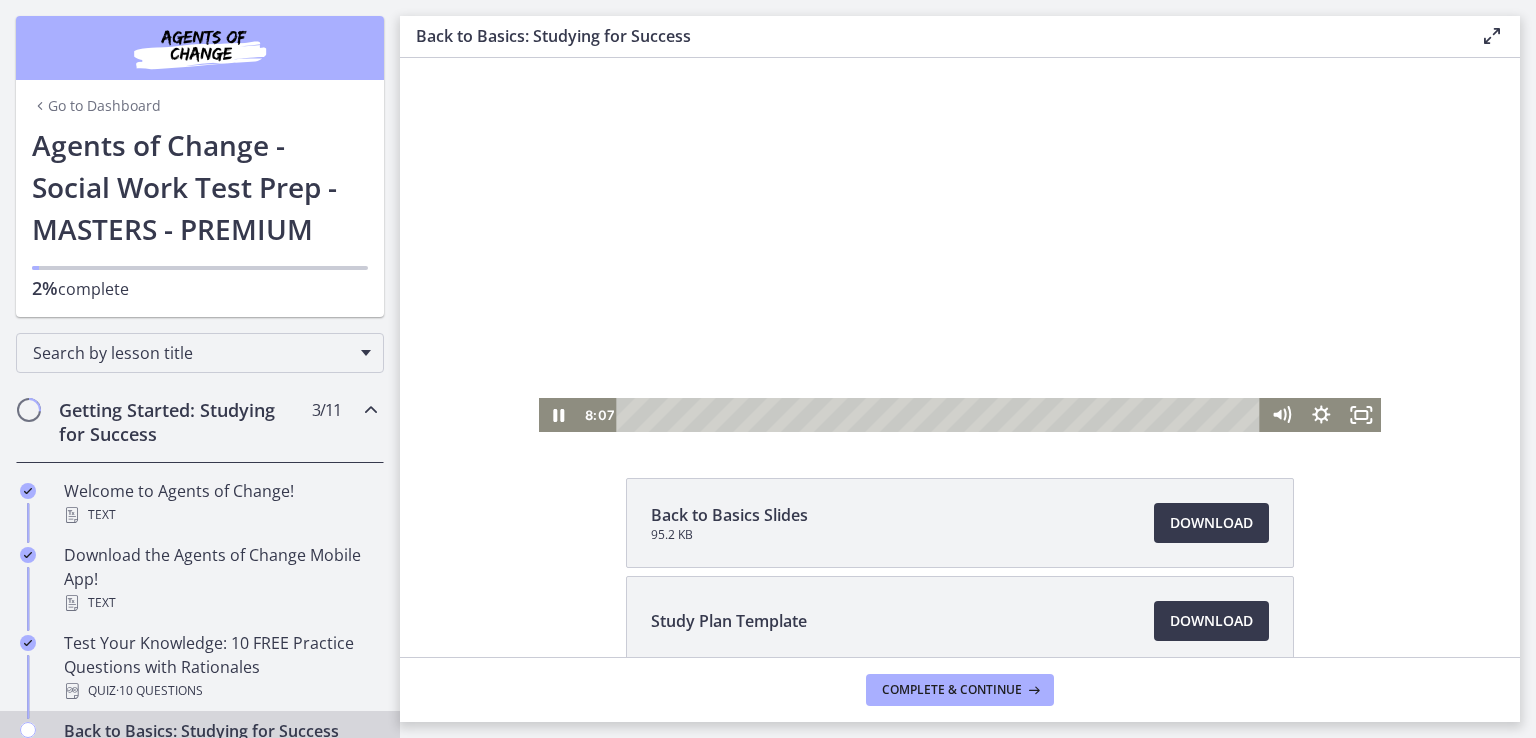 click at bounding box center (960, 195) 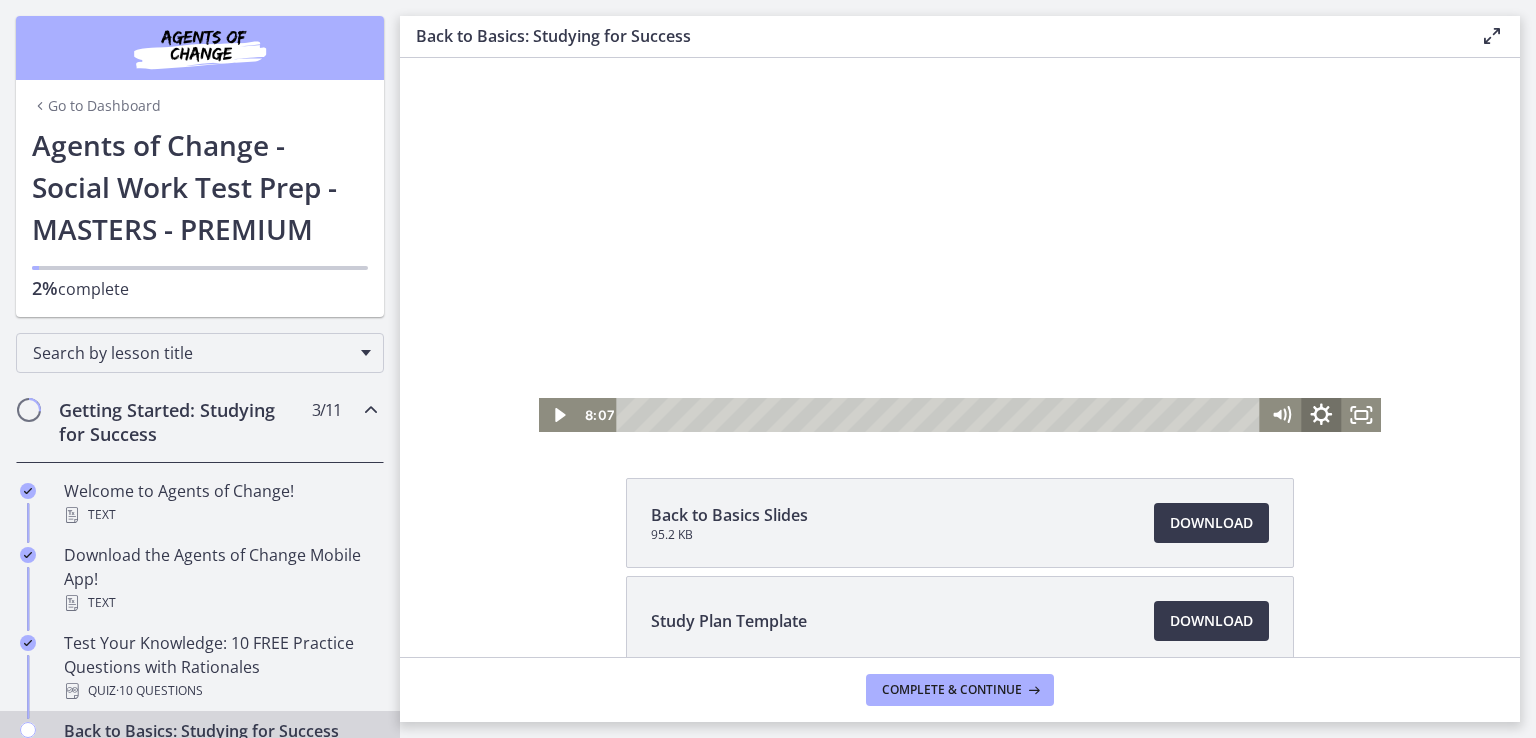 click 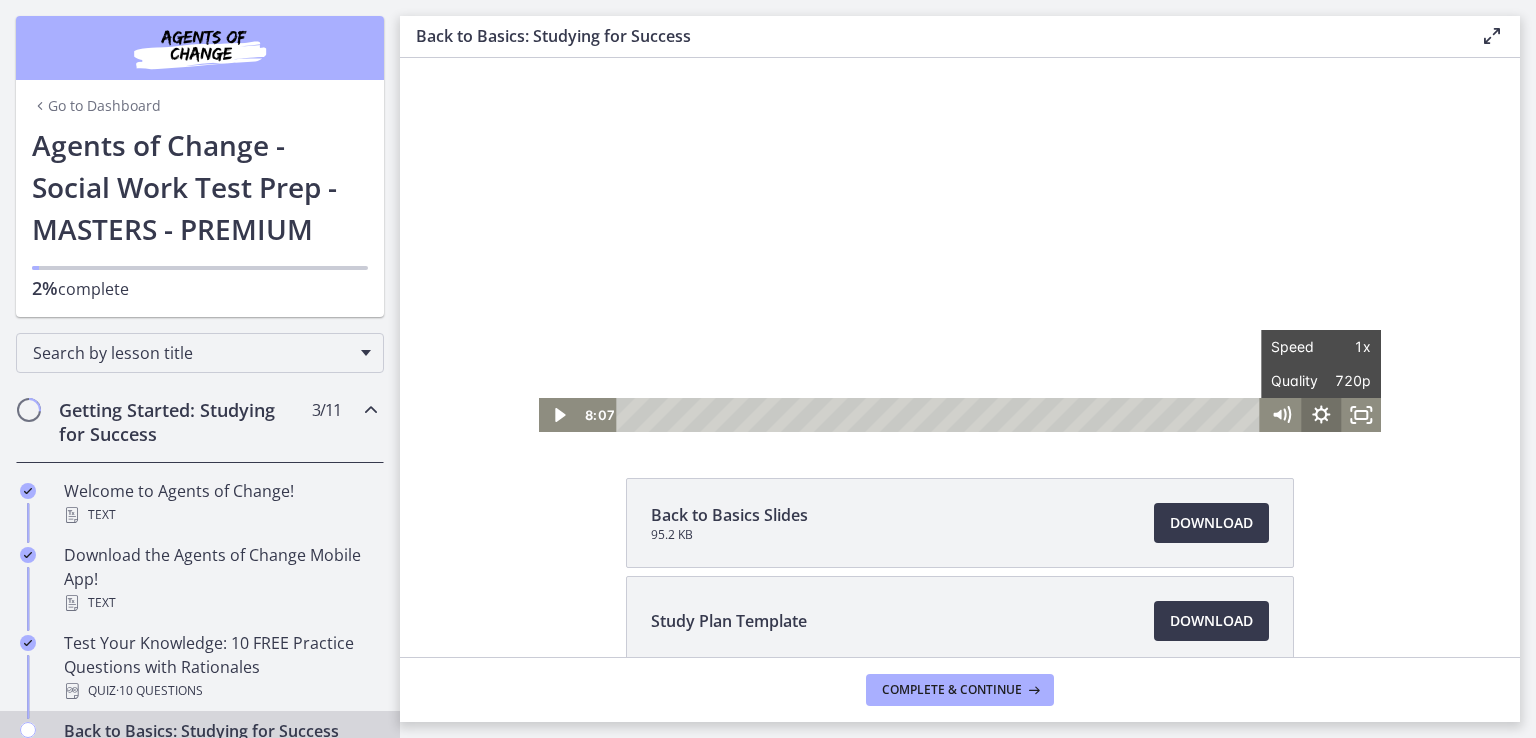 click 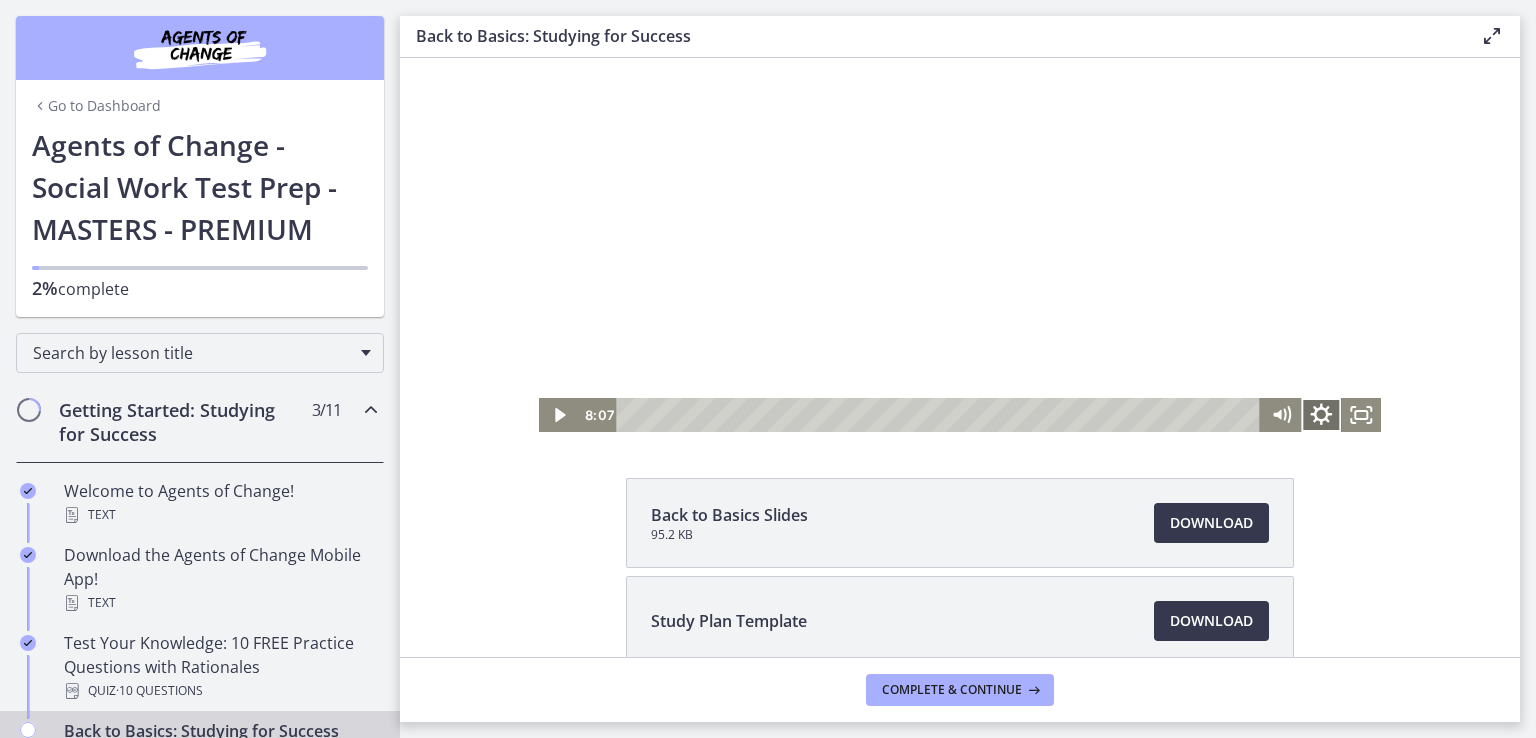 click 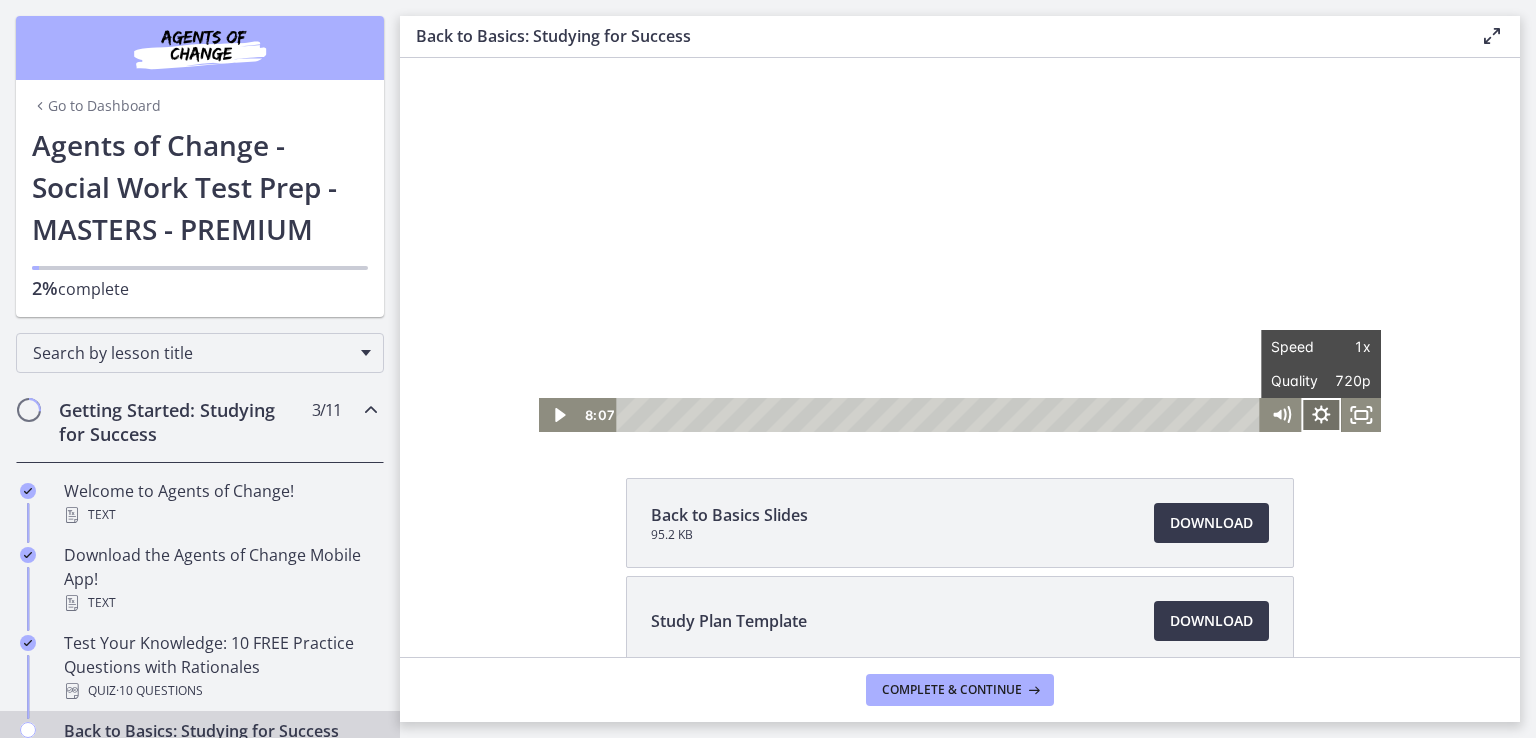 click 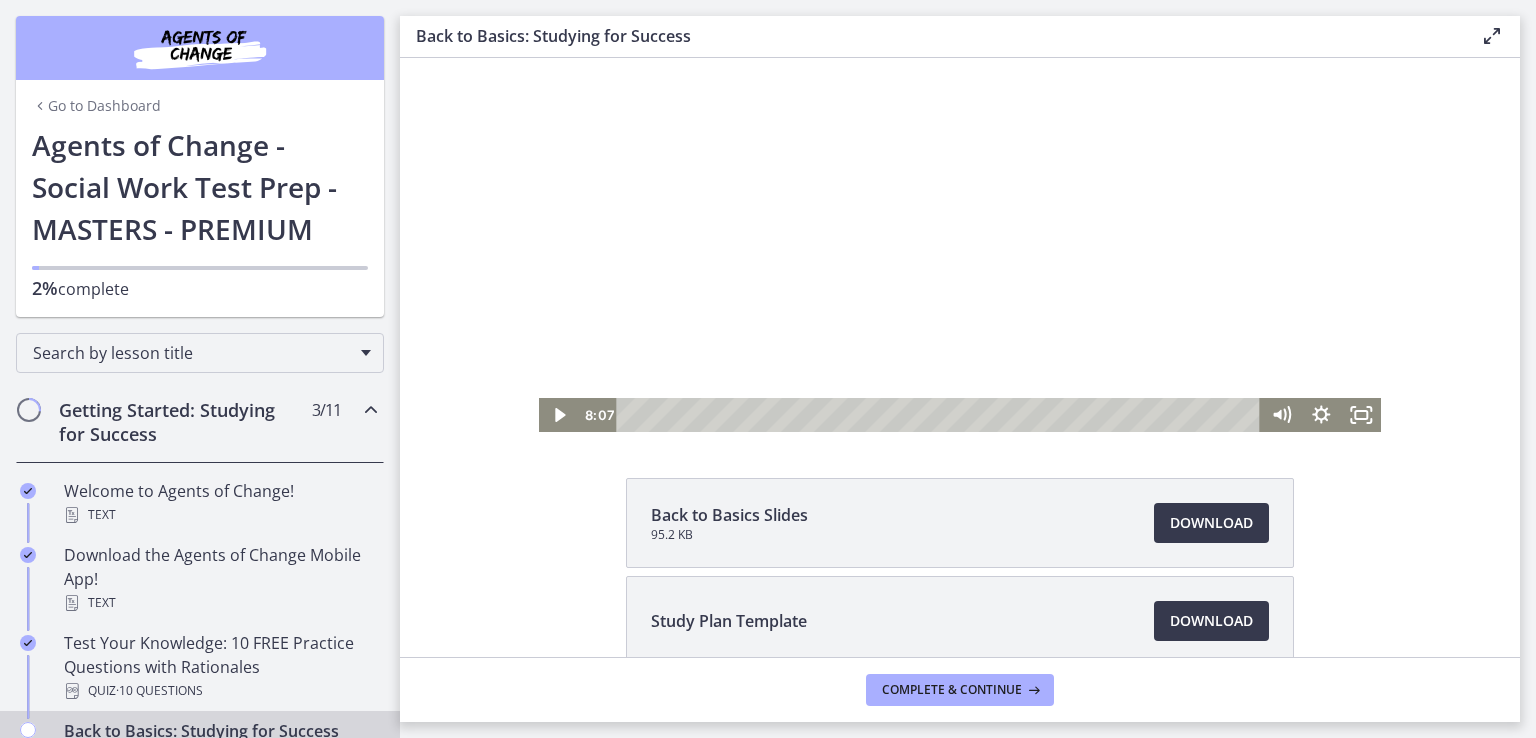 drag, startPoint x: 1528, startPoint y: 1, endPoint x: 1082, endPoint y: 451, distance: 633.574 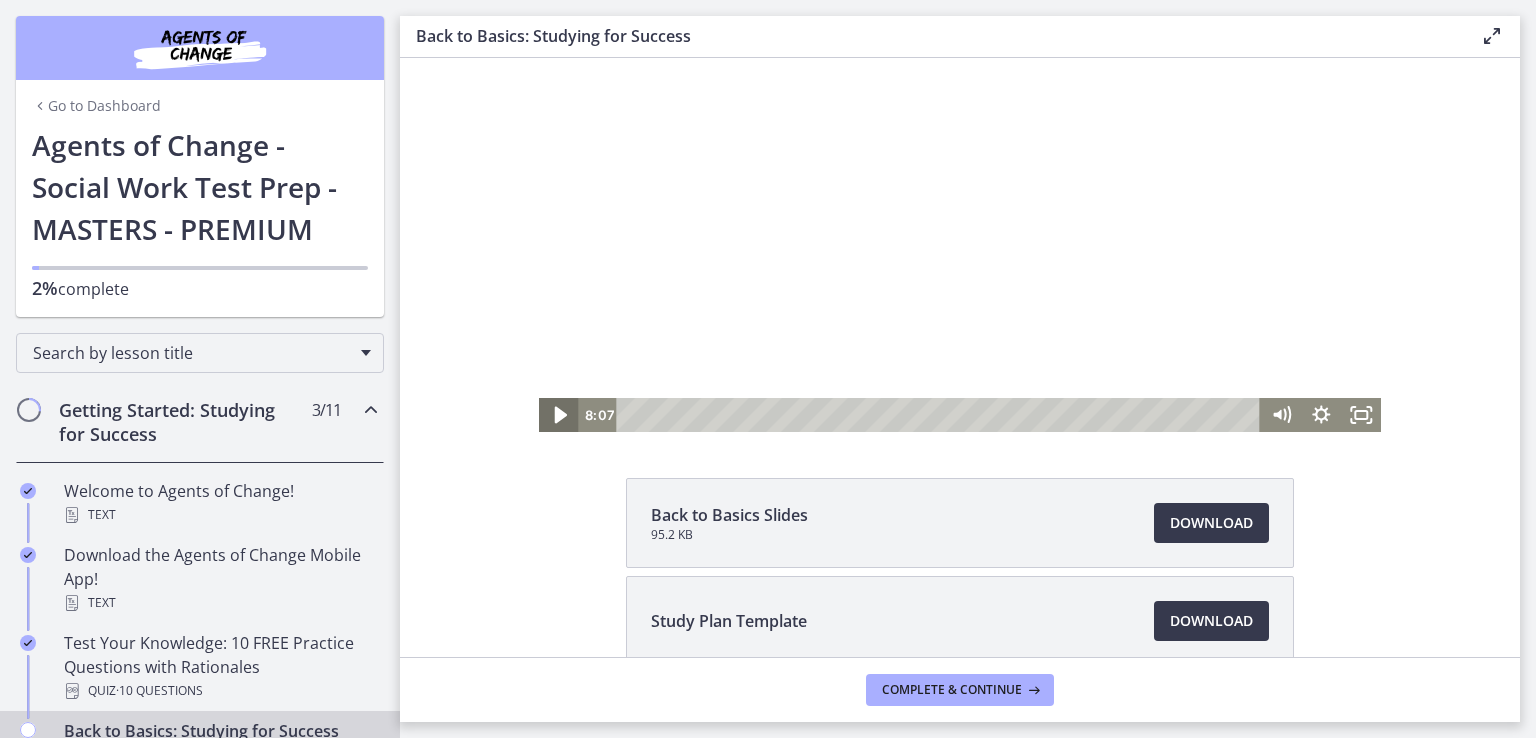 click 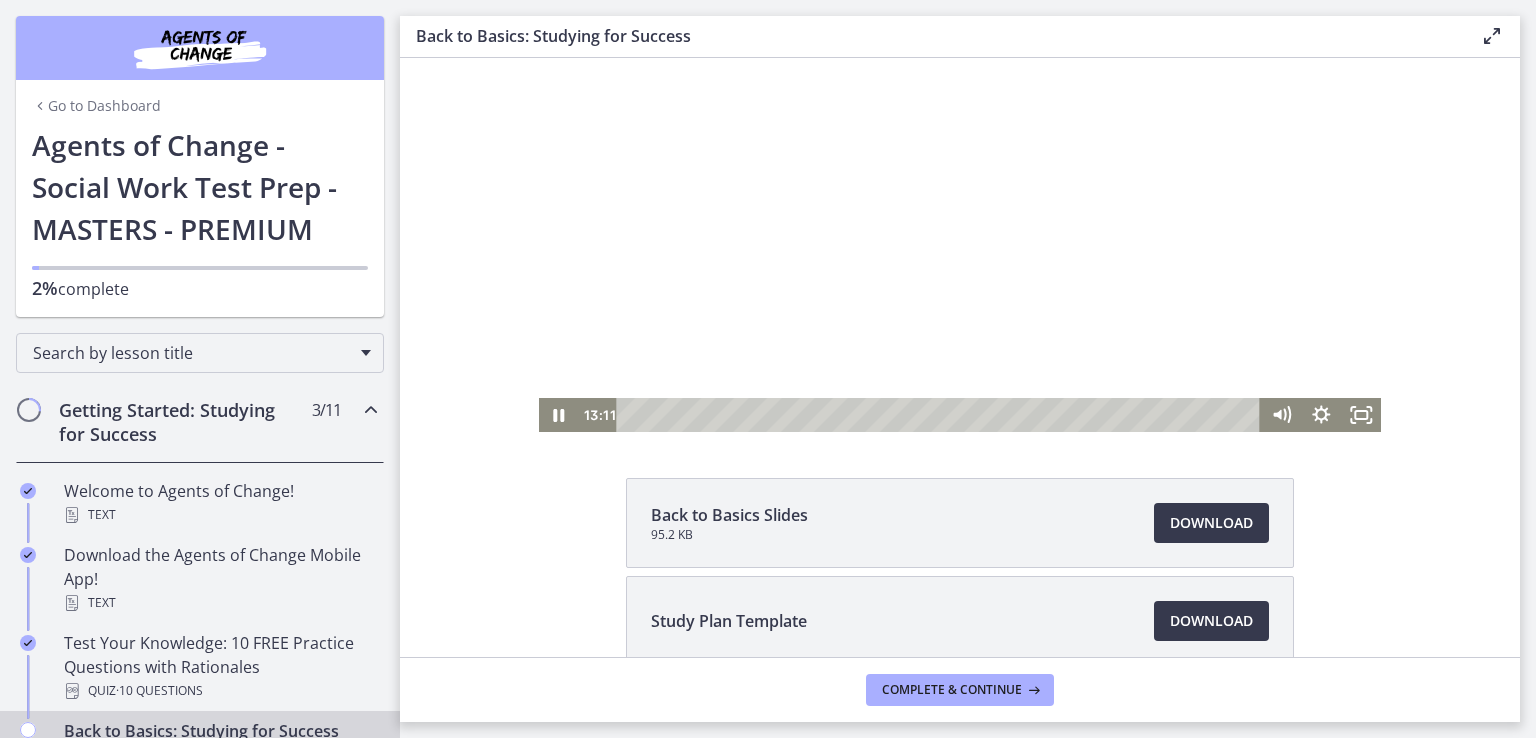 click at bounding box center [960, 195] 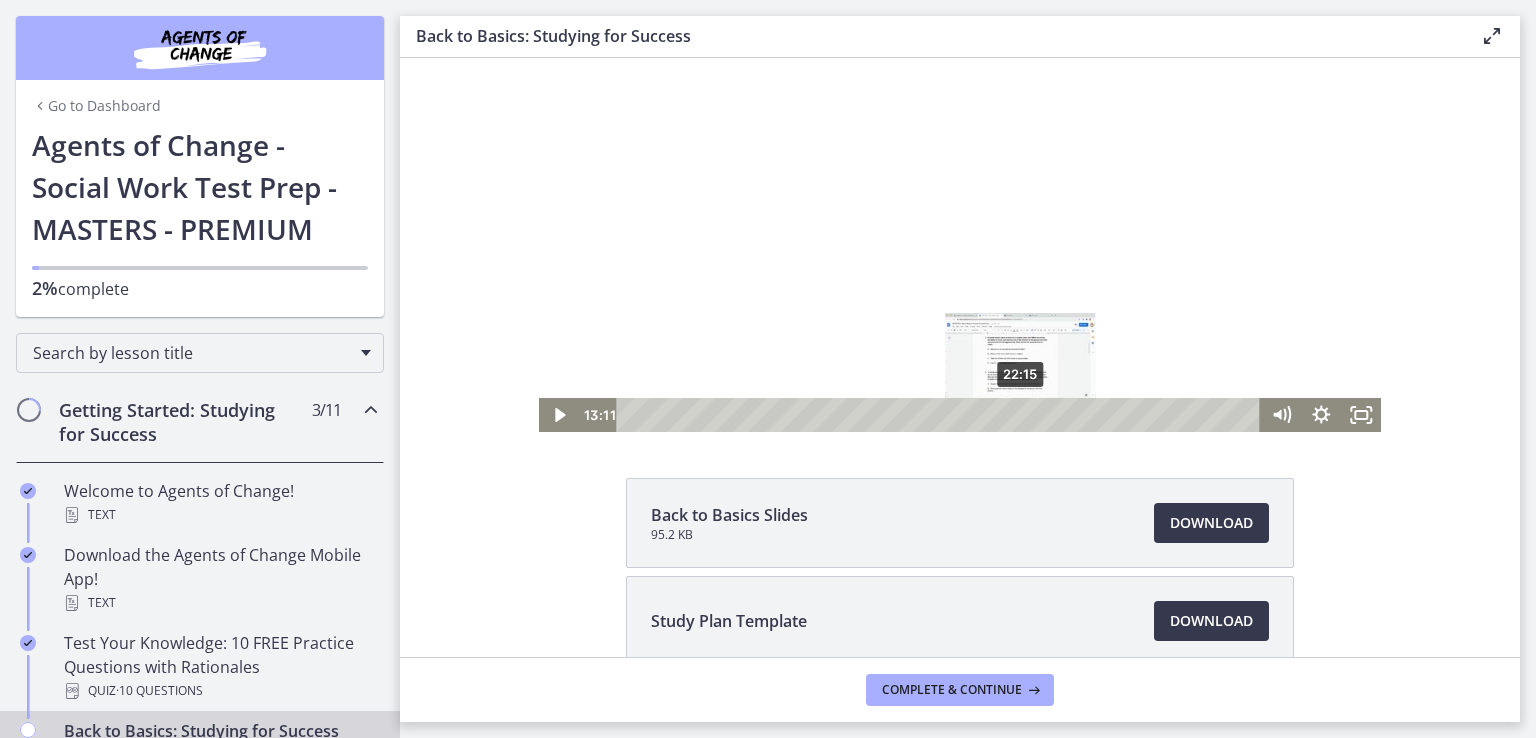 click on "22:15" at bounding box center (942, 415) 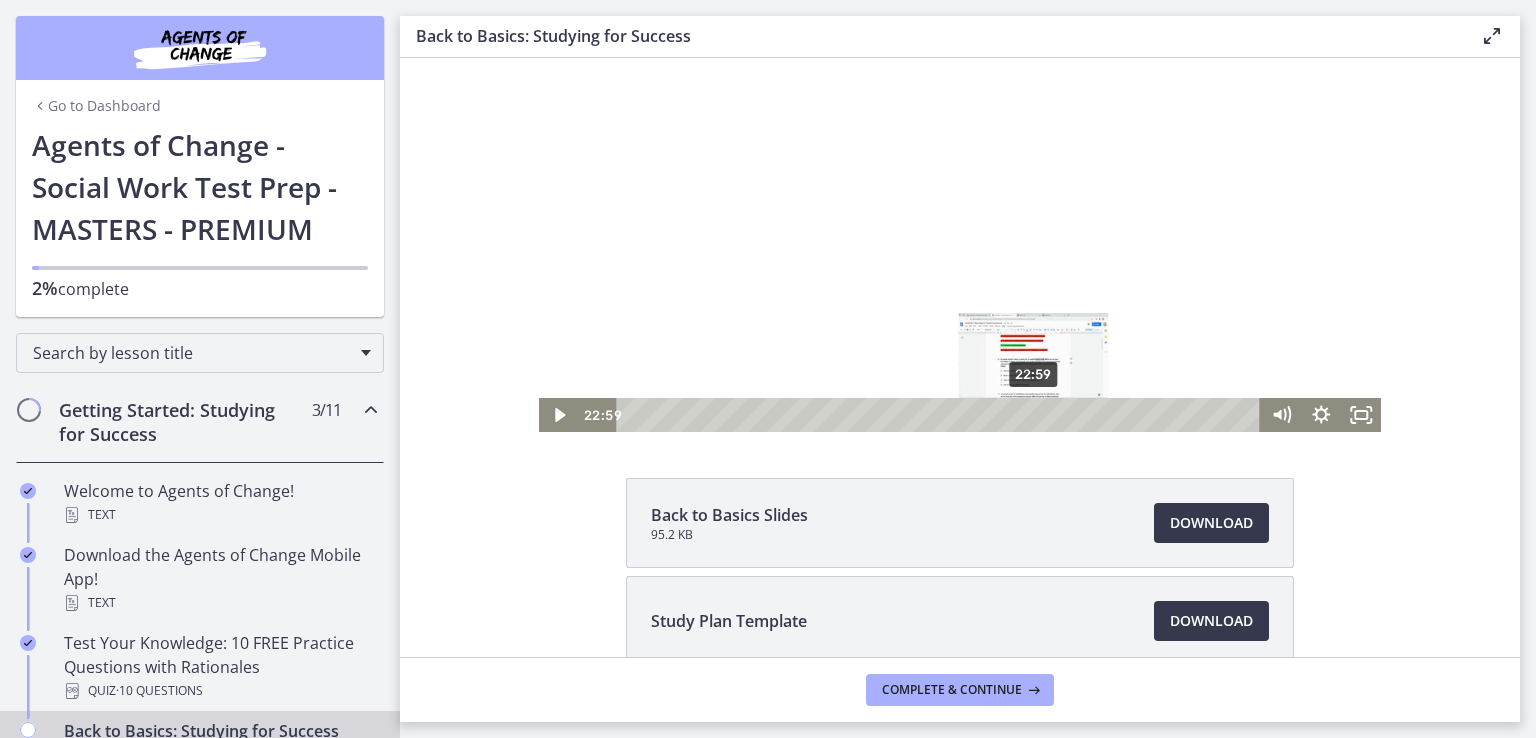 click on "22:59" at bounding box center (942, 415) 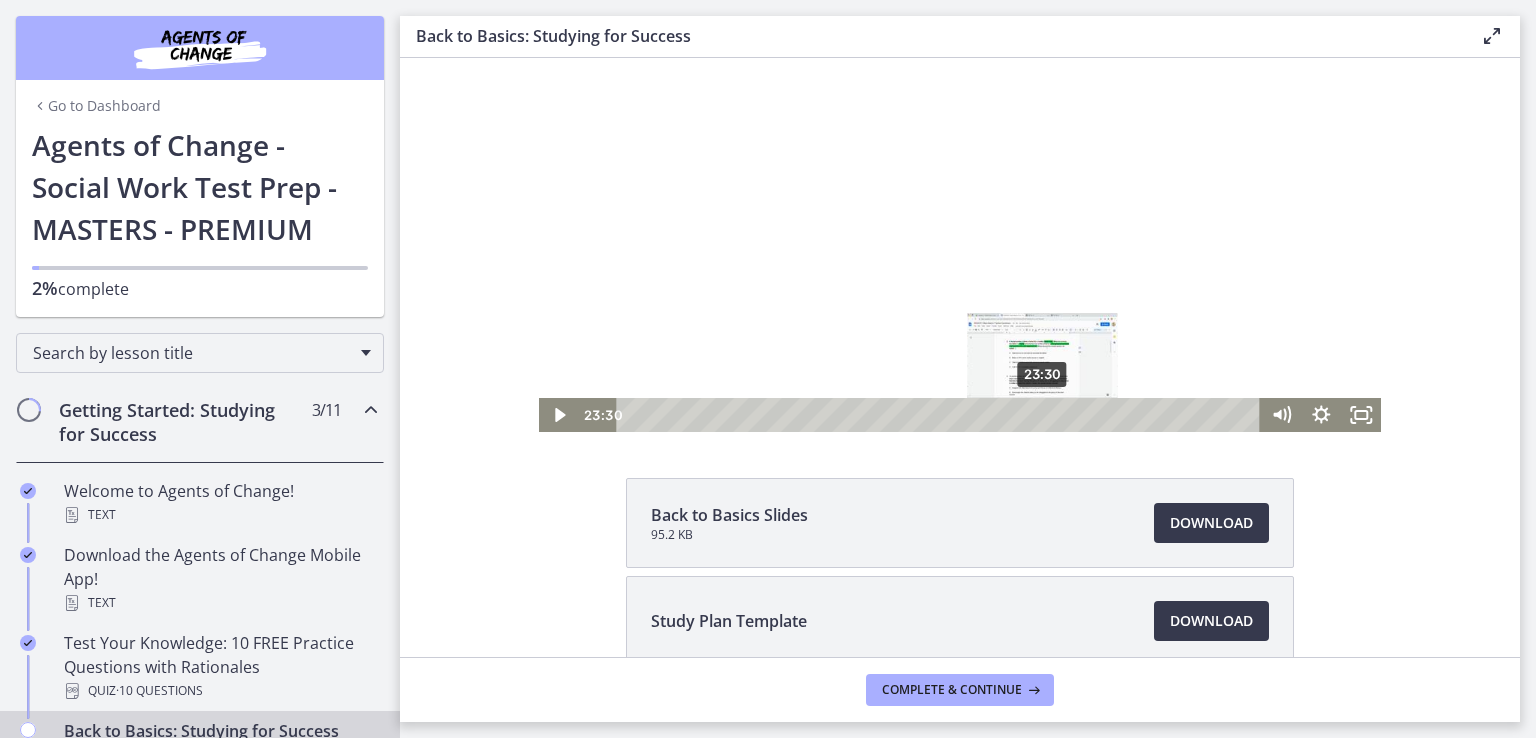 click on "23:30" at bounding box center [942, 415] 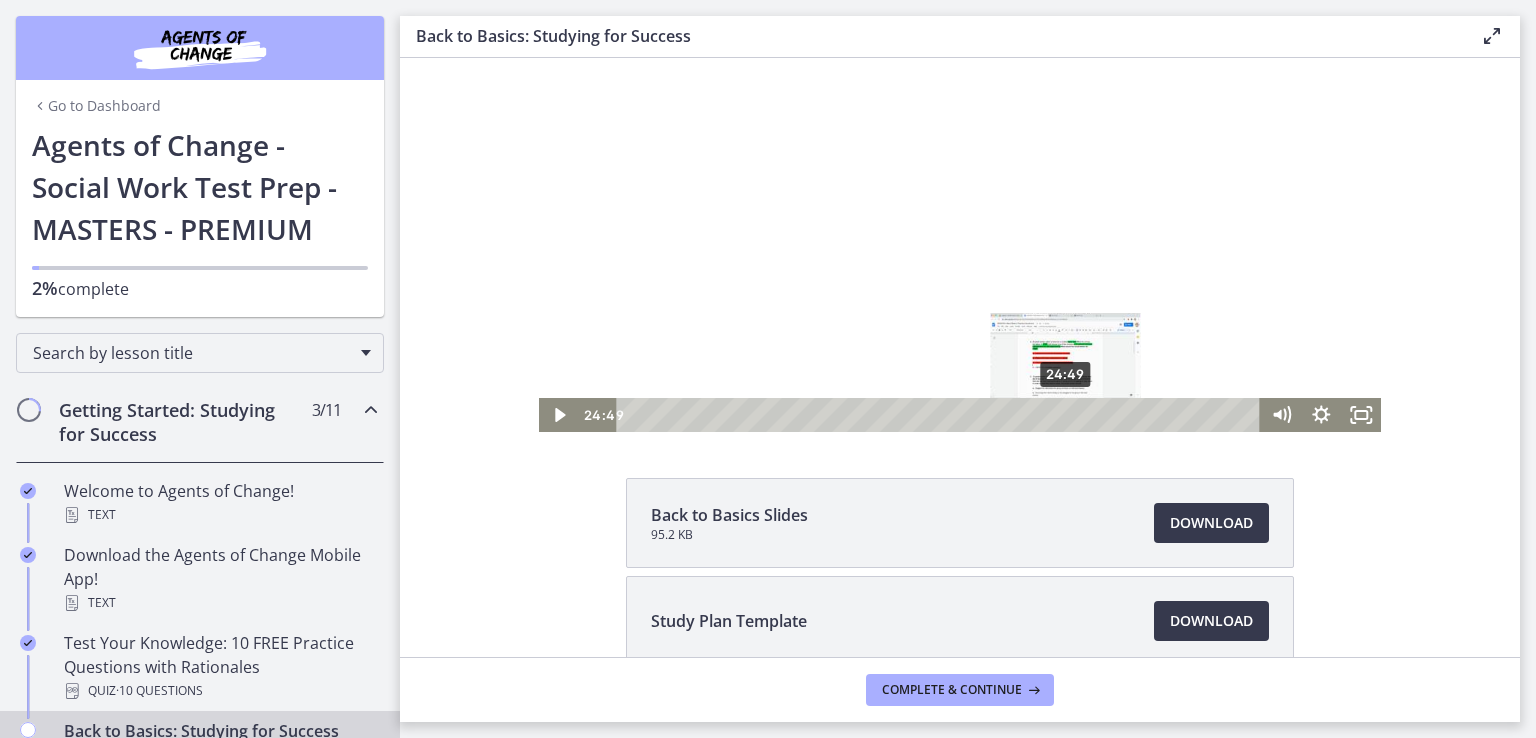 click on "24:49" at bounding box center [942, 415] 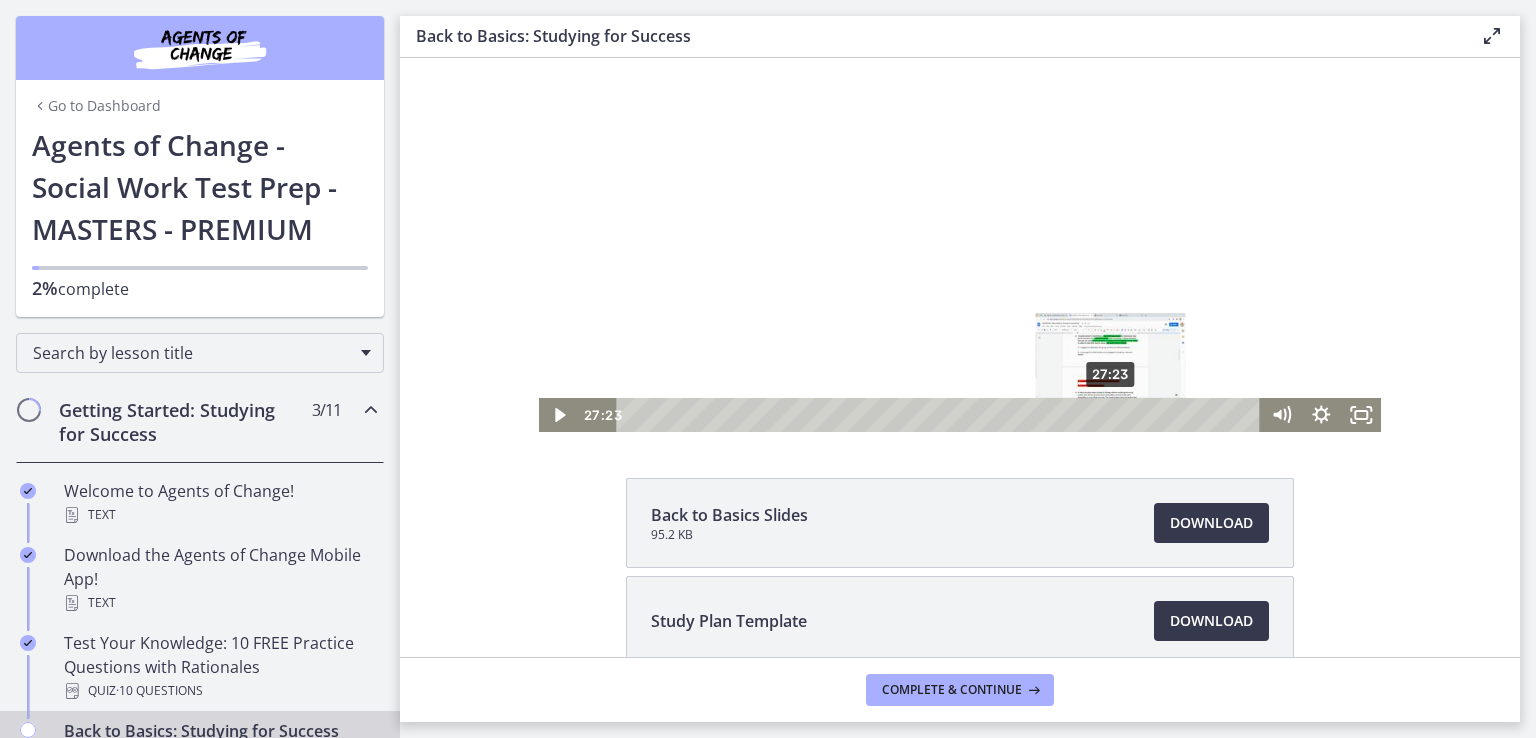 click on "27:23" at bounding box center (942, 415) 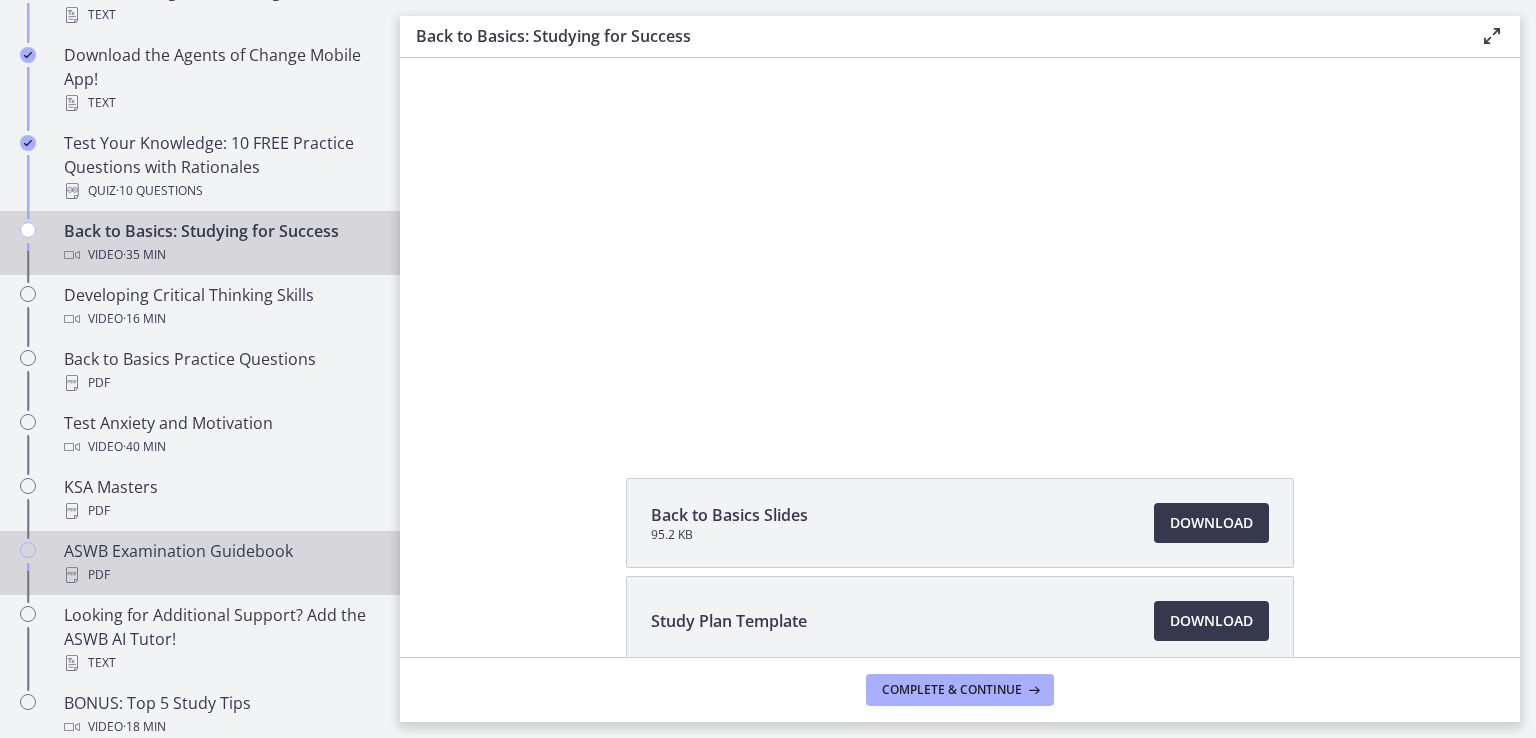 scroll, scrollTop: 600, scrollLeft: 0, axis: vertical 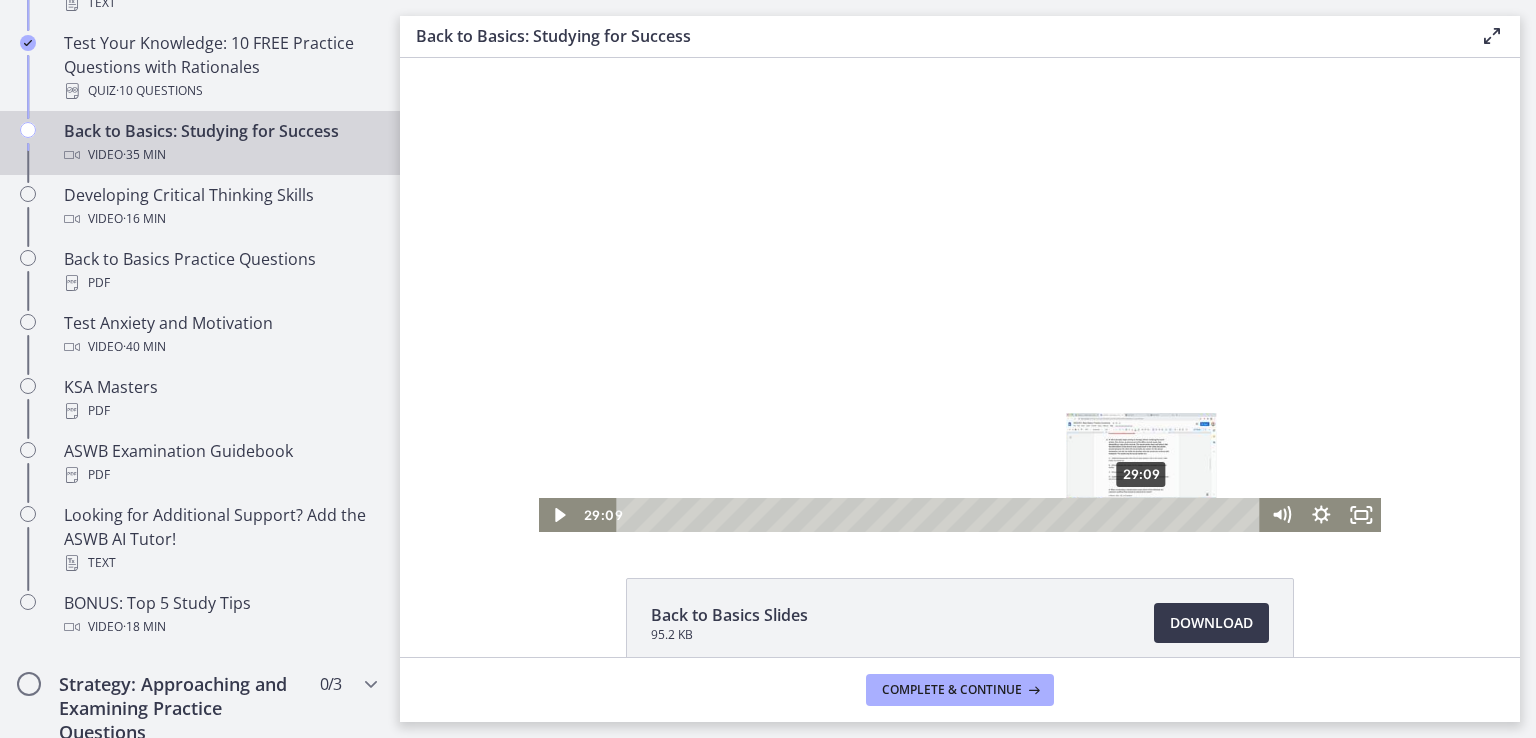 click on "29:09" at bounding box center [942, 515] 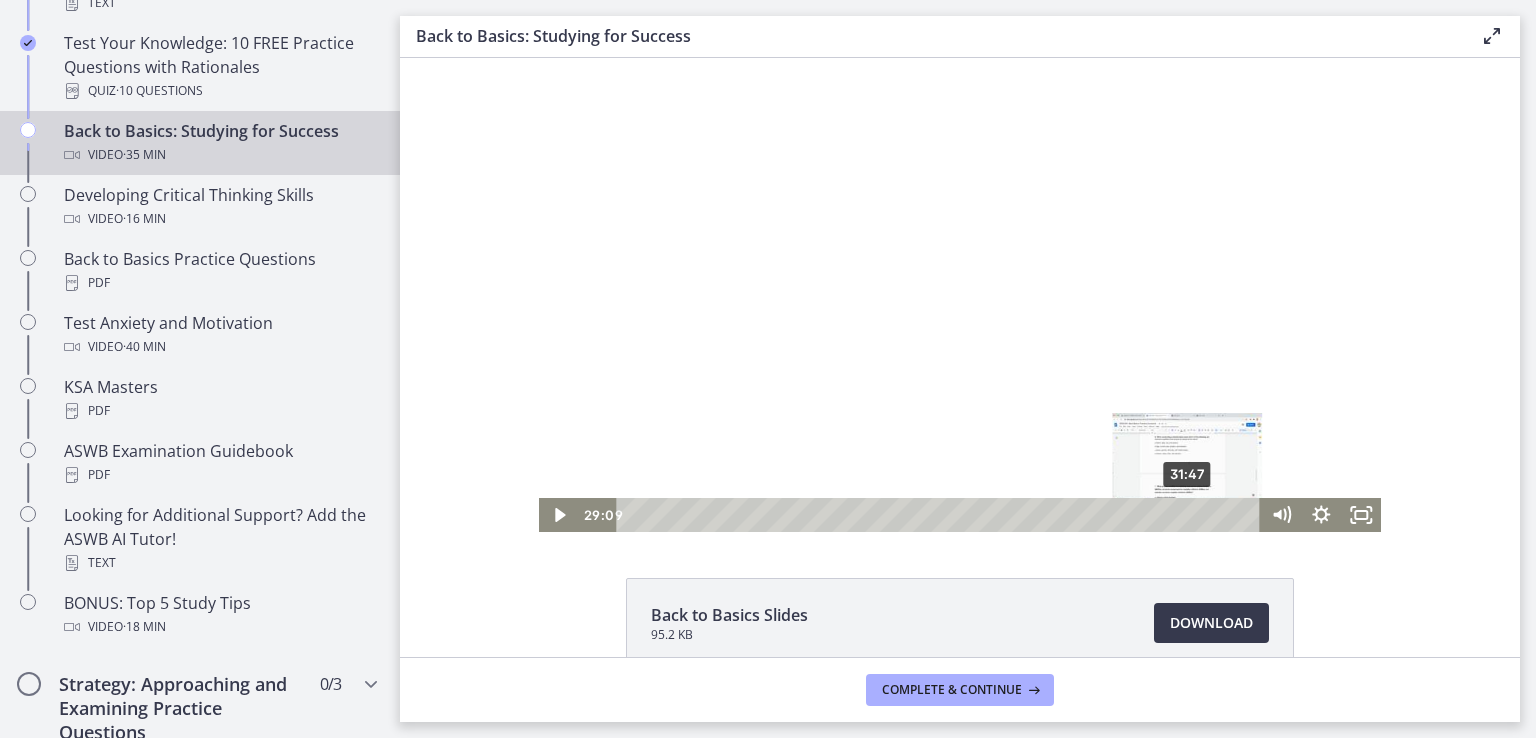 click on "31:47" at bounding box center (942, 515) 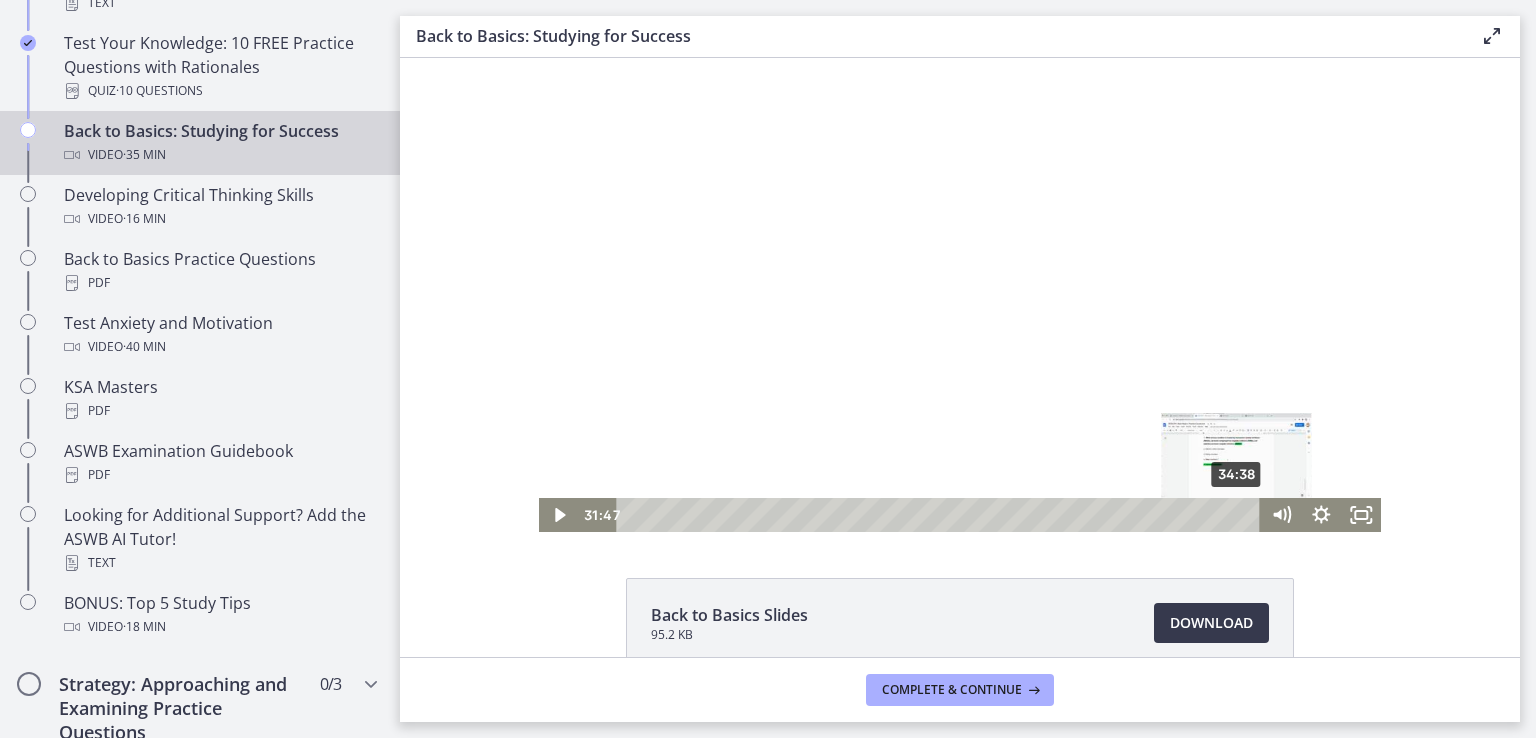 click on "34:38" at bounding box center (942, 515) 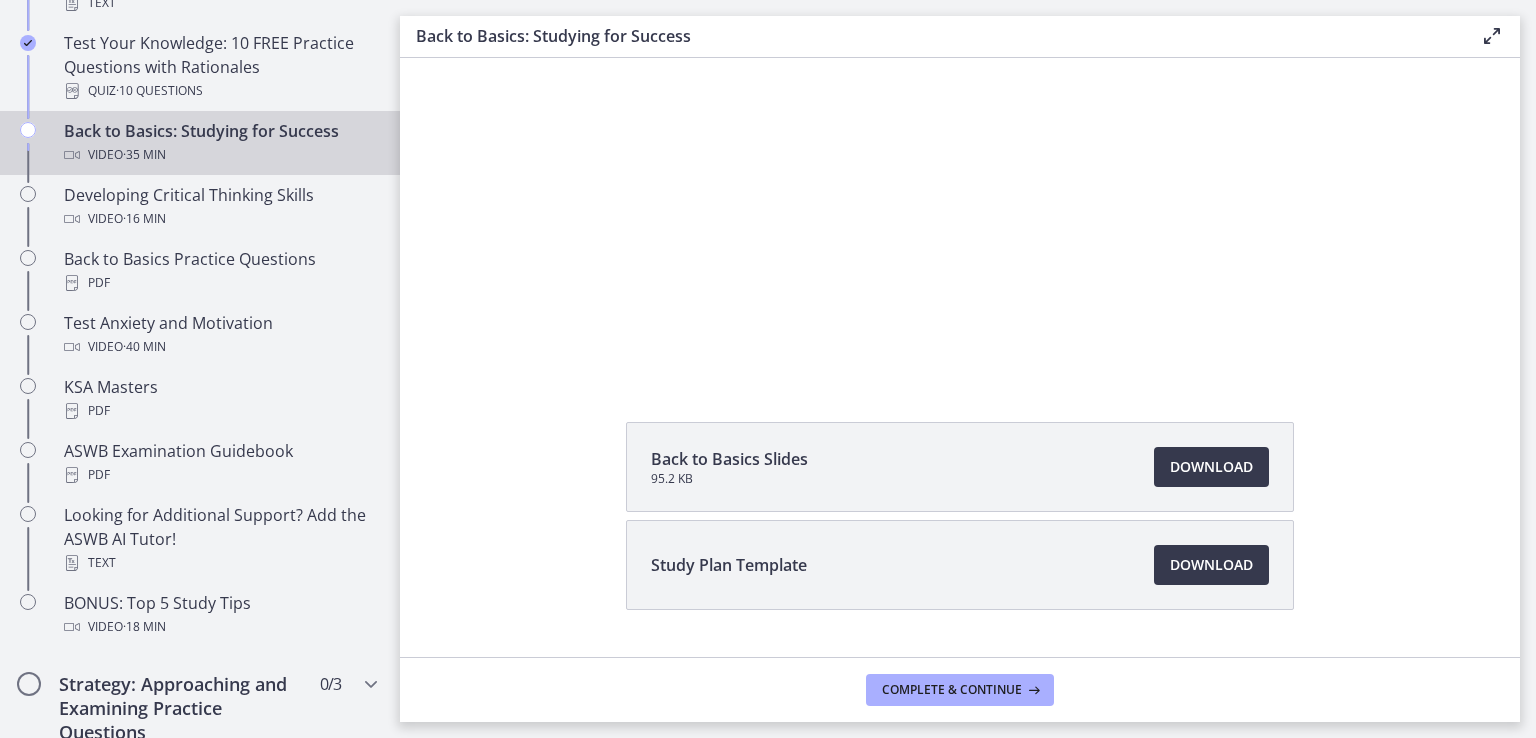 scroll, scrollTop: 204, scrollLeft: 0, axis: vertical 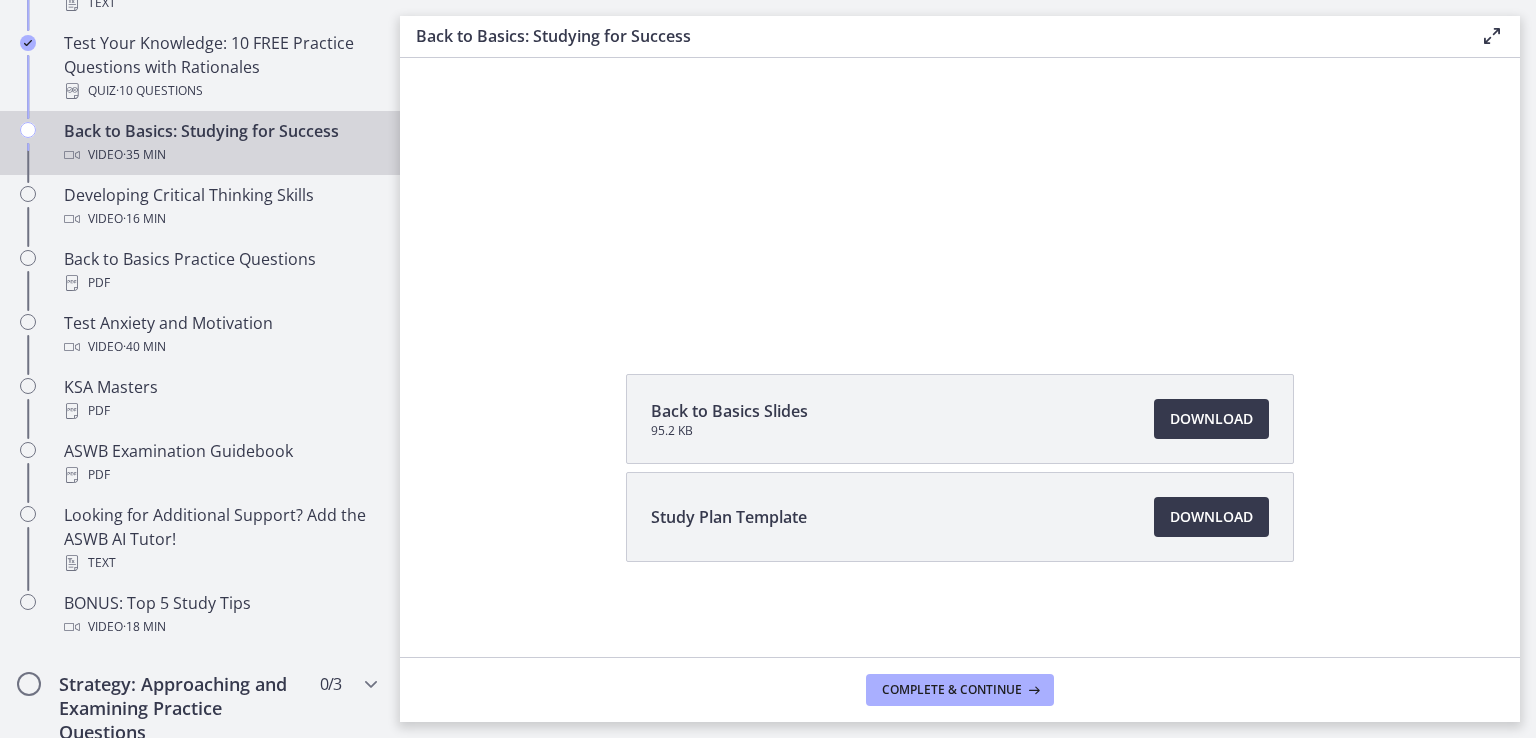 click on "Back to Basics Slides
95.2 KB
Download
Opens in a new window" at bounding box center (960, 419) 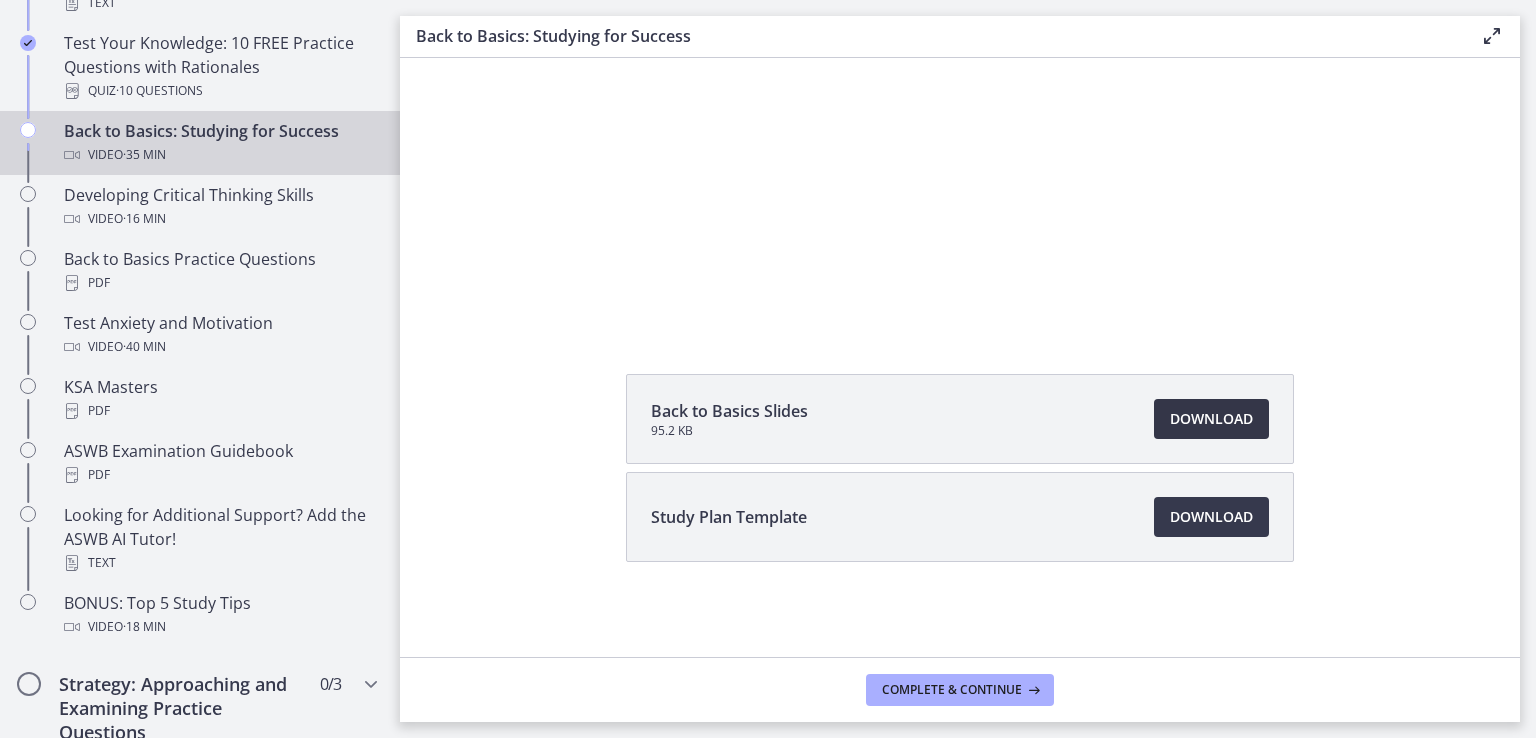 click on "Download
Opens in a new window" at bounding box center (1211, 419) 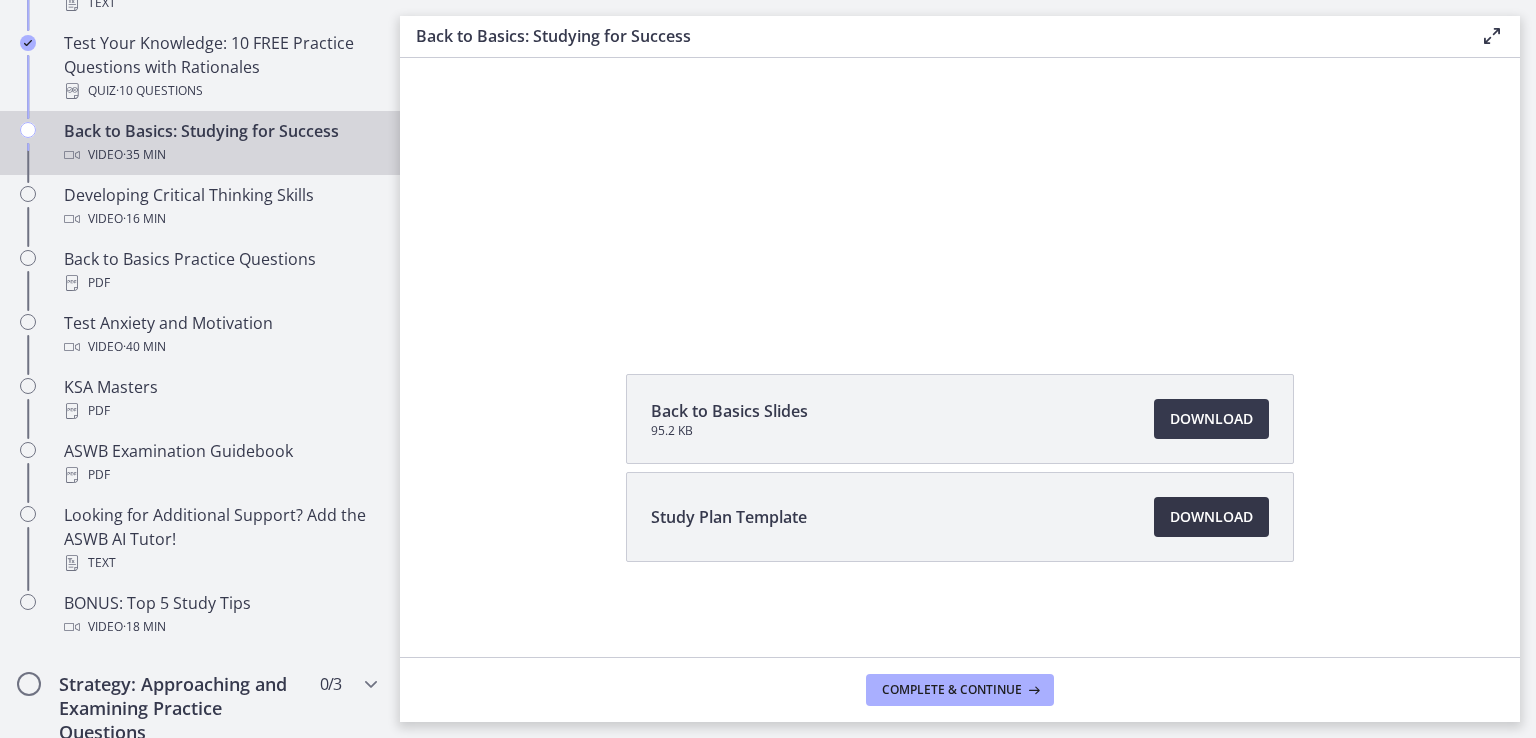 click on "Download
Opens in a new window" at bounding box center (1211, 517) 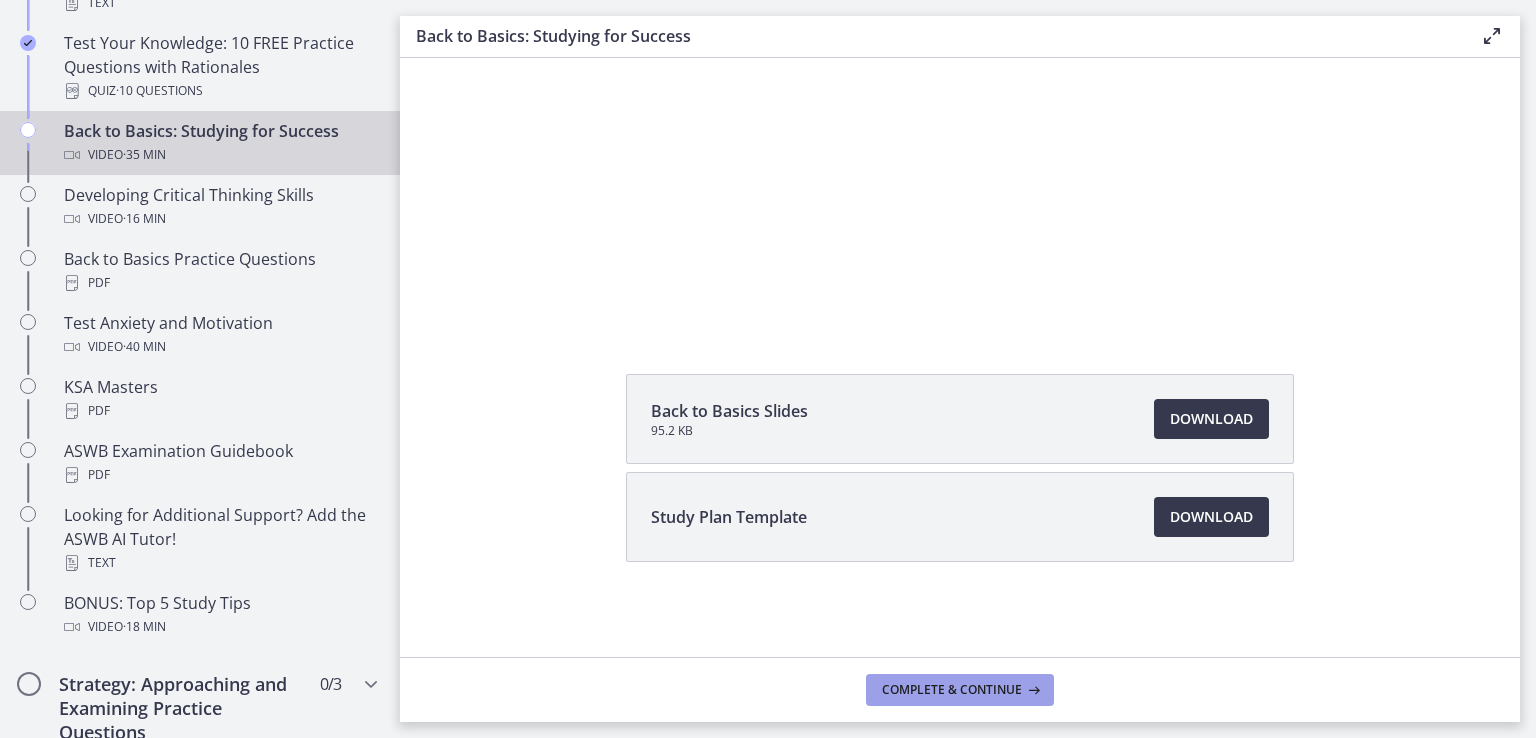 click on "Complete & continue" at bounding box center [952, 690] 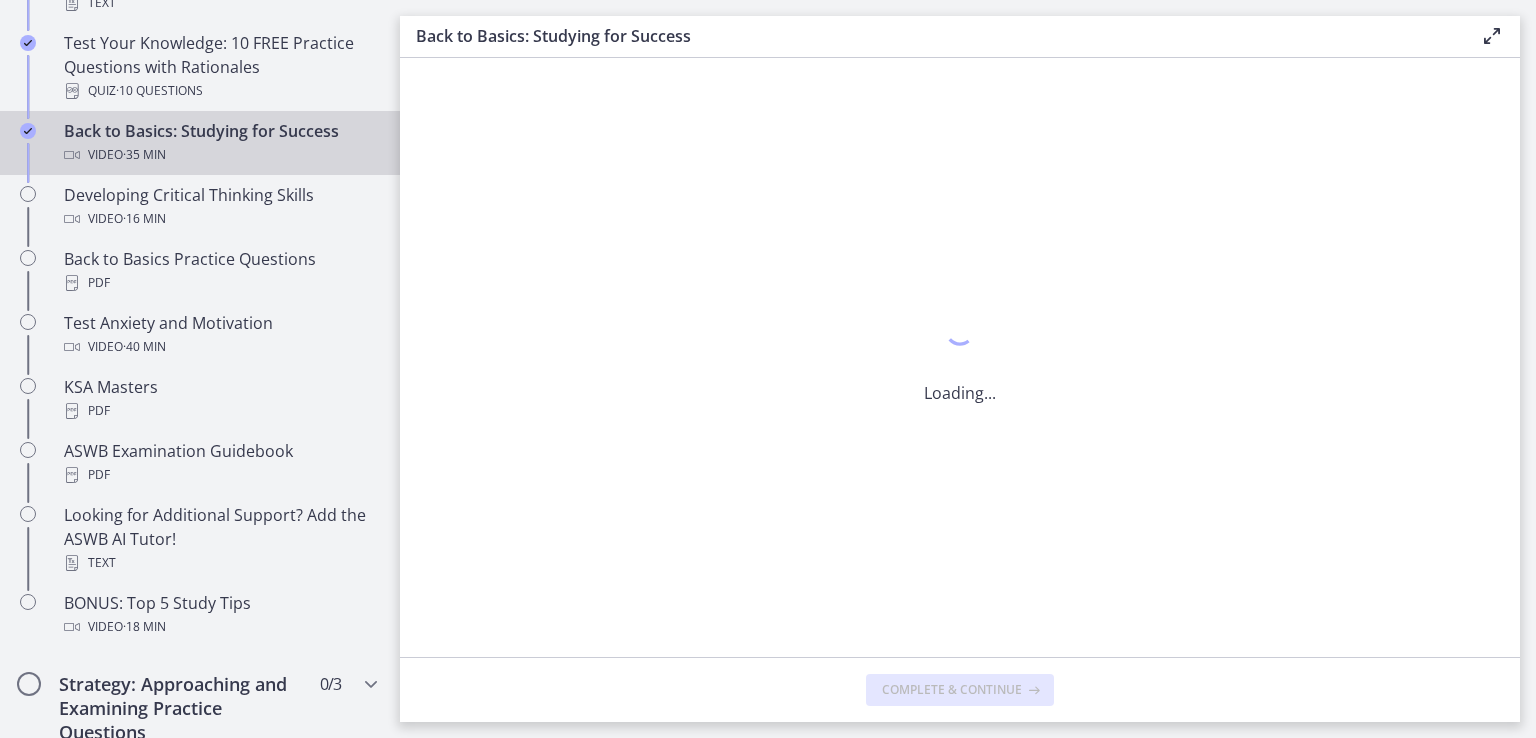 scroll, scrollTop: 0, scrollLeft: 0, axis: both 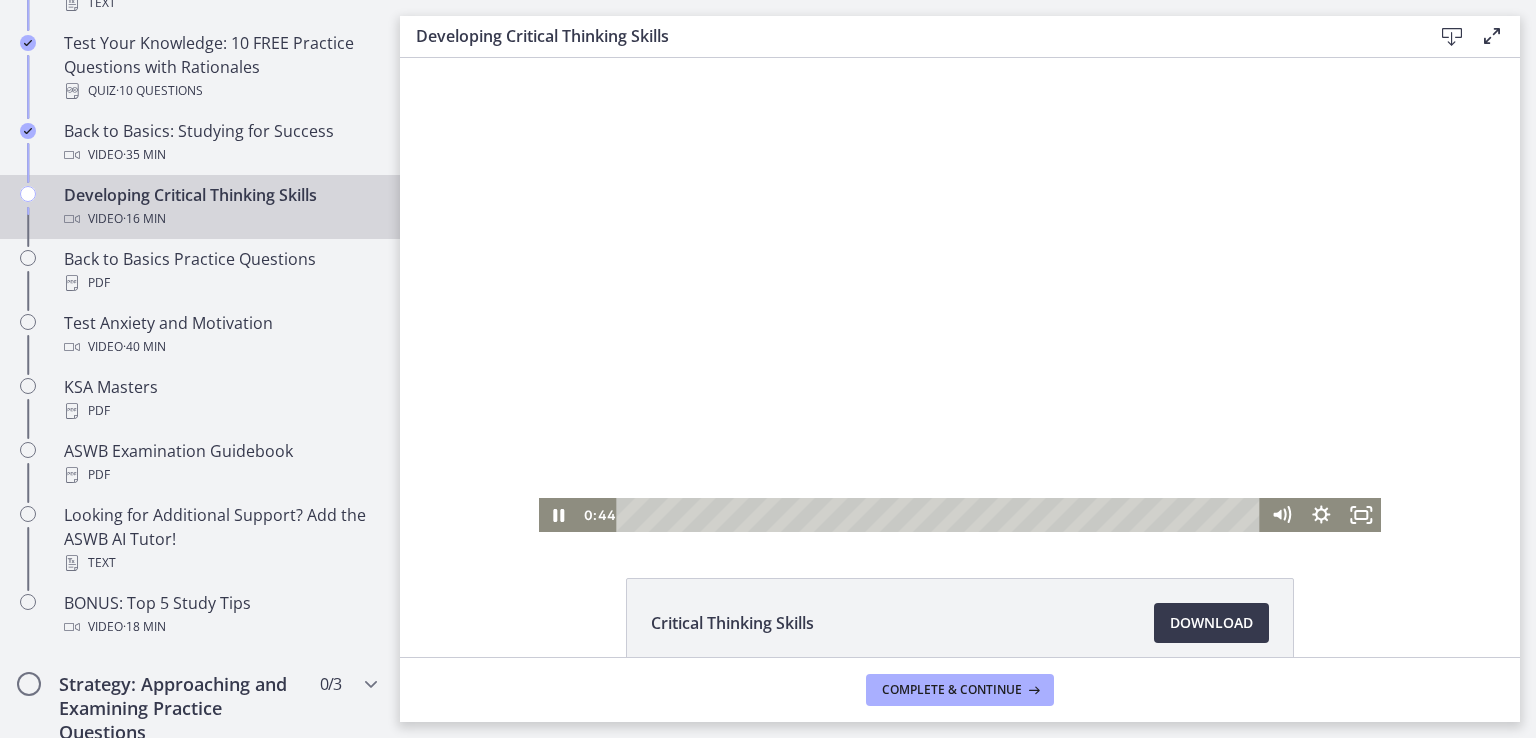 click at bounding box center [960, 295] 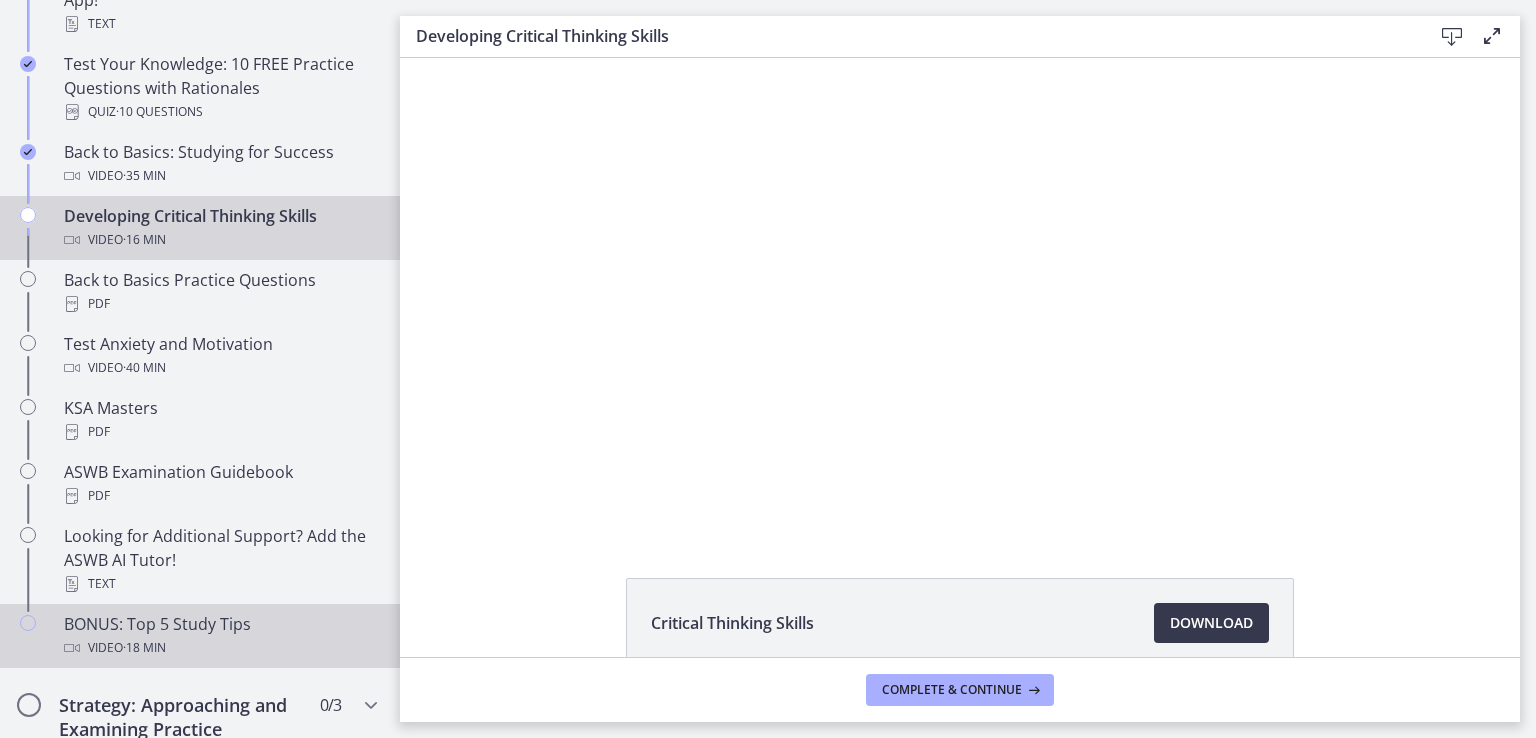 scroll, scrollTop: 679, scrollLeft: 0, axis: vertical 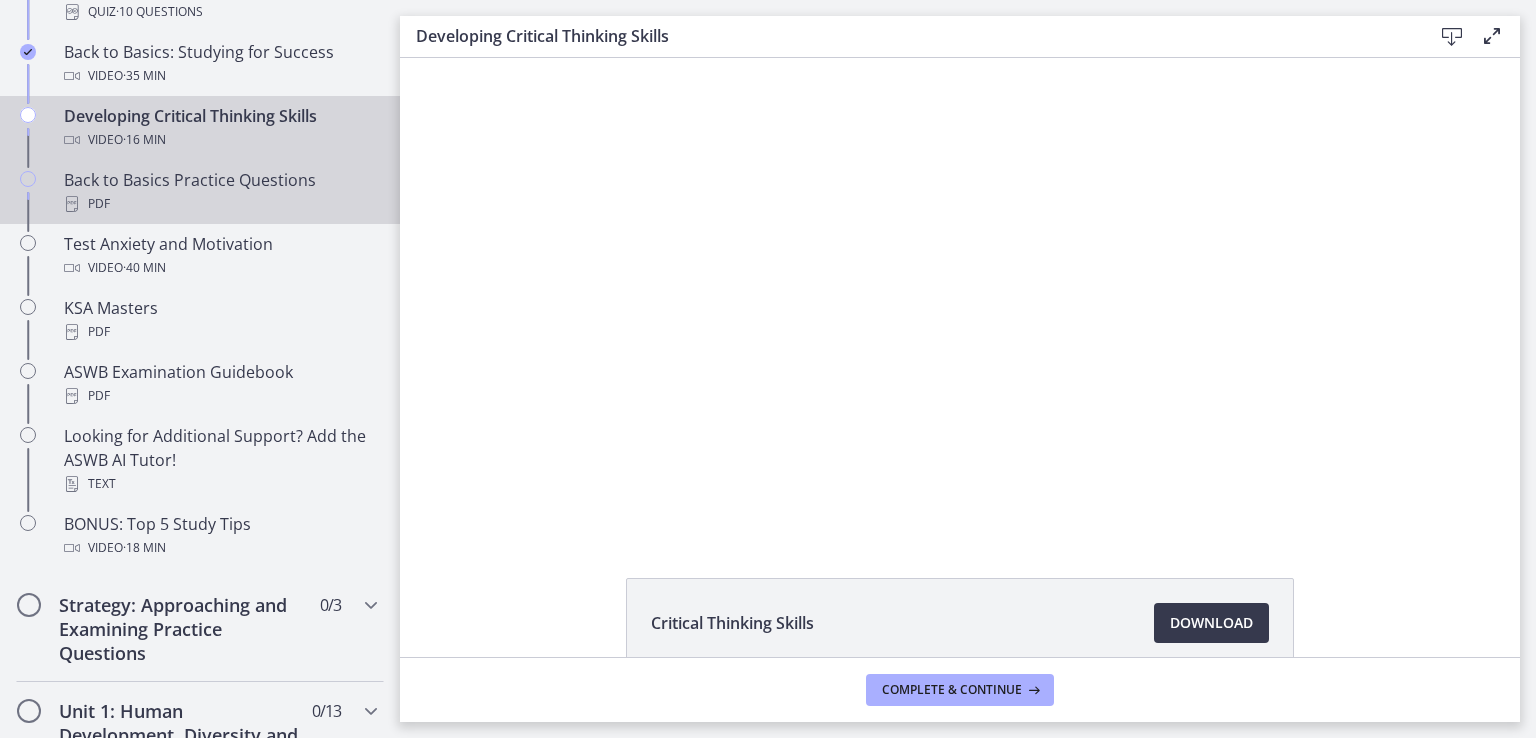 click on "PDF" at bounding box center (220, 204) 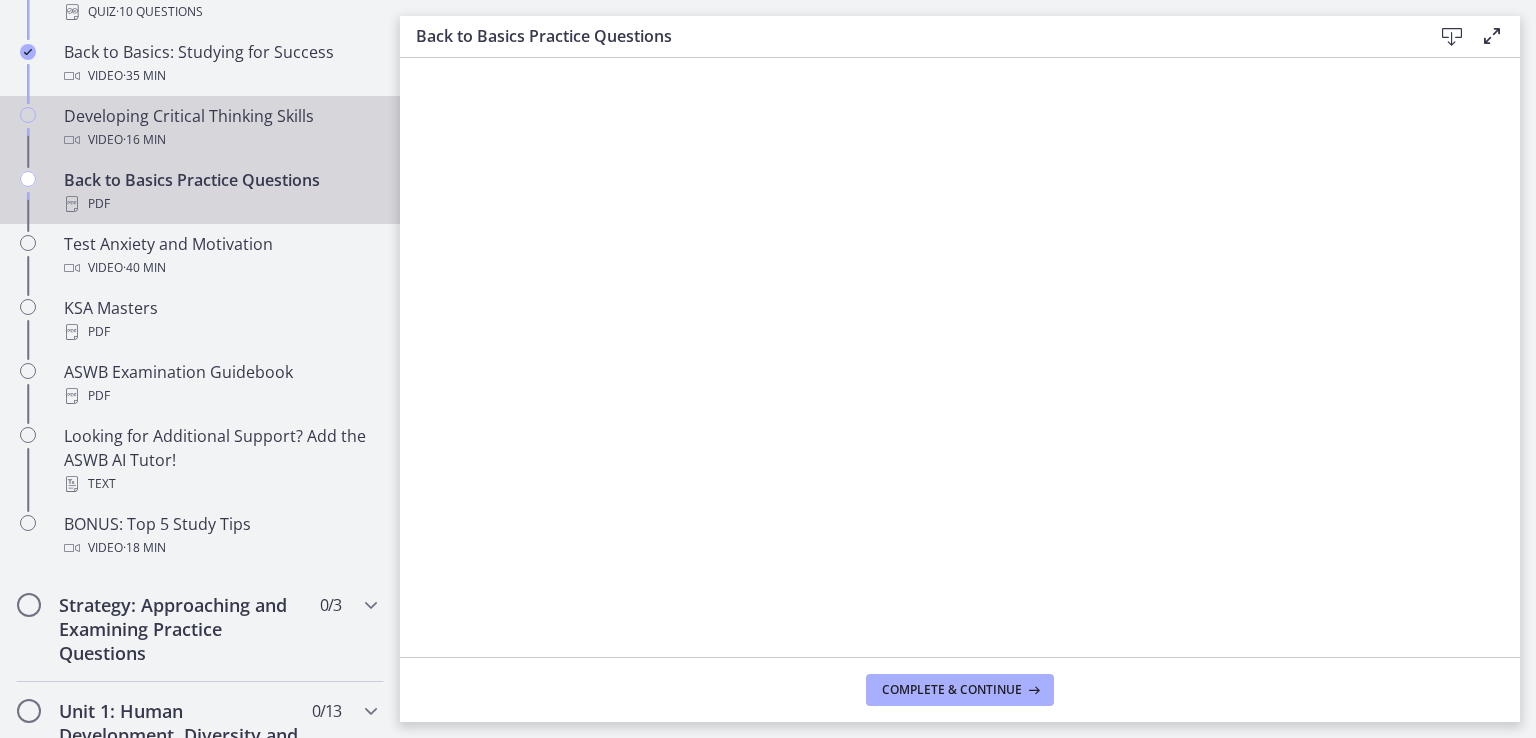 click on "·  16 min" at bounding box center [144, 140] 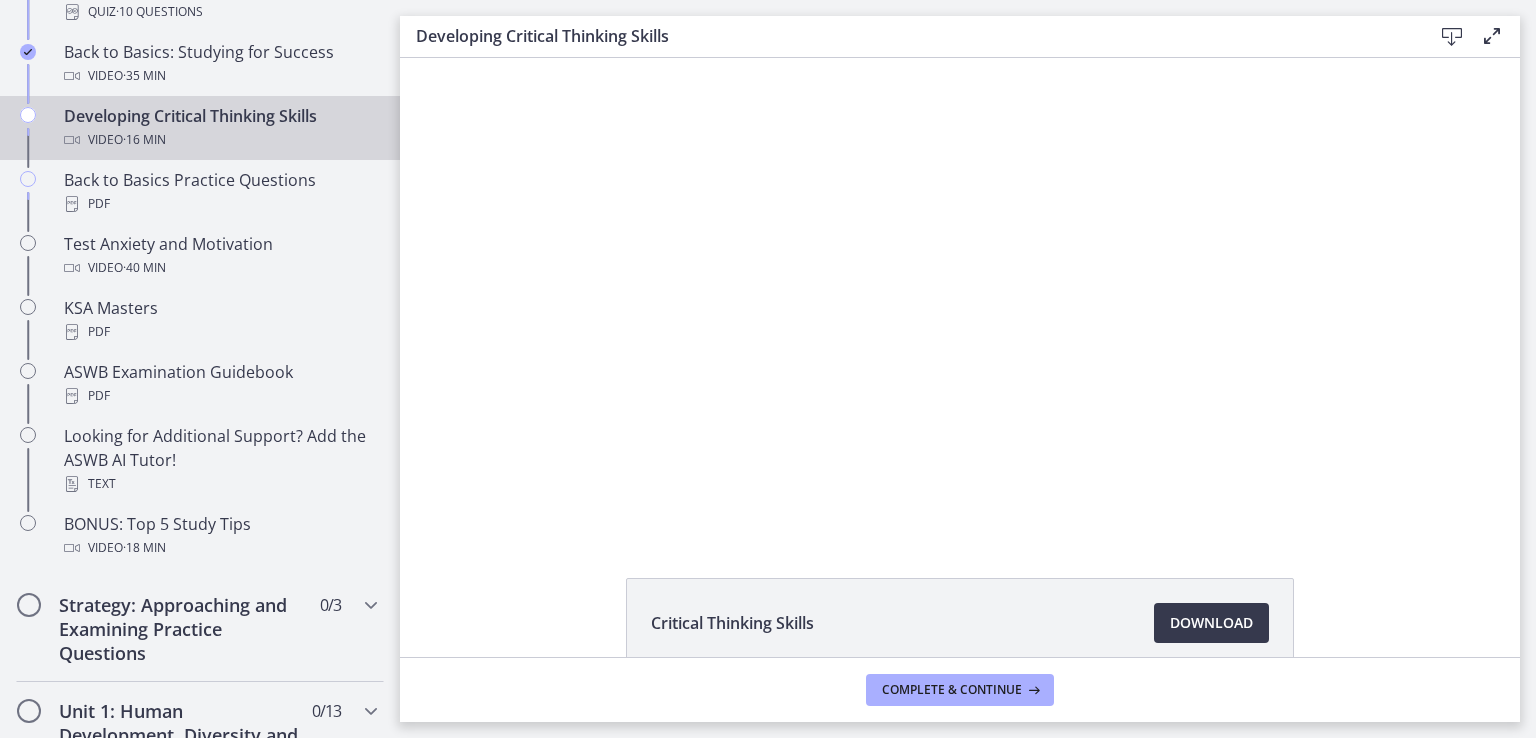 scroll, scrollTop: 0, scrollLeft: 0, axis: both 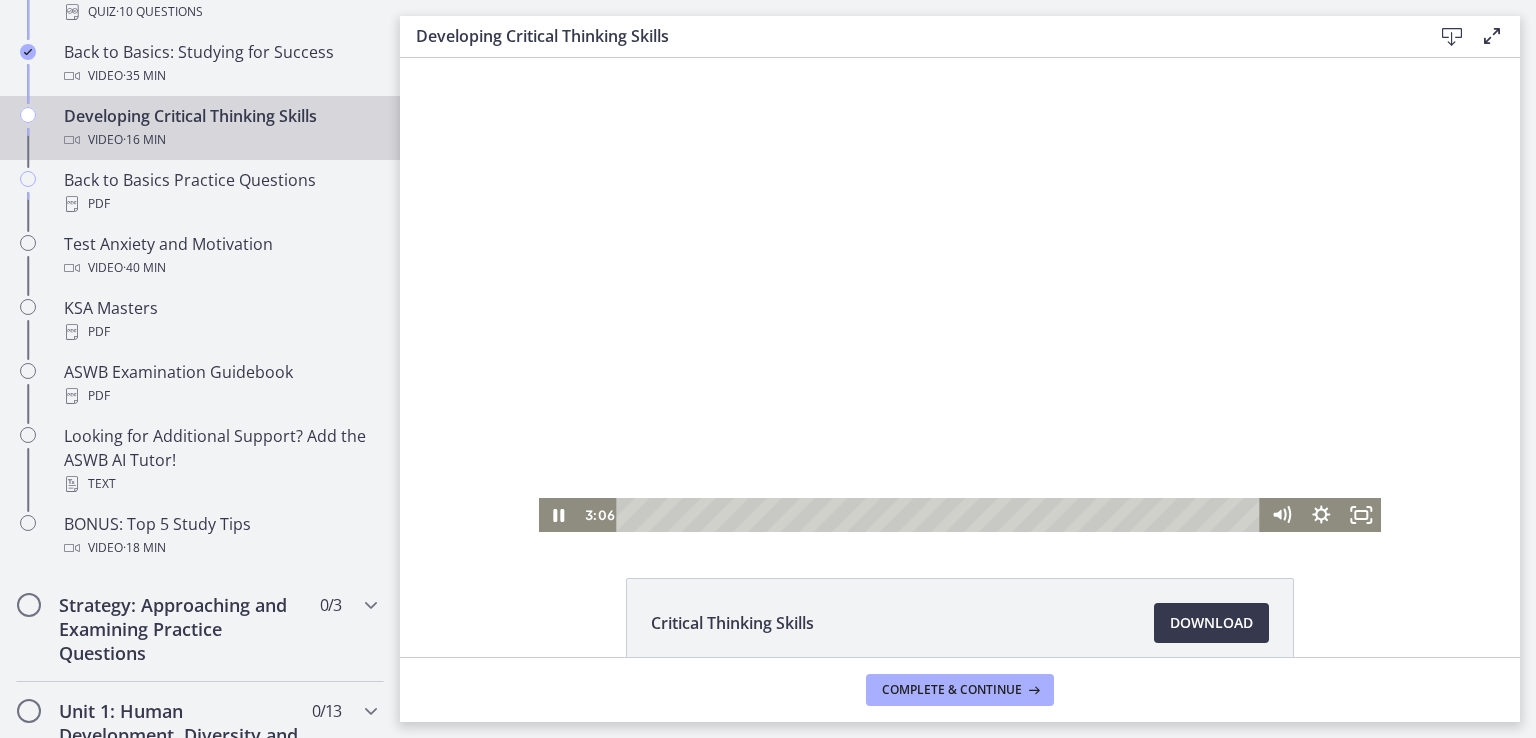 click at bounding box center [960, 295] 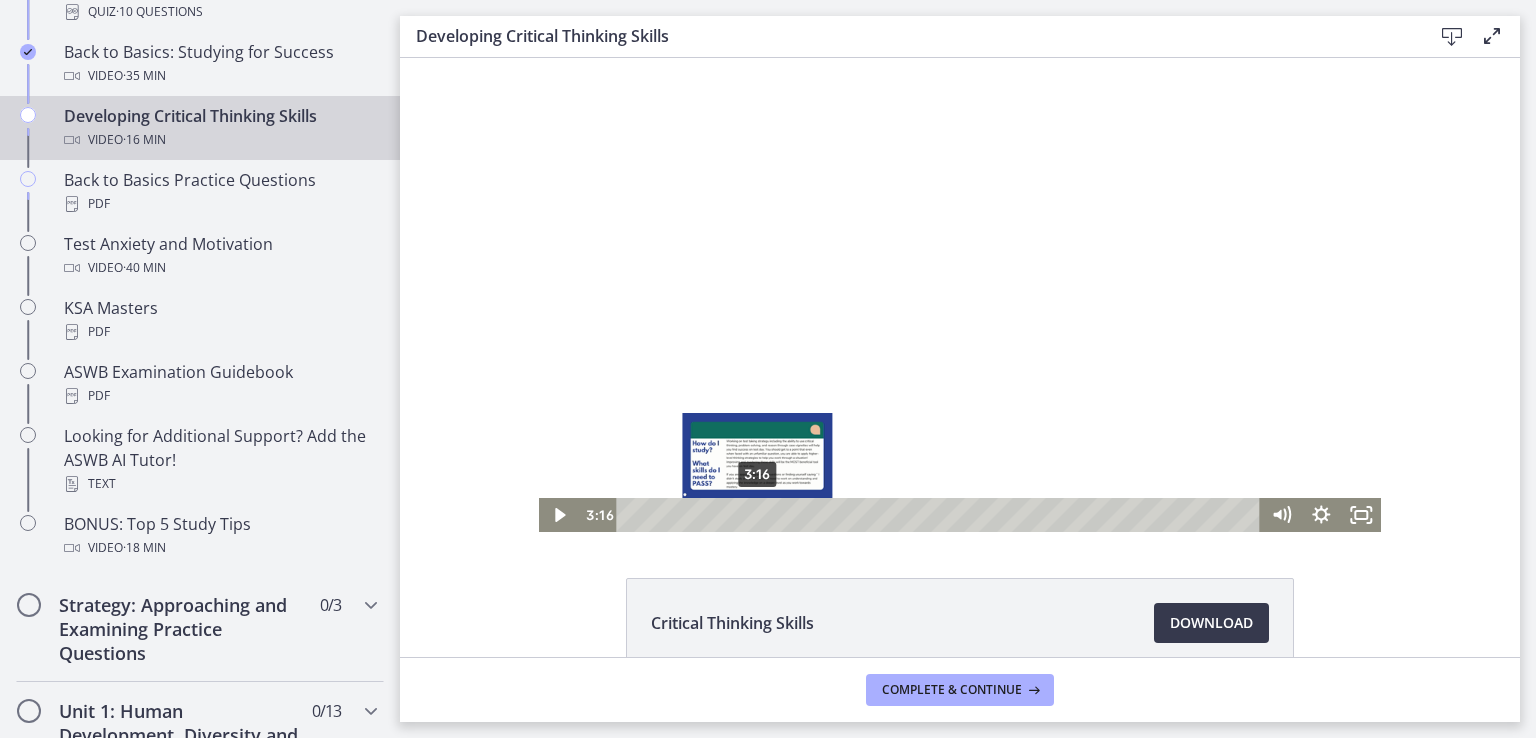 click on "3:16" at bounding box center [942, 515] 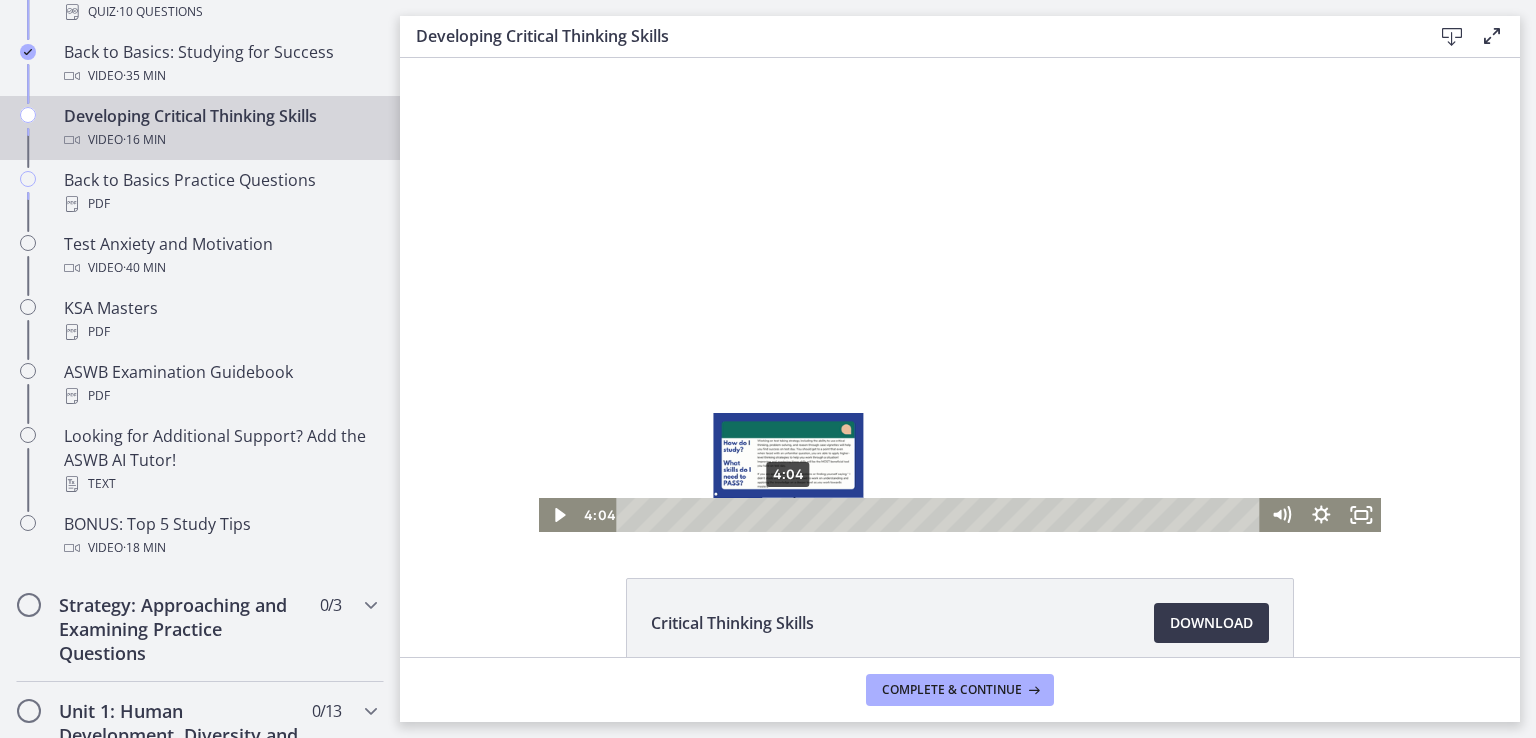 click on "4:04" at bounding box center (942, 515) 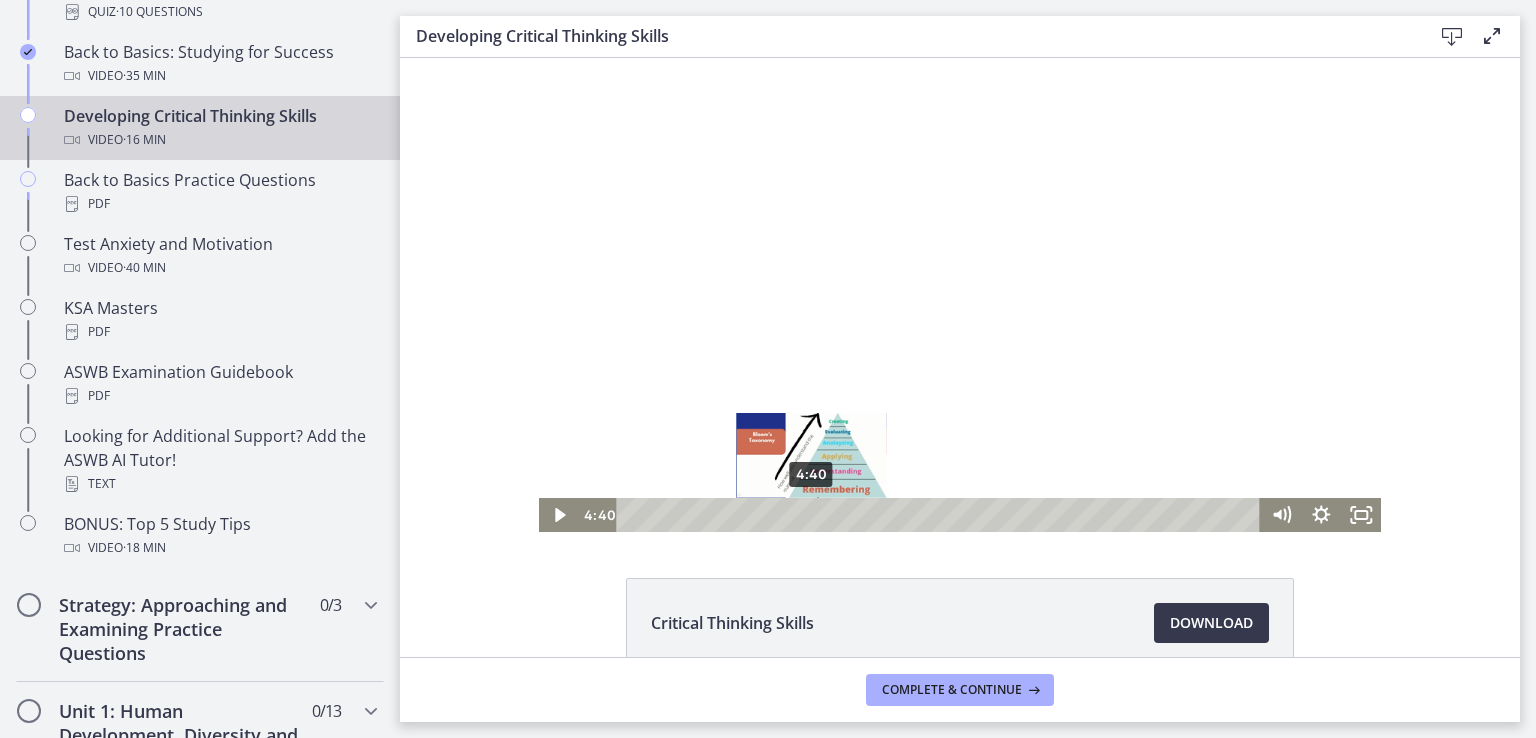 click on "4:40" at bounding box center [942, 515] 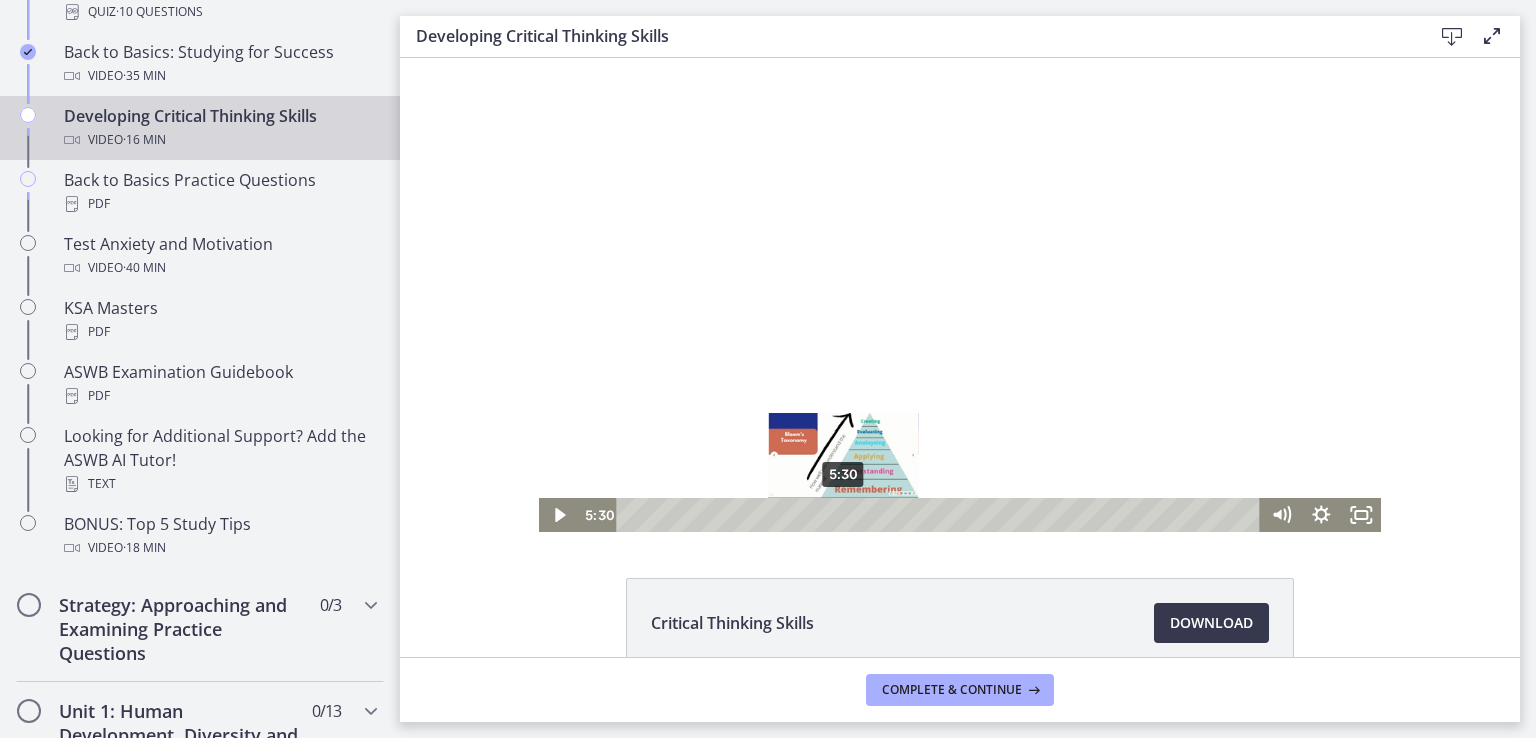 click on "5:30" at bounding box center [942, 515] 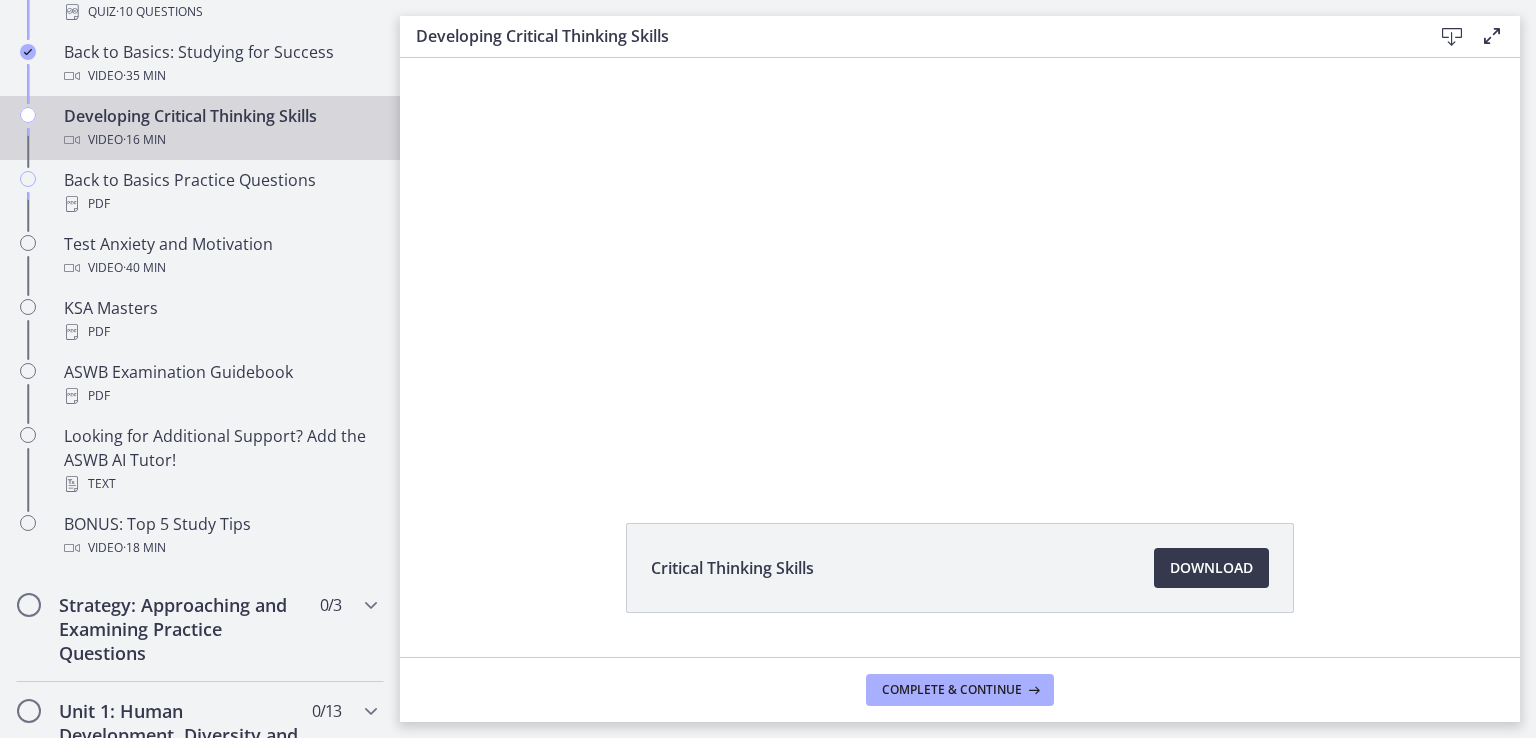 scroll, scrollTop: 107, scrollLeft: 0, axis: vertical 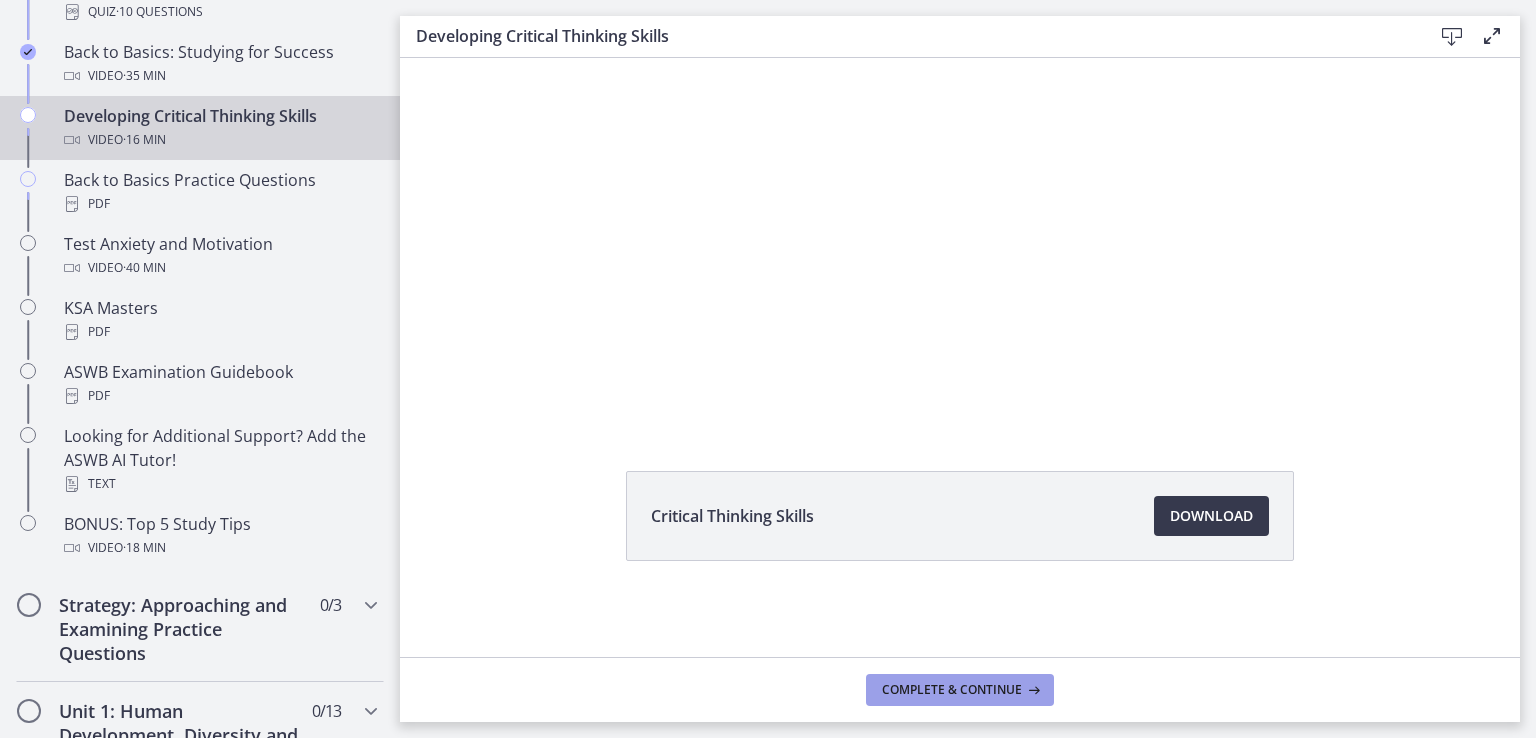 click on "Complete & continue" at bounding box center (952, 690) 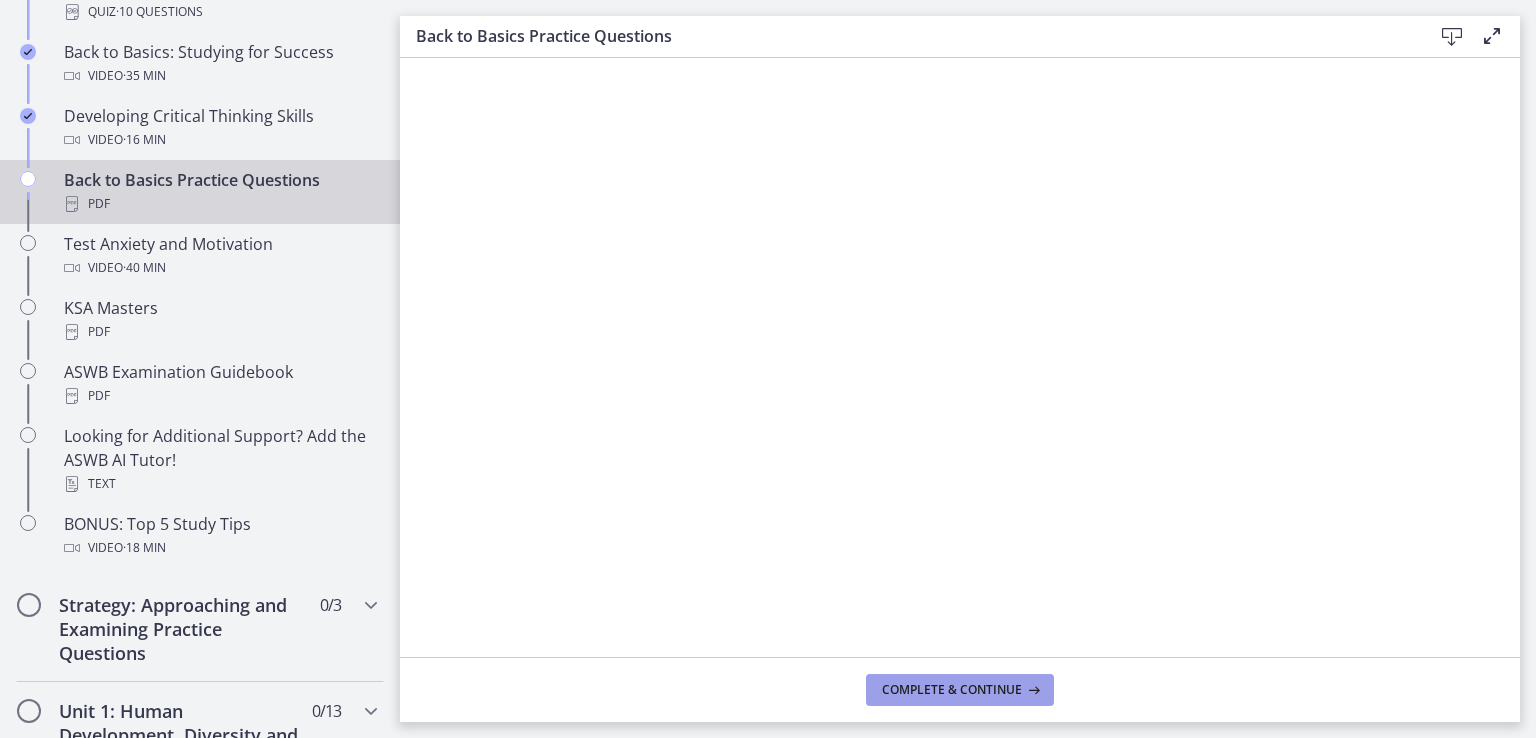 scroll, scrollTop: 0, scrollLeft: 0, axis: both 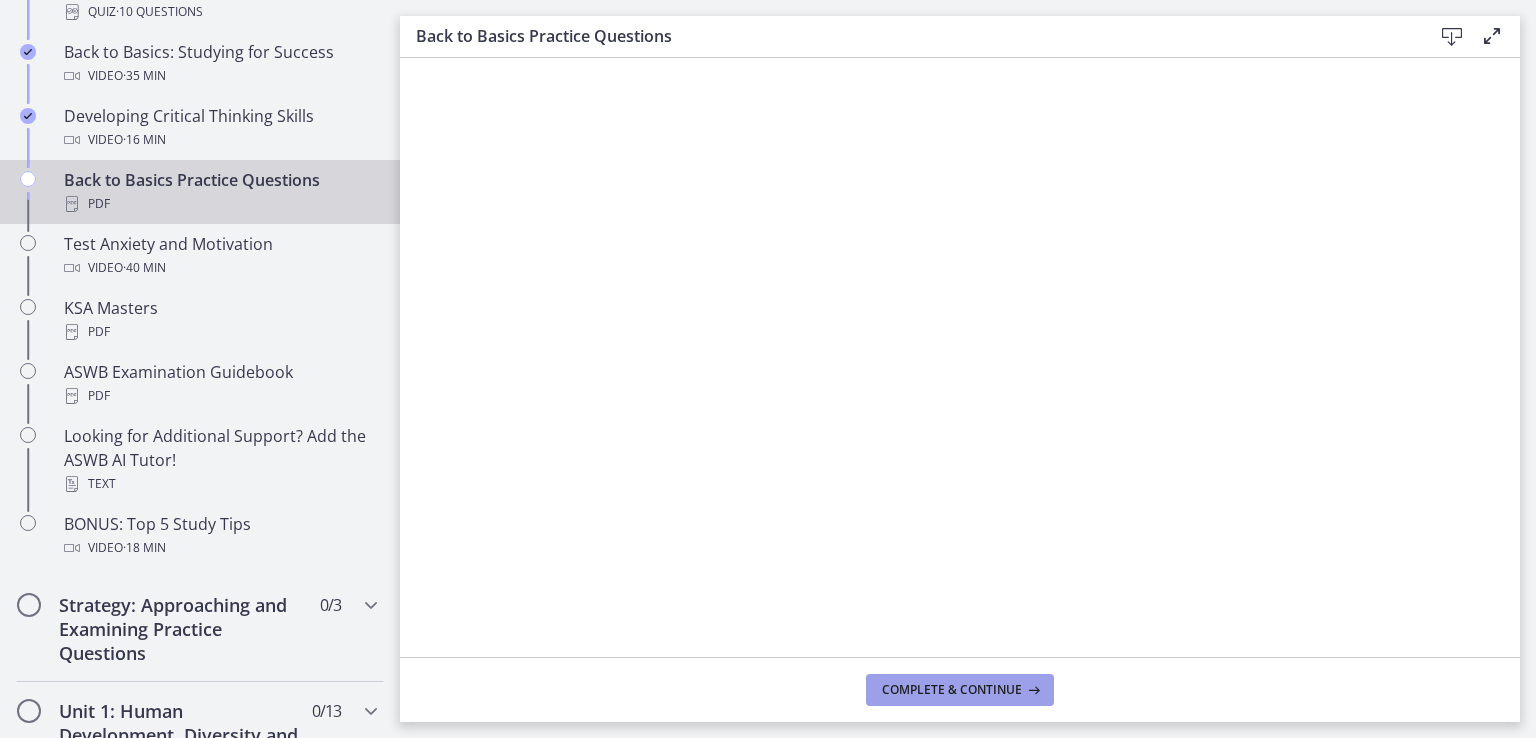 click on "Complete & continue" at bounding box center (952, 690) 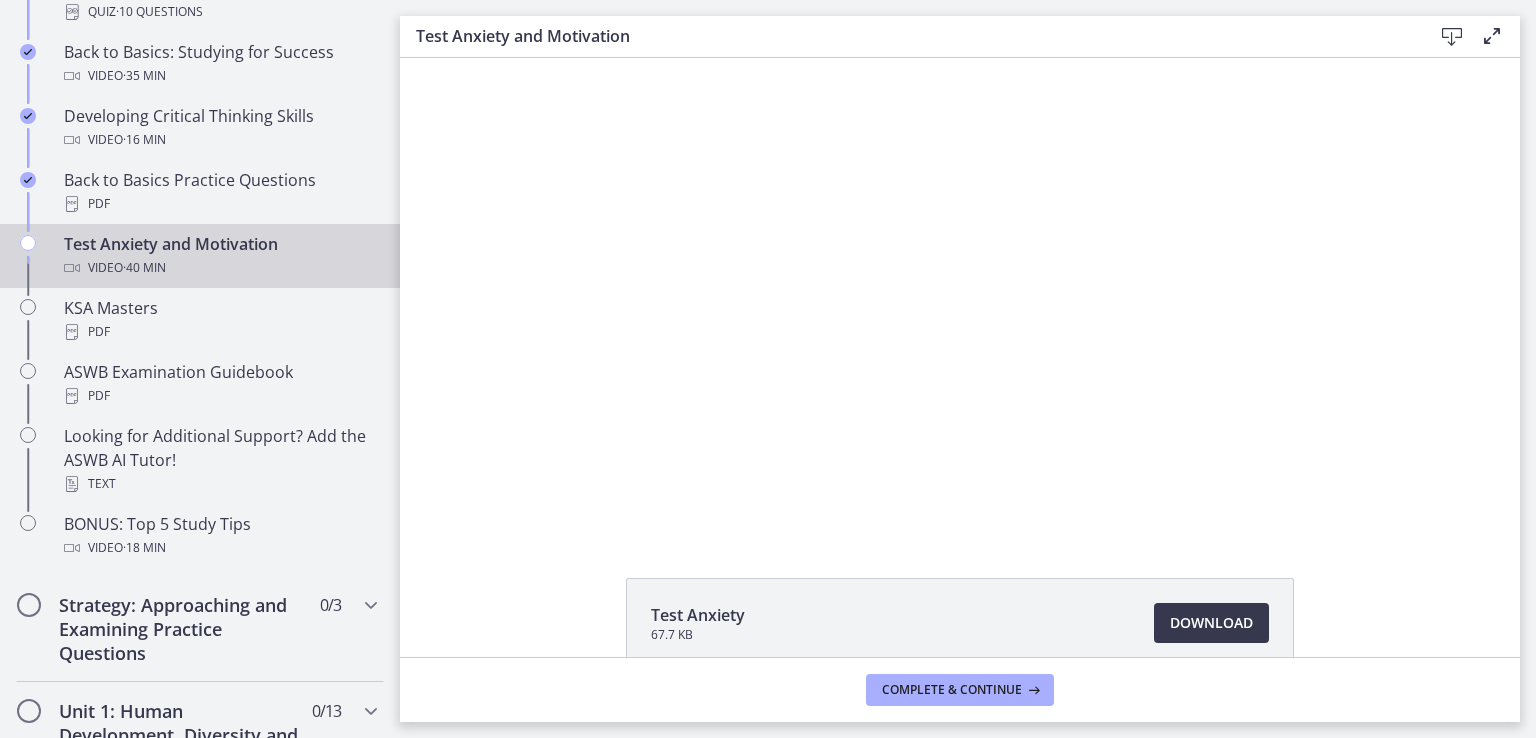scroll, scrollTop: 0, scrollLeft: 0, axis: both 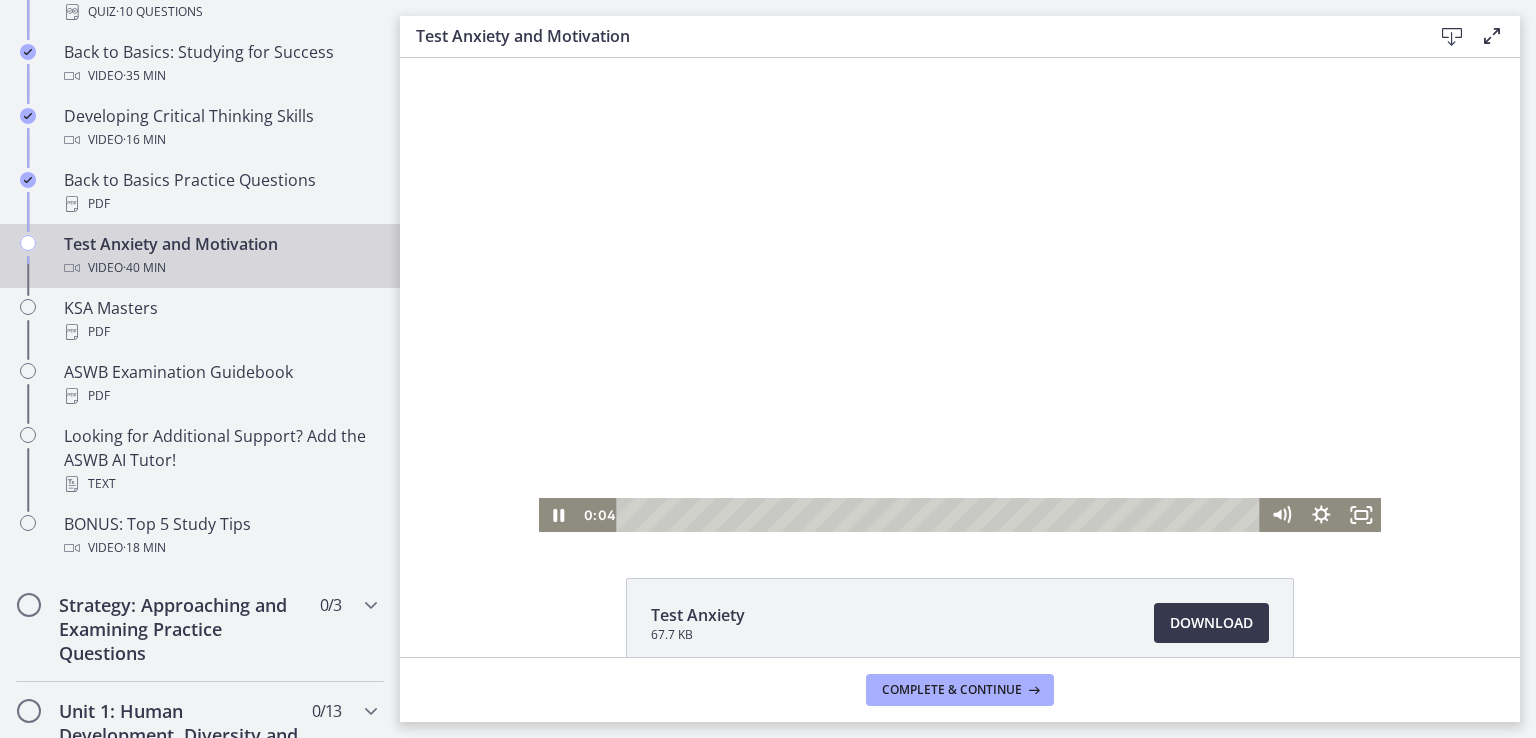 click at bounding box center (960, 295) 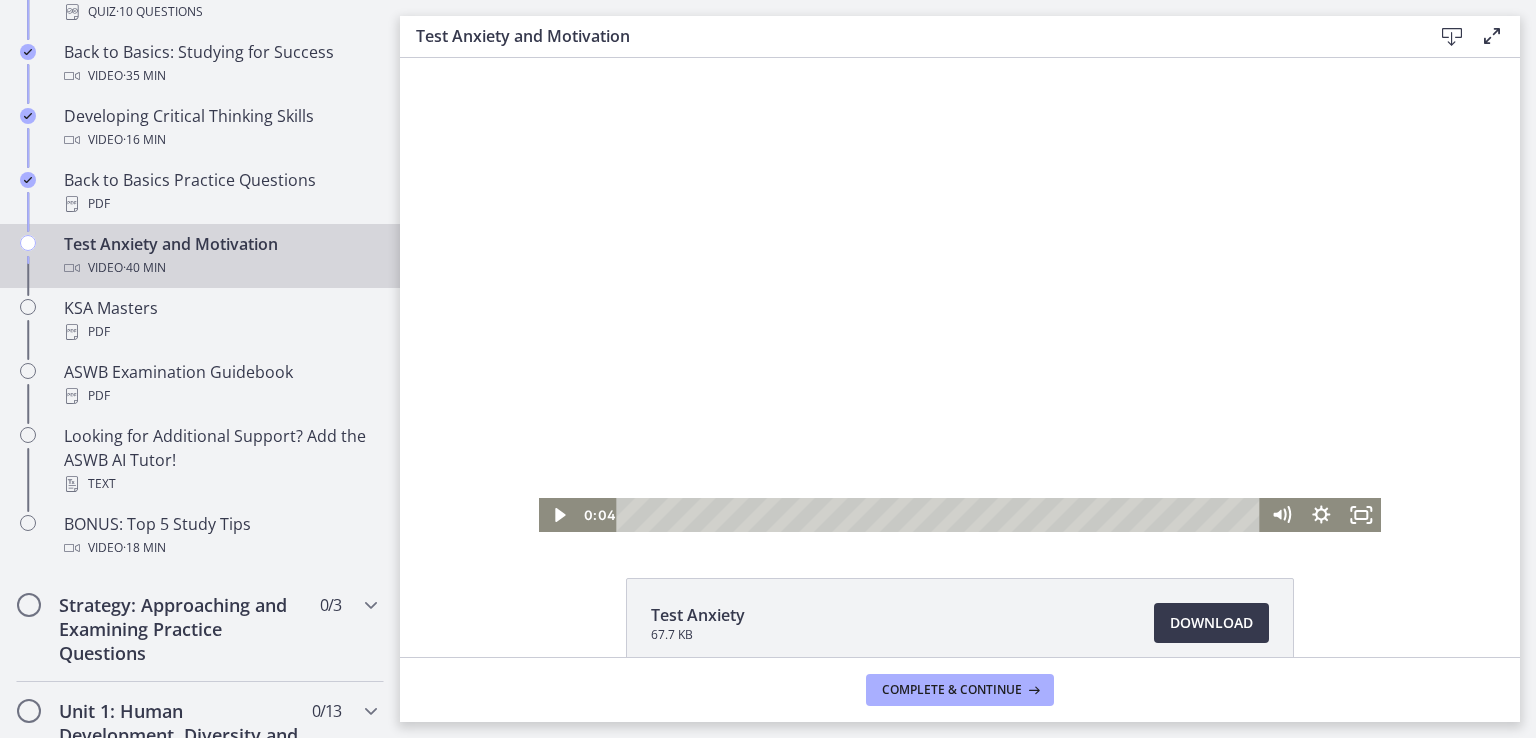 scroll, scrollTop: 100, scrollLeft: 0, axis: vertical 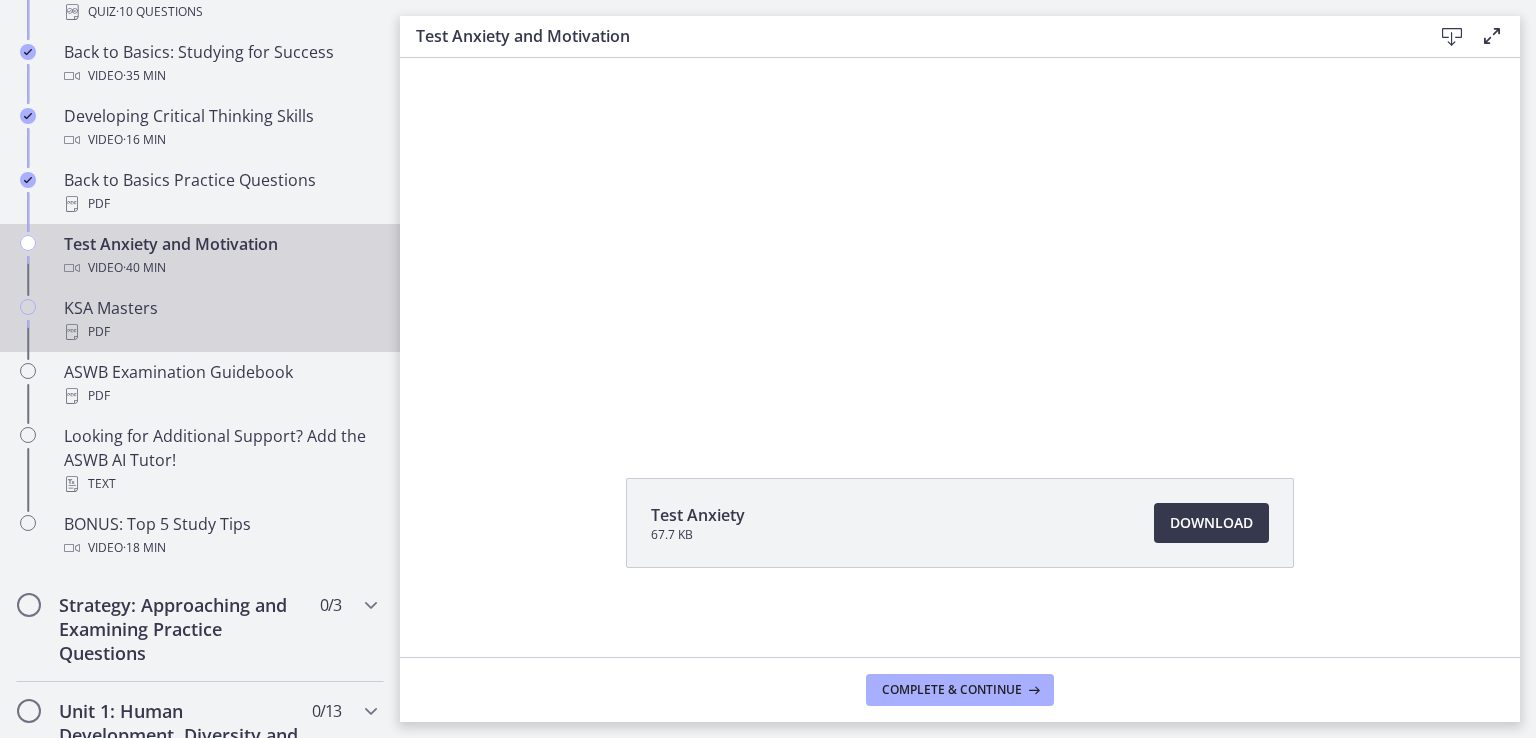 click on "KSA Masters
PDF" at bounding box center (220, 320) 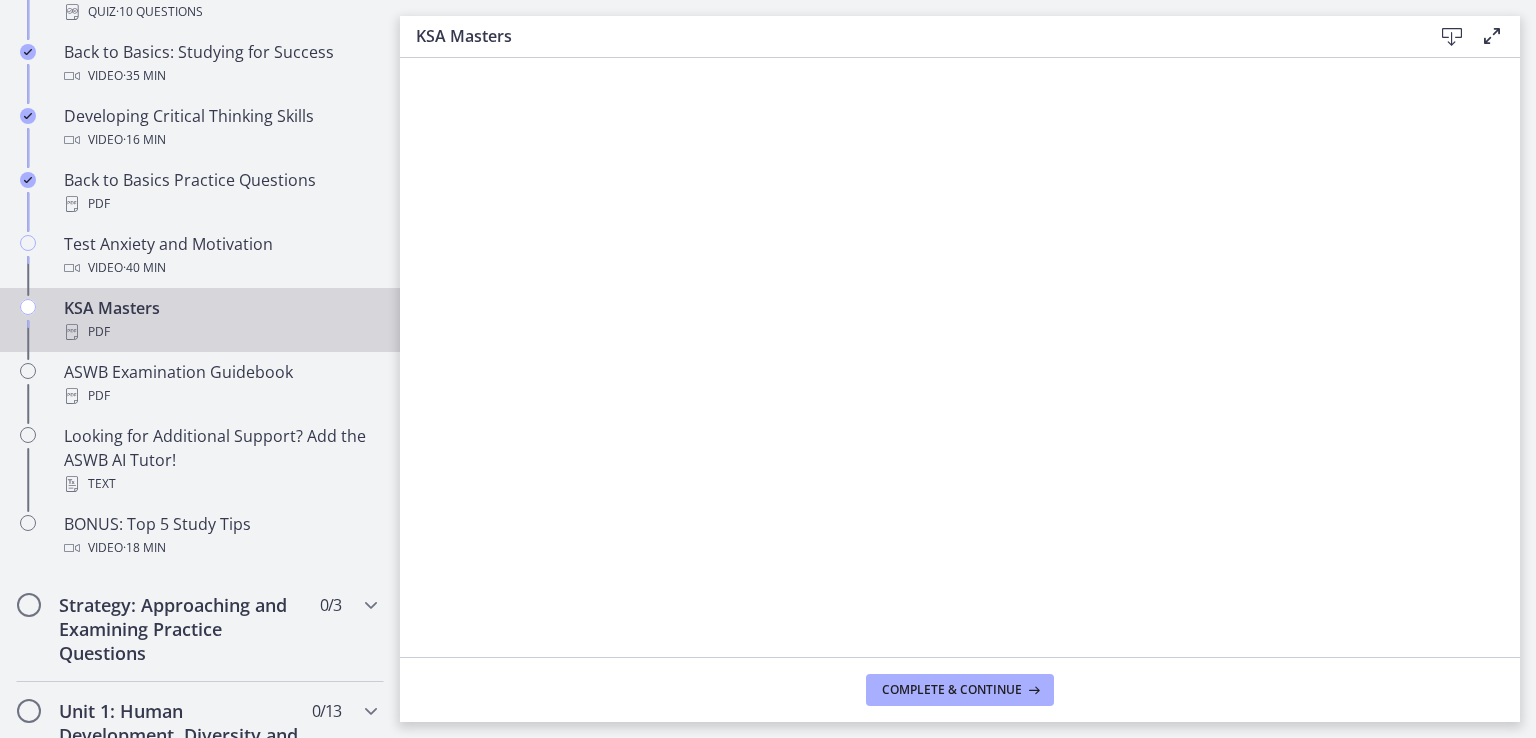 click at bounding box center [1452, 37] 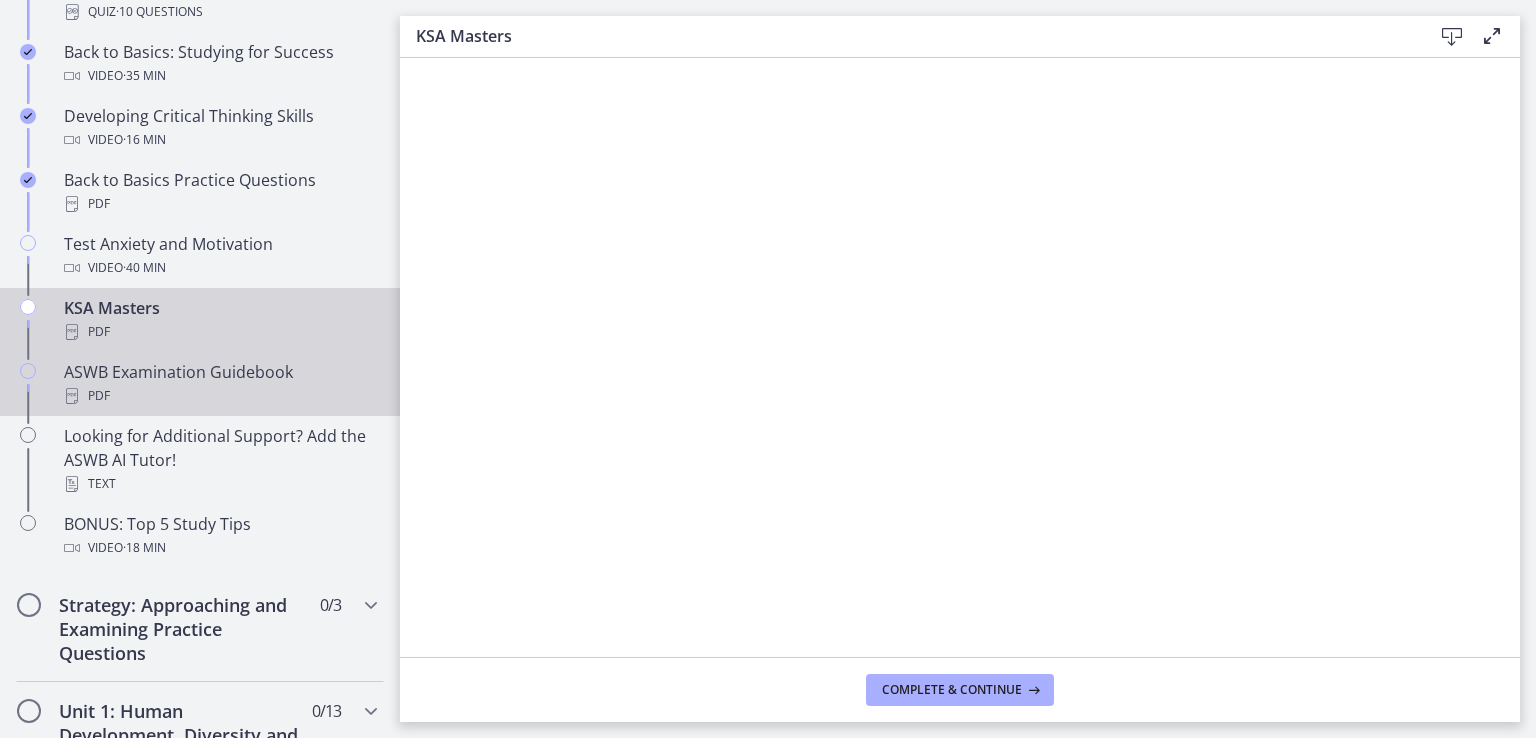 click on "ASWB Examination Guidebook
PDF" at bounding box center (220, 384) 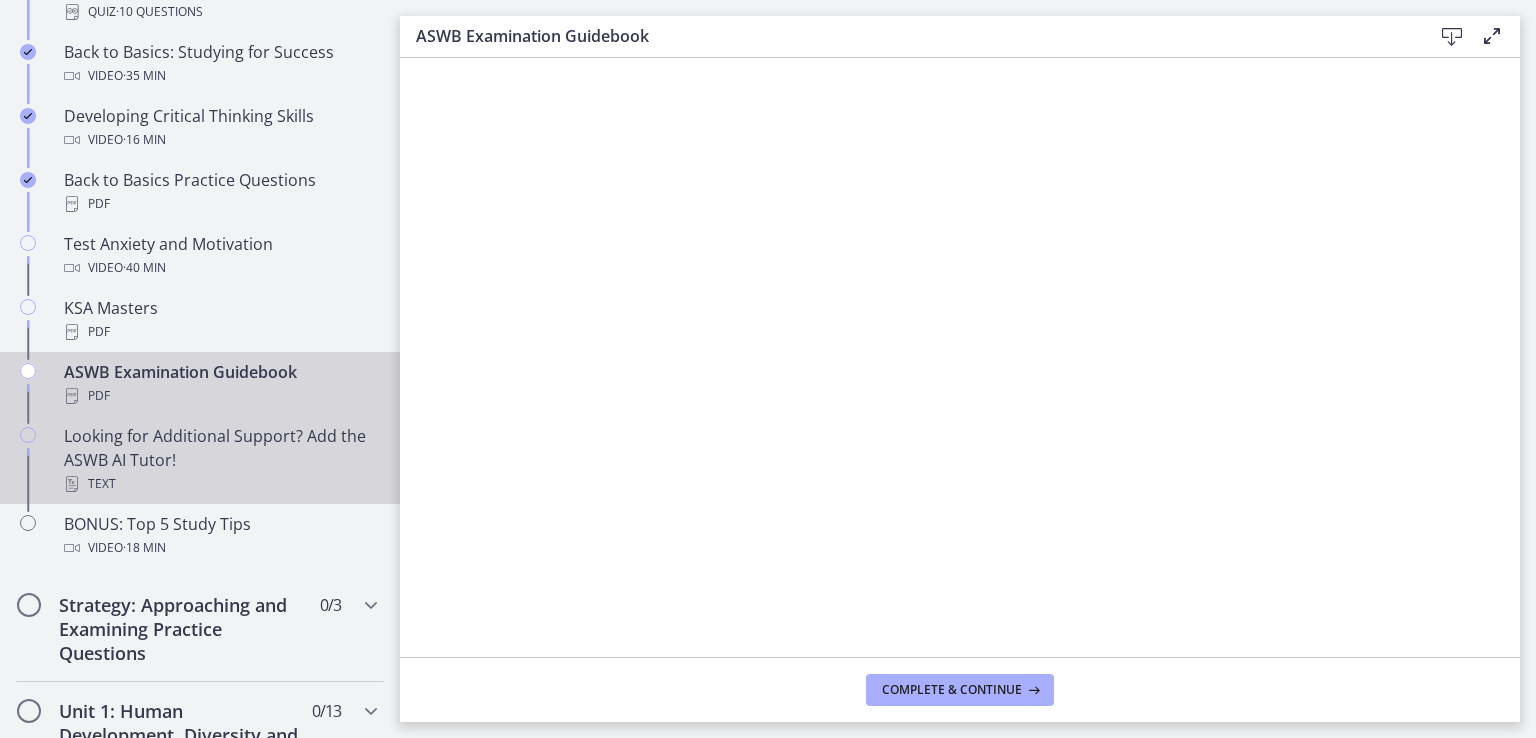 click on "Looking for Additional Support? Add the ASWB AI Tutor!
Text" at bounding box center (220, 460) 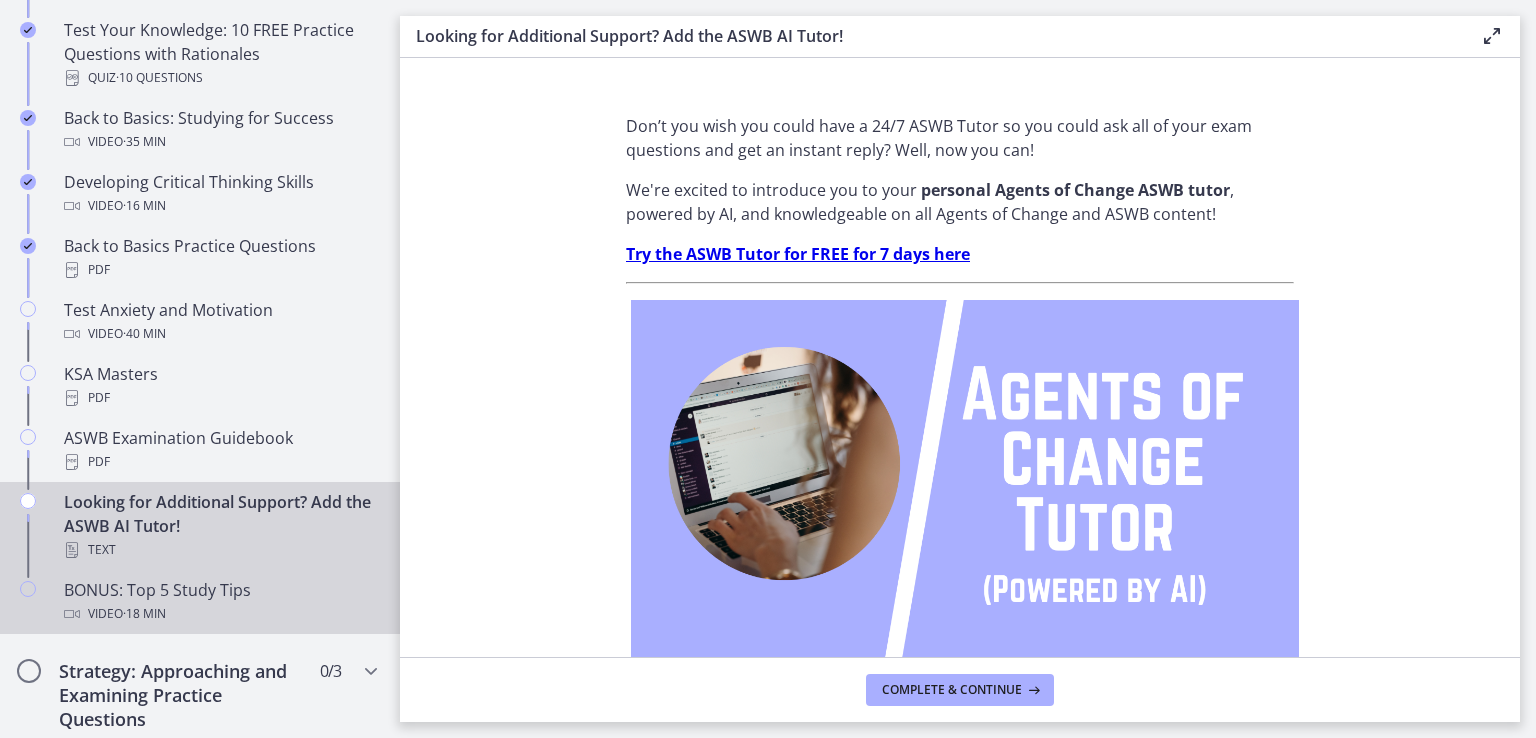 scroll, scrollTop: 579, scrollLeft: 0, axis: vertical 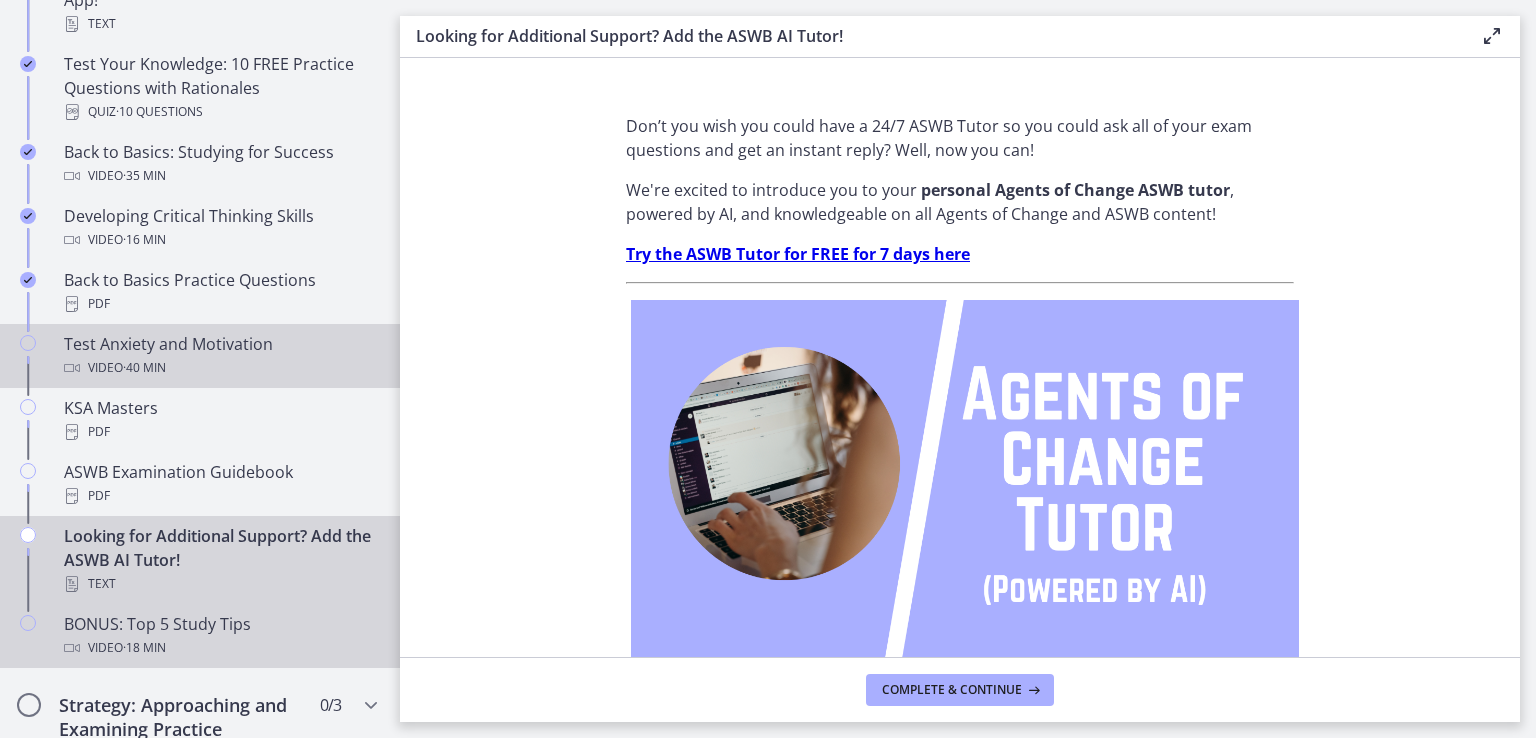 click on "Video
·  40 min" at bounding box center [220, 368] 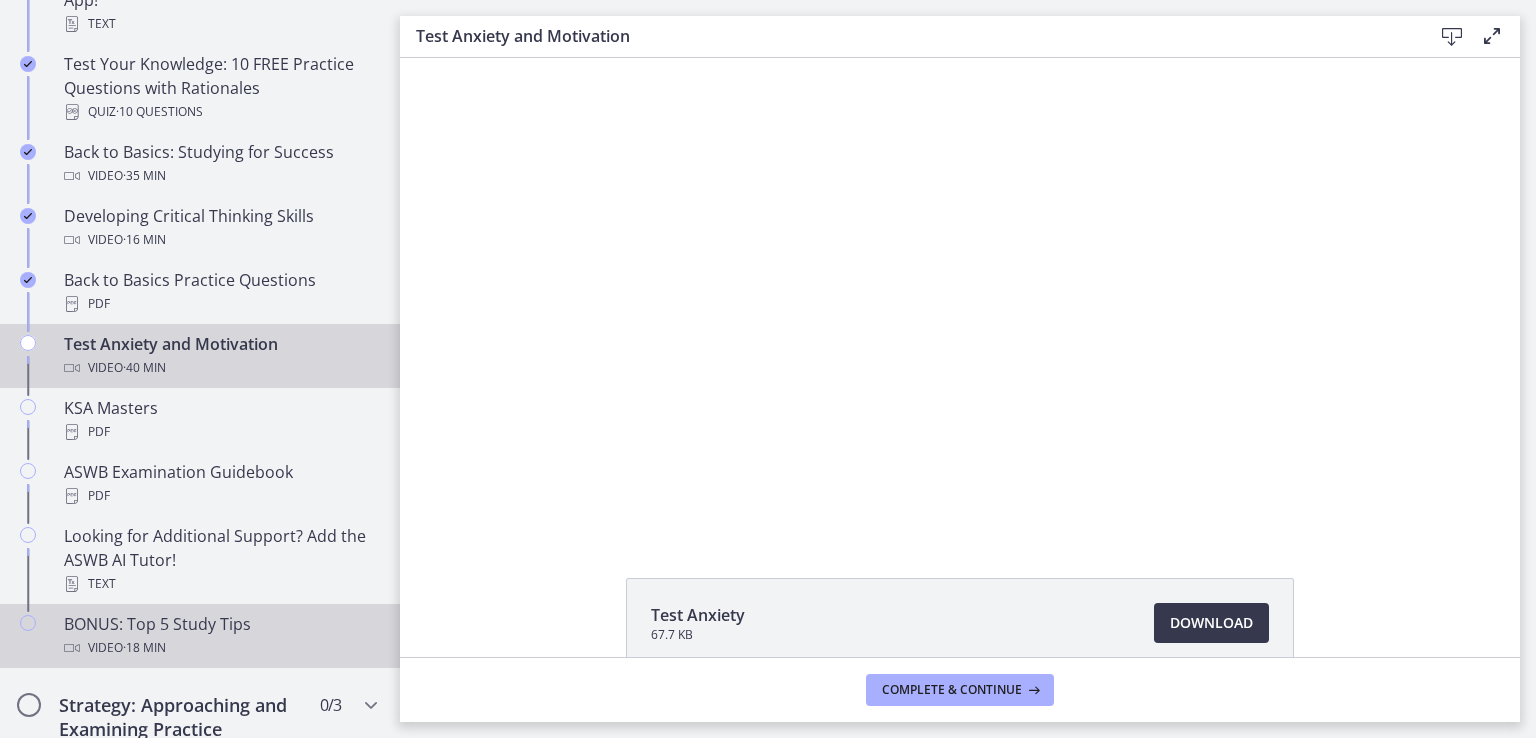 scroll, scrollTop: 0, scrollLeft: 0, axis: both 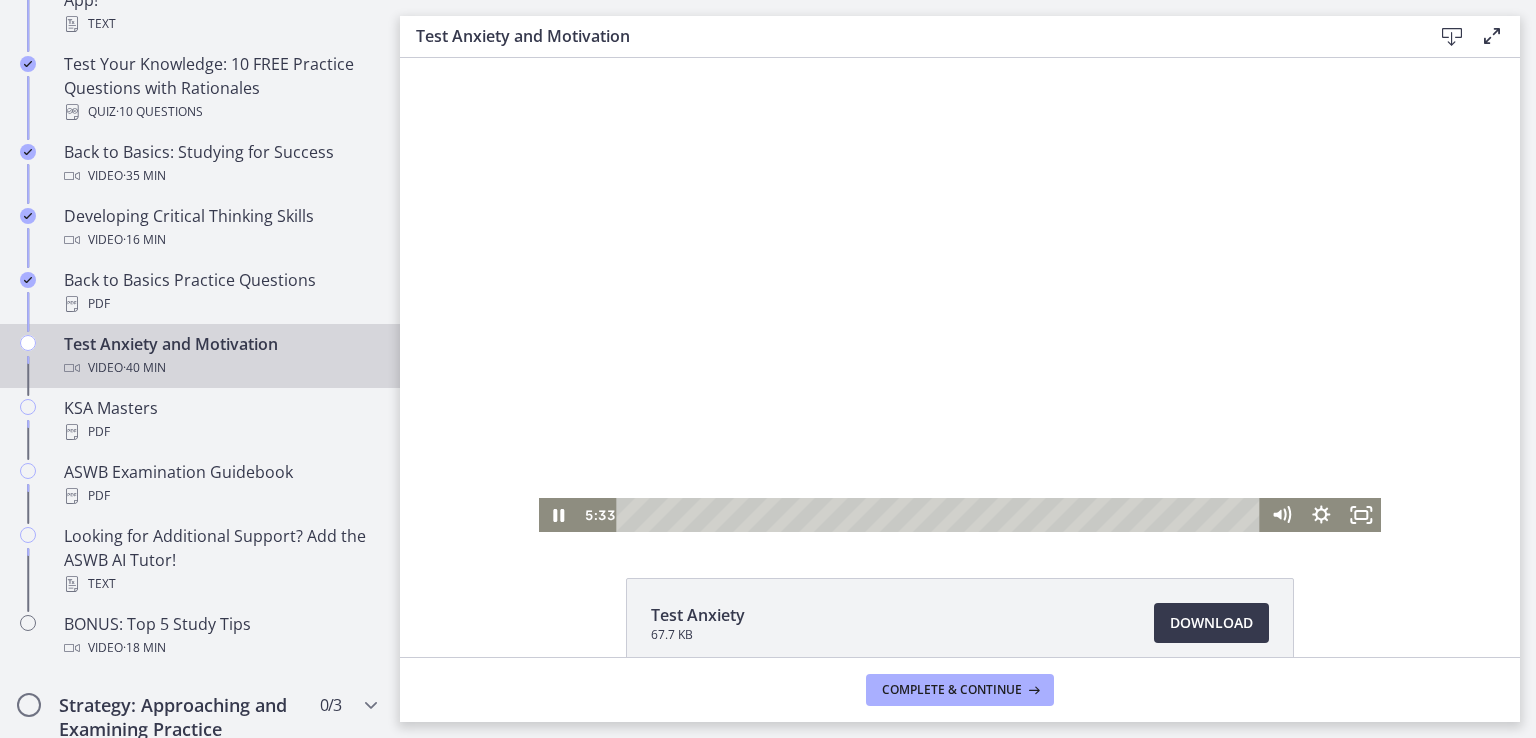 click at bounding box center [942, 515] 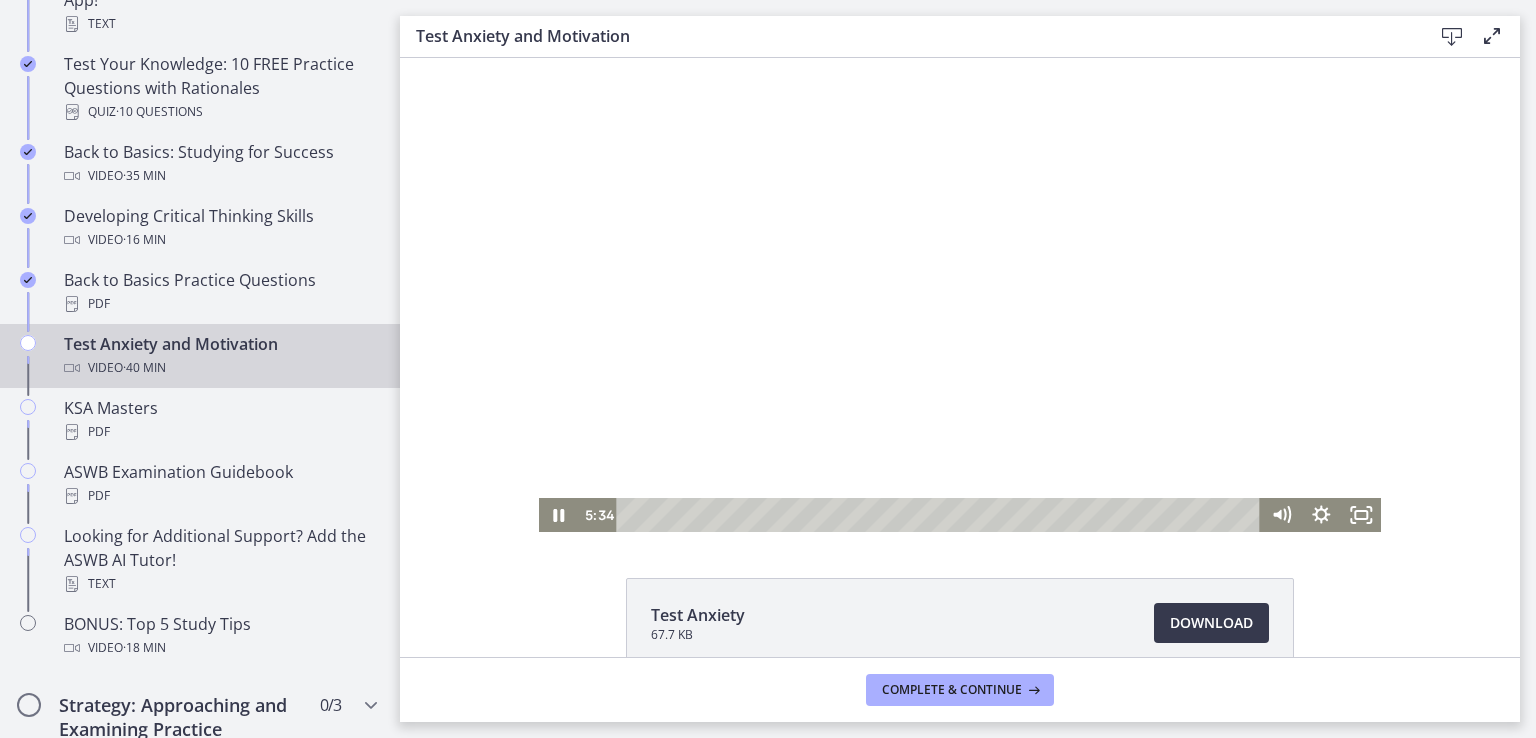 click at bounding box center (960, 295) 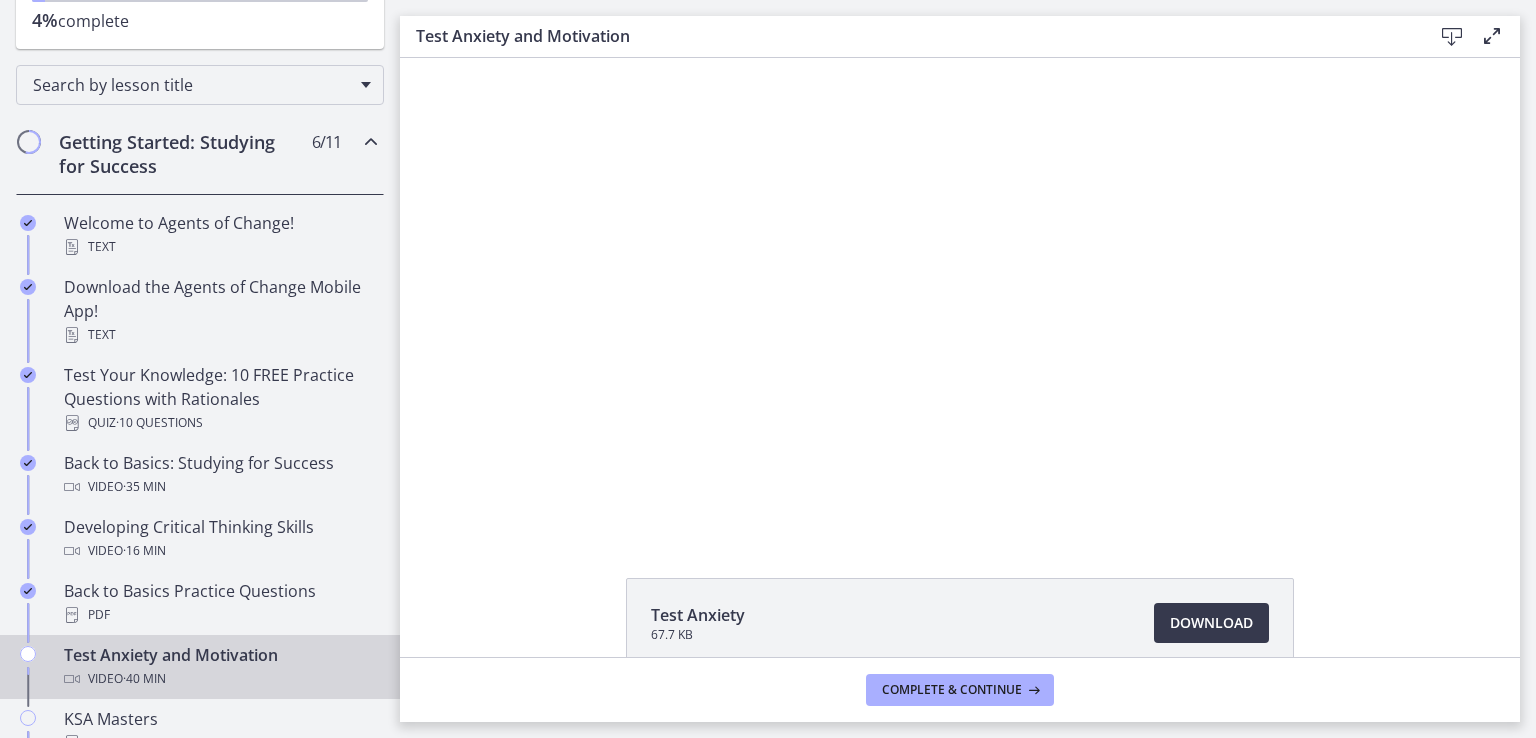 scroll, scrollTop: 300, scrollLeft: 0, axis: vertical 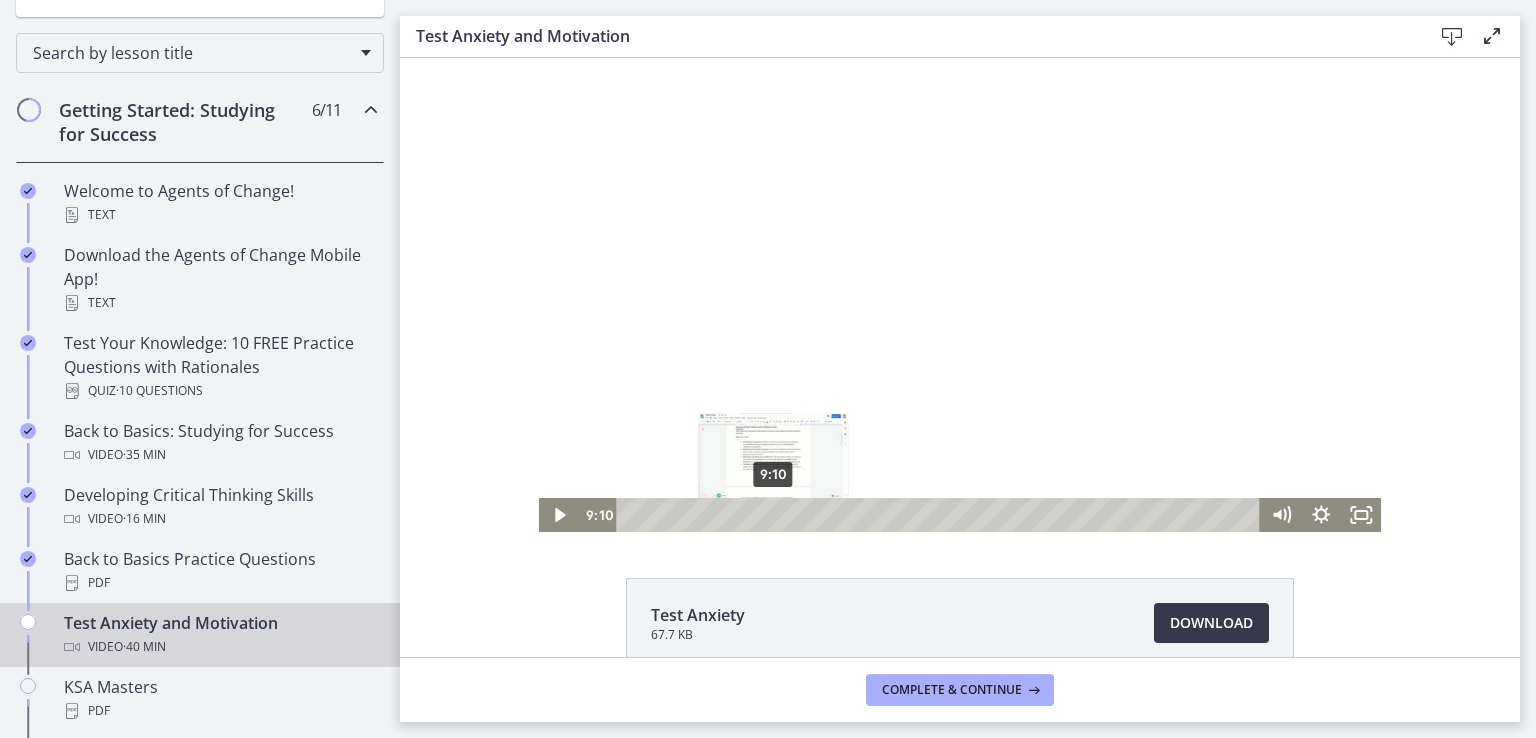 click on "9:10" at bounding box center (942, 515) 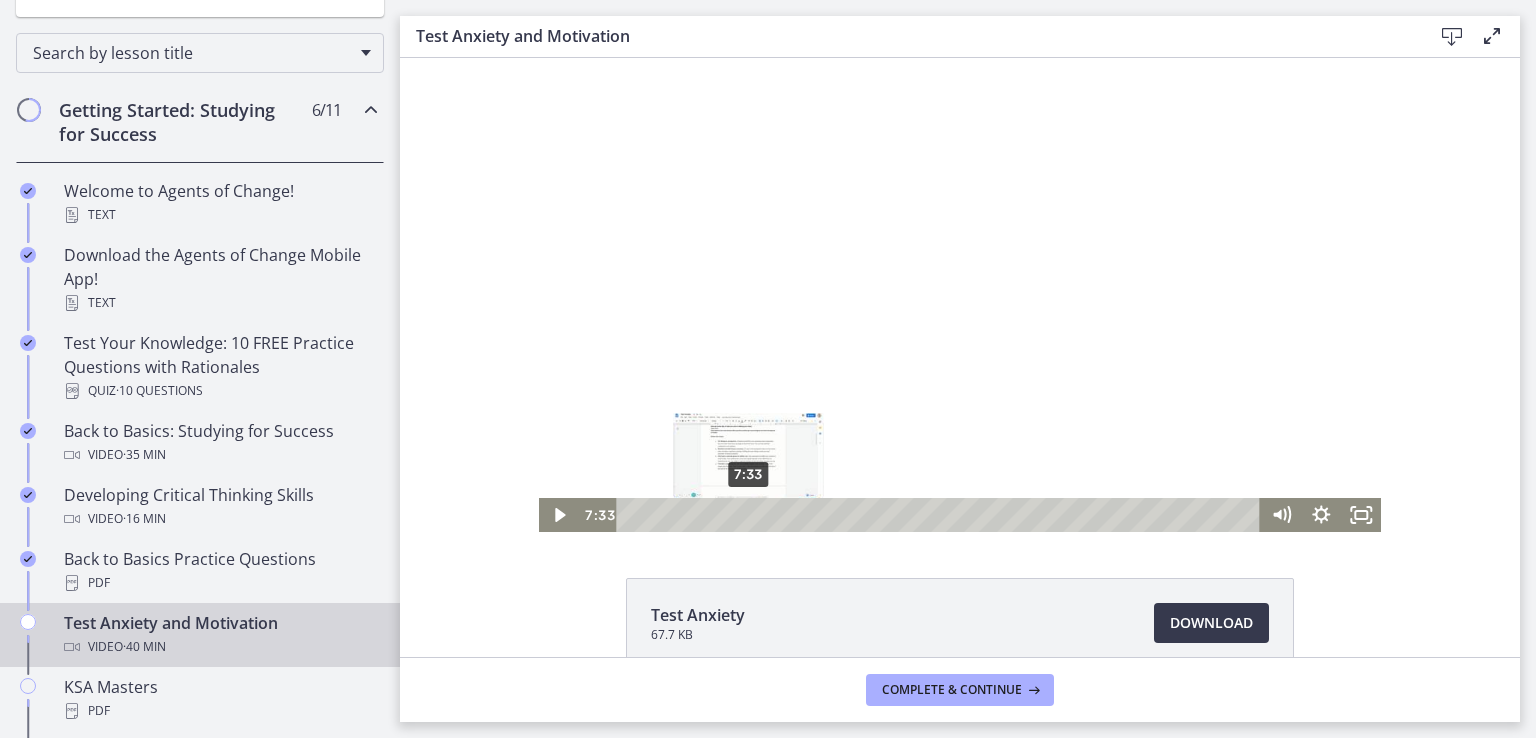 click on "7:33" at bounding box center (942, 515) 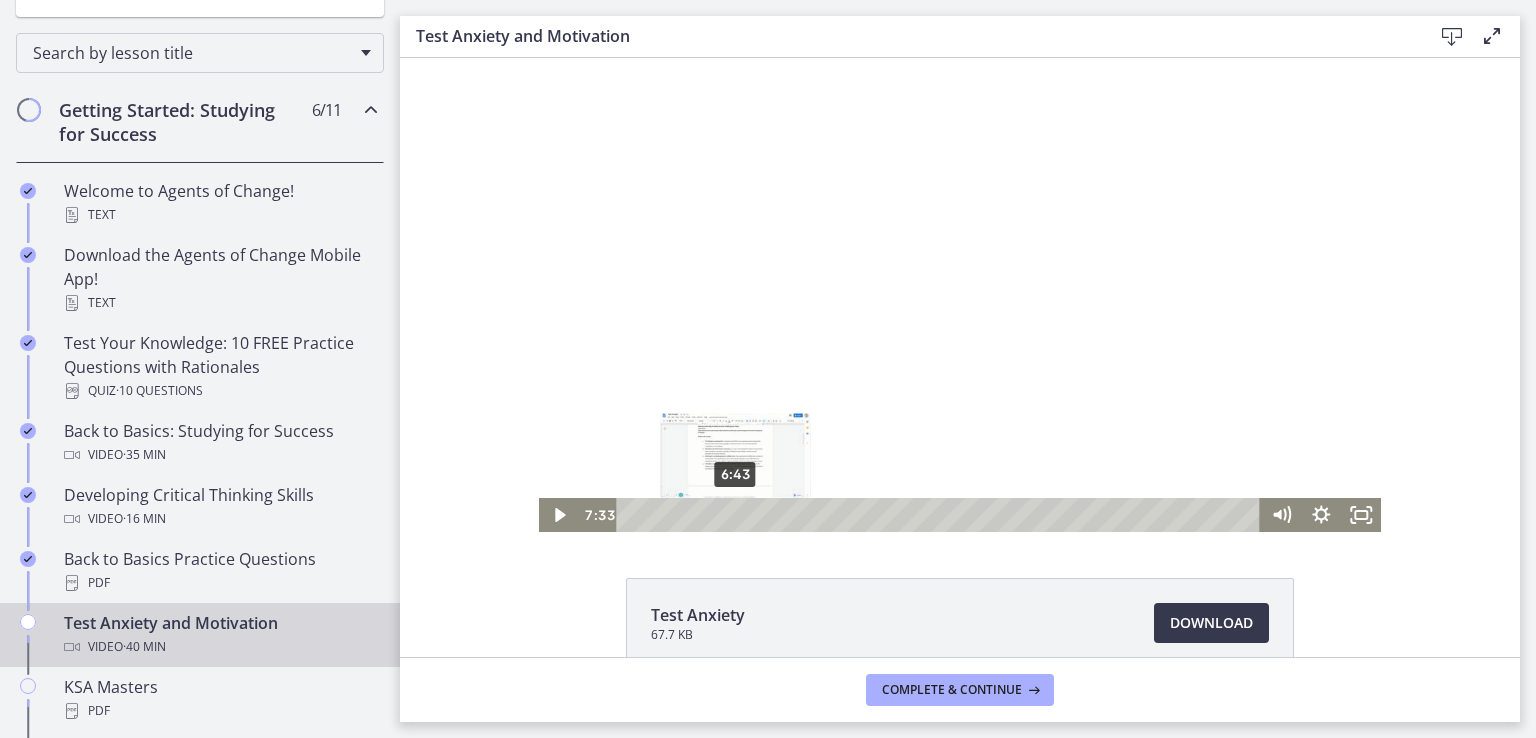 click on "6:43" at bounding box center [942, 515] 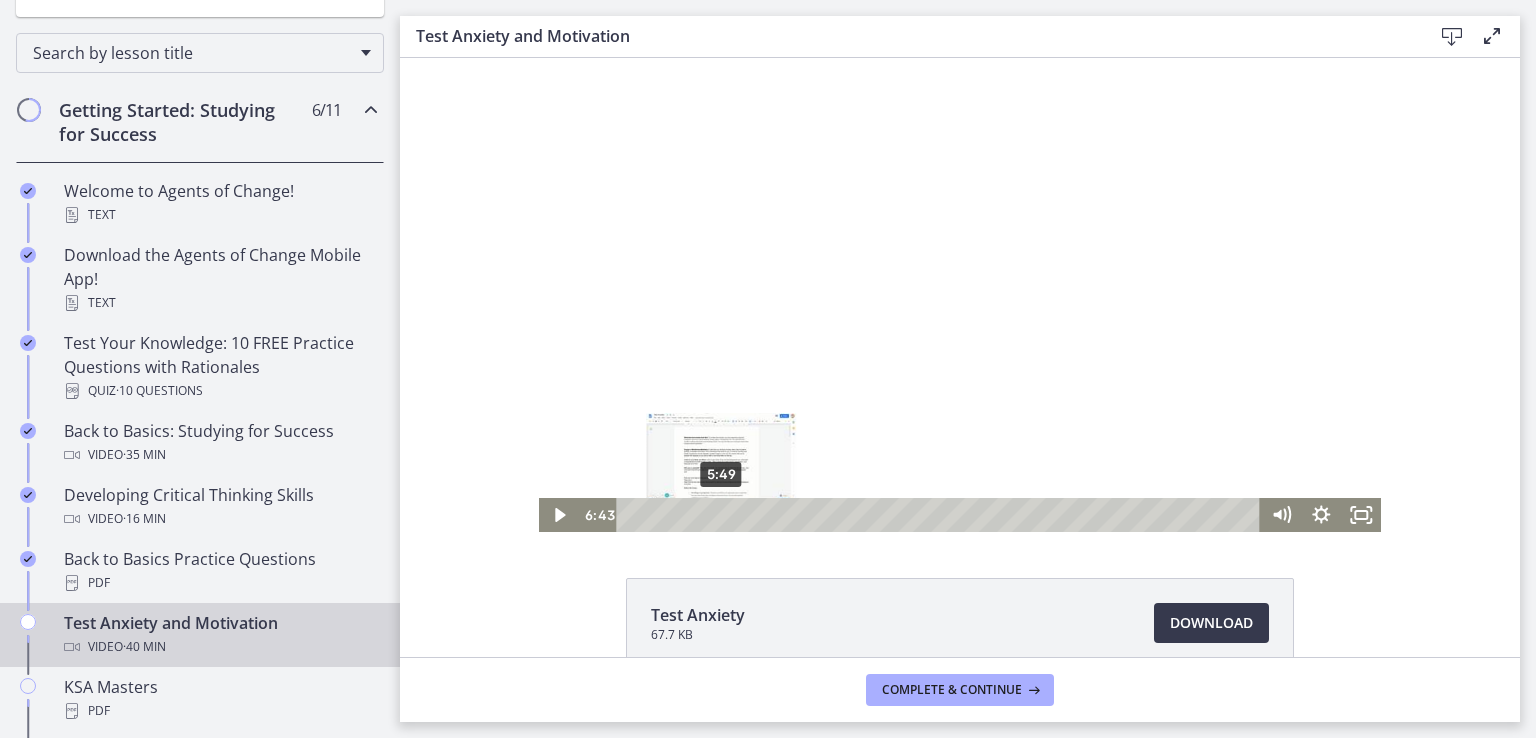 click on "5:49" at bounding box center [942, 515] 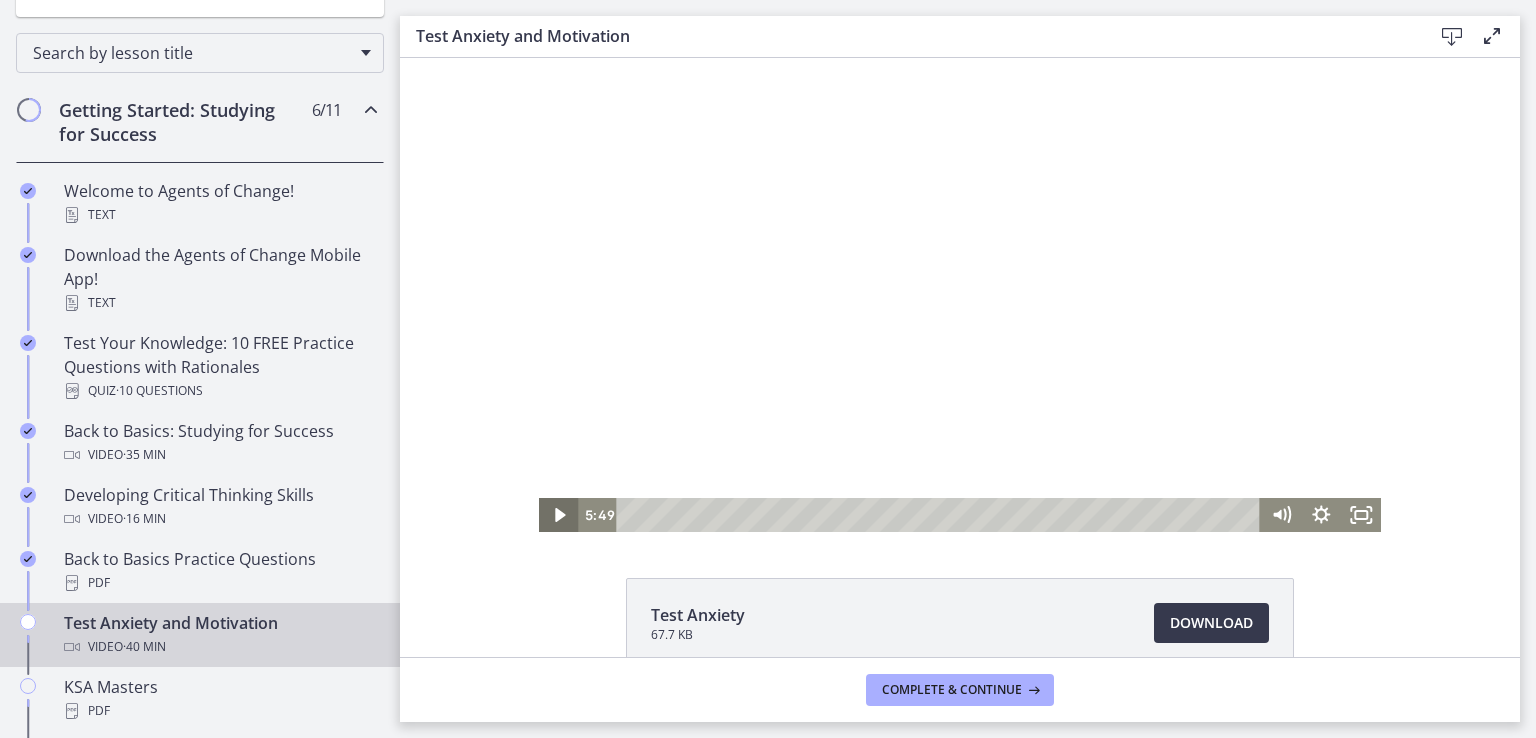click 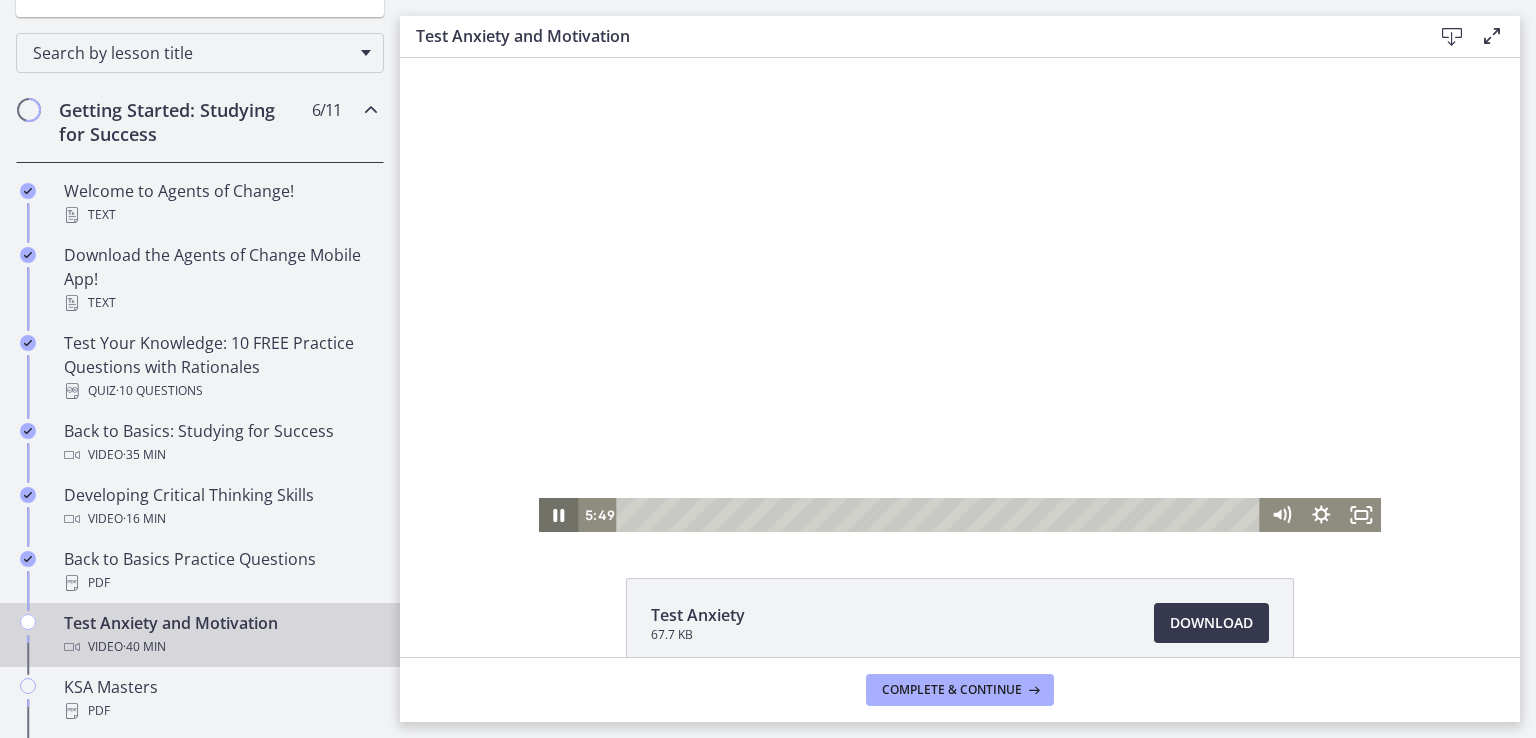click 